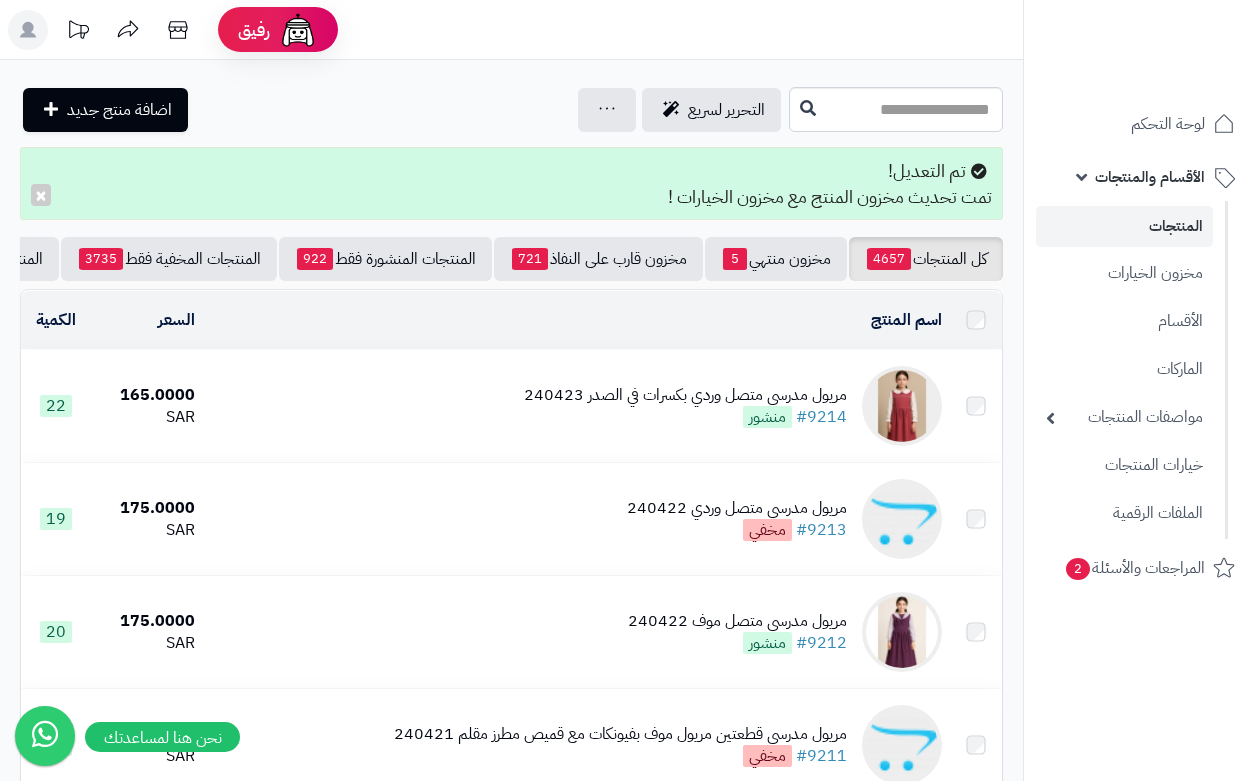 scroll, scrollTop: 0, scrollLeft: 0, axis: both 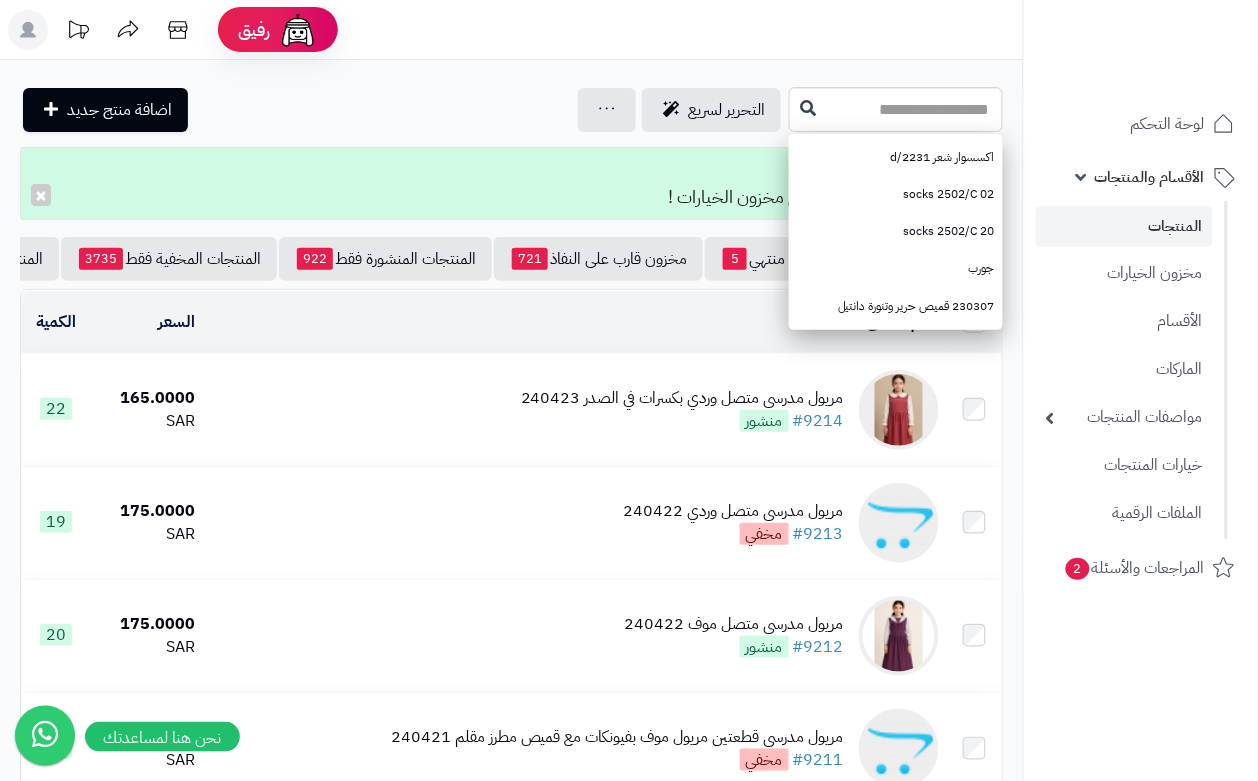click on "رفيق !
0   الطلبات معالجة مكتمل إرجاع المنتجات العملاء المتواجدون الان 19166 عملاء منتظرين موافقة التسجيل المنتجات غير متوفر
Anak .. موظف ادخال برجاء تجديد الاشتراك
الباقة المتقدمة
تسجيل الخروج" at bounding box center (629, 30) 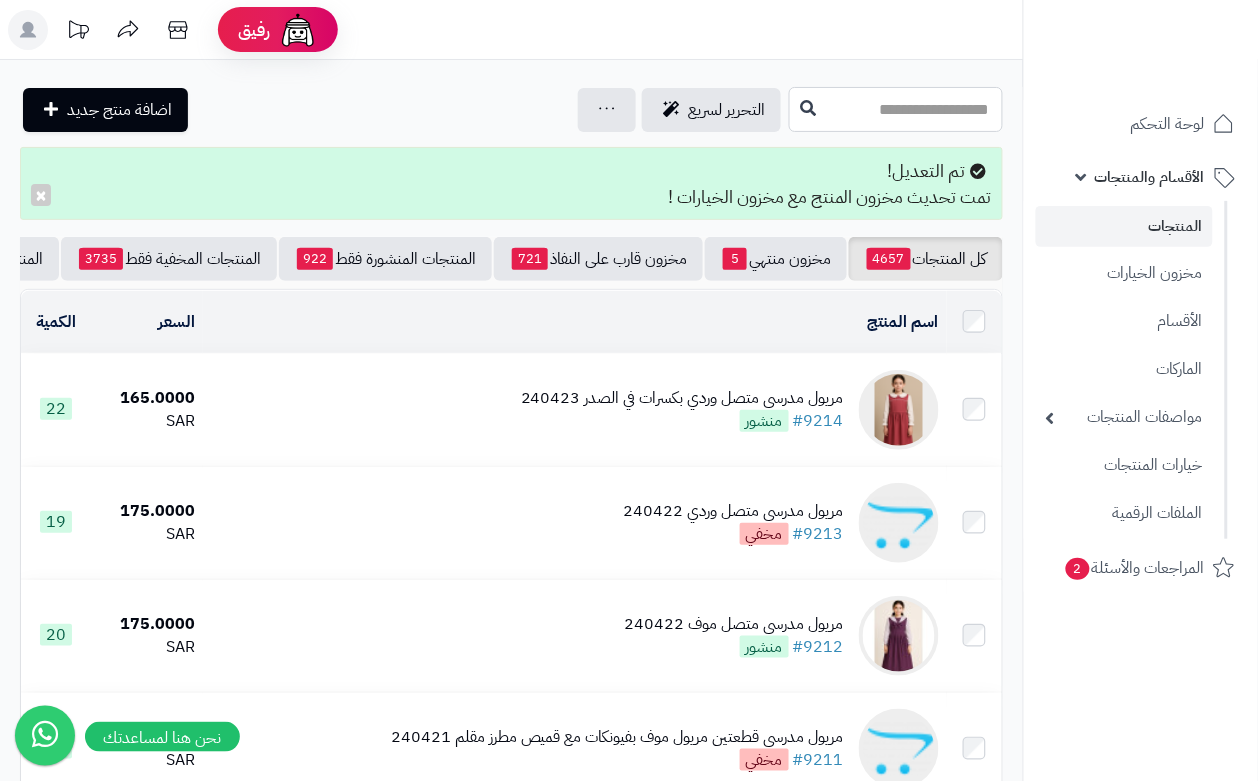click at bounding box center (896, 109) 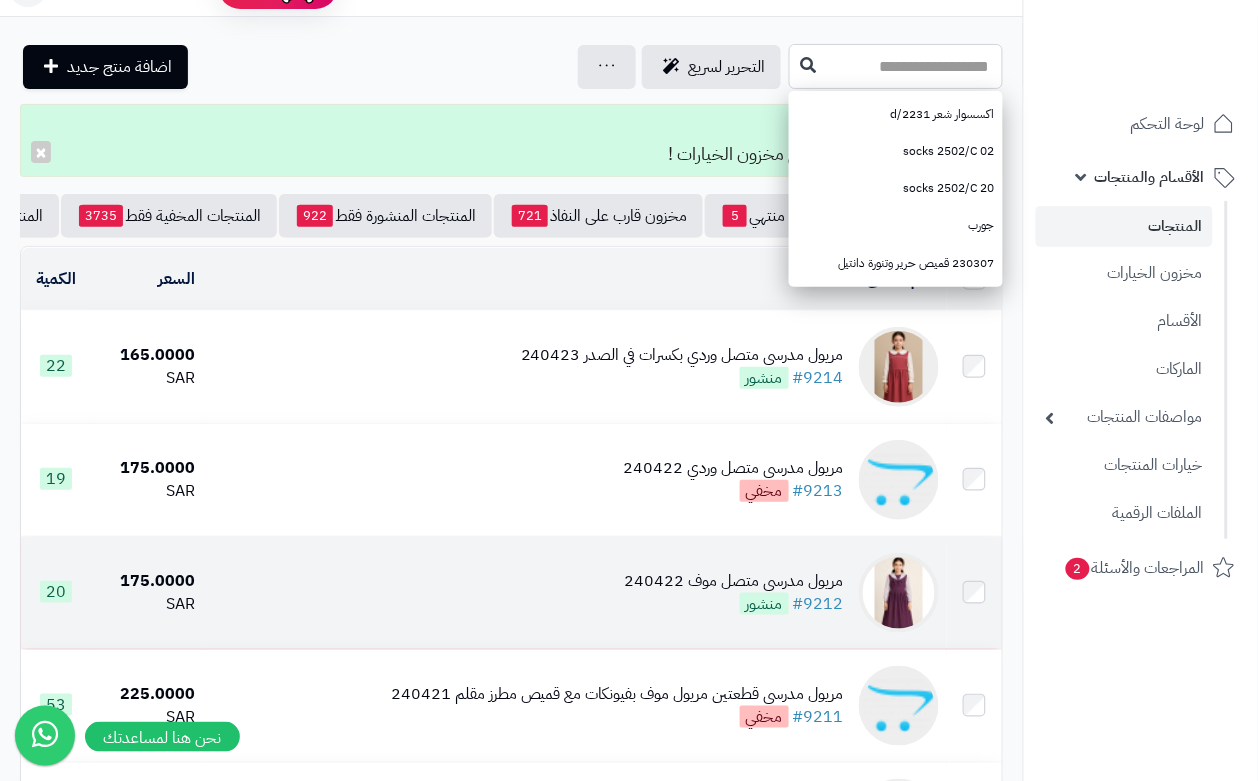 scroll, scrollTop: 0, scrollLeft: 0, axis: both 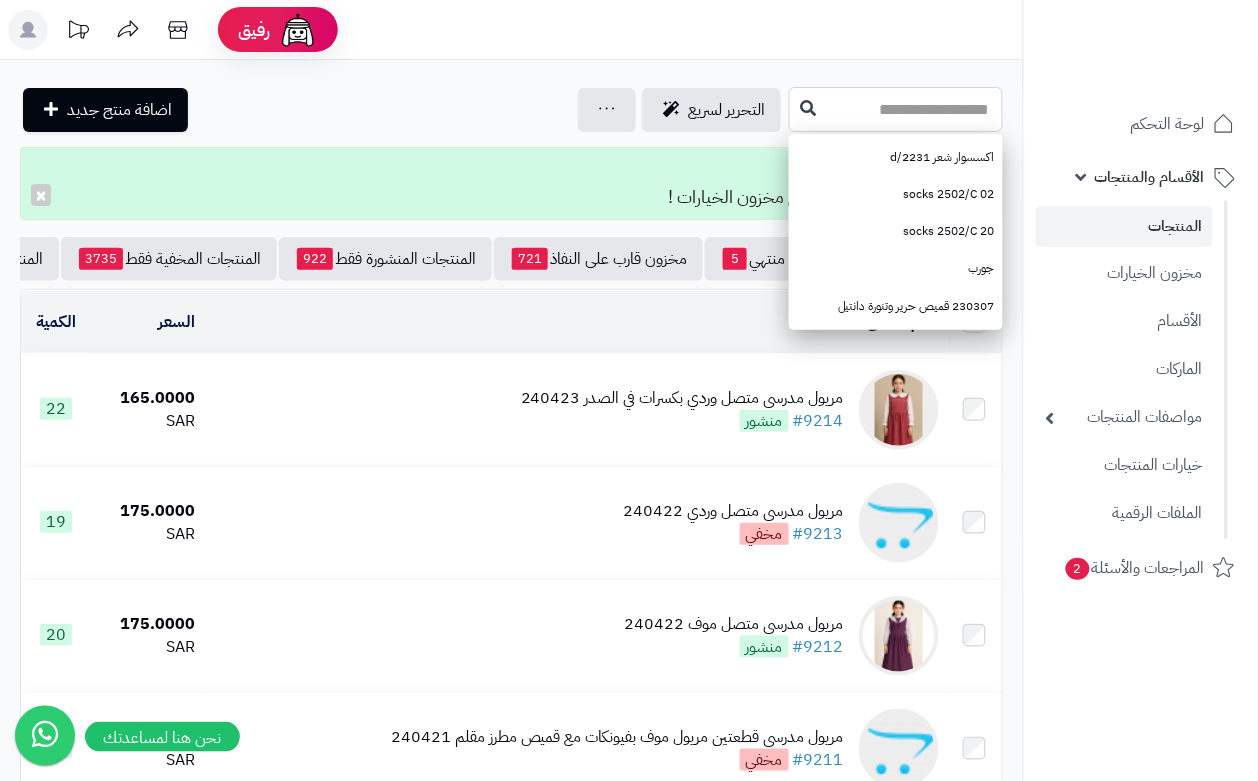 drag, startPoint x: 883, startPoint y: 112, endPoint x: 857, endPoint y: 176, distance: 69.079666 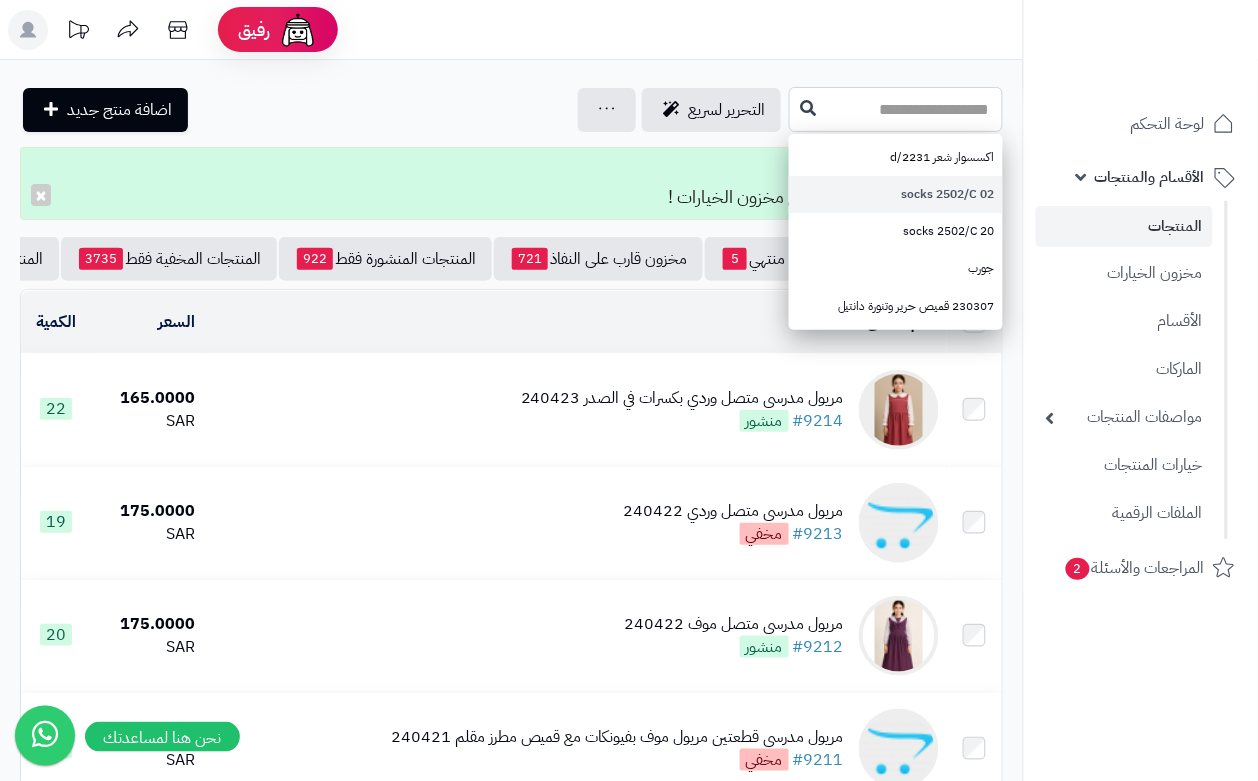 click at bounding box center [896, 109] 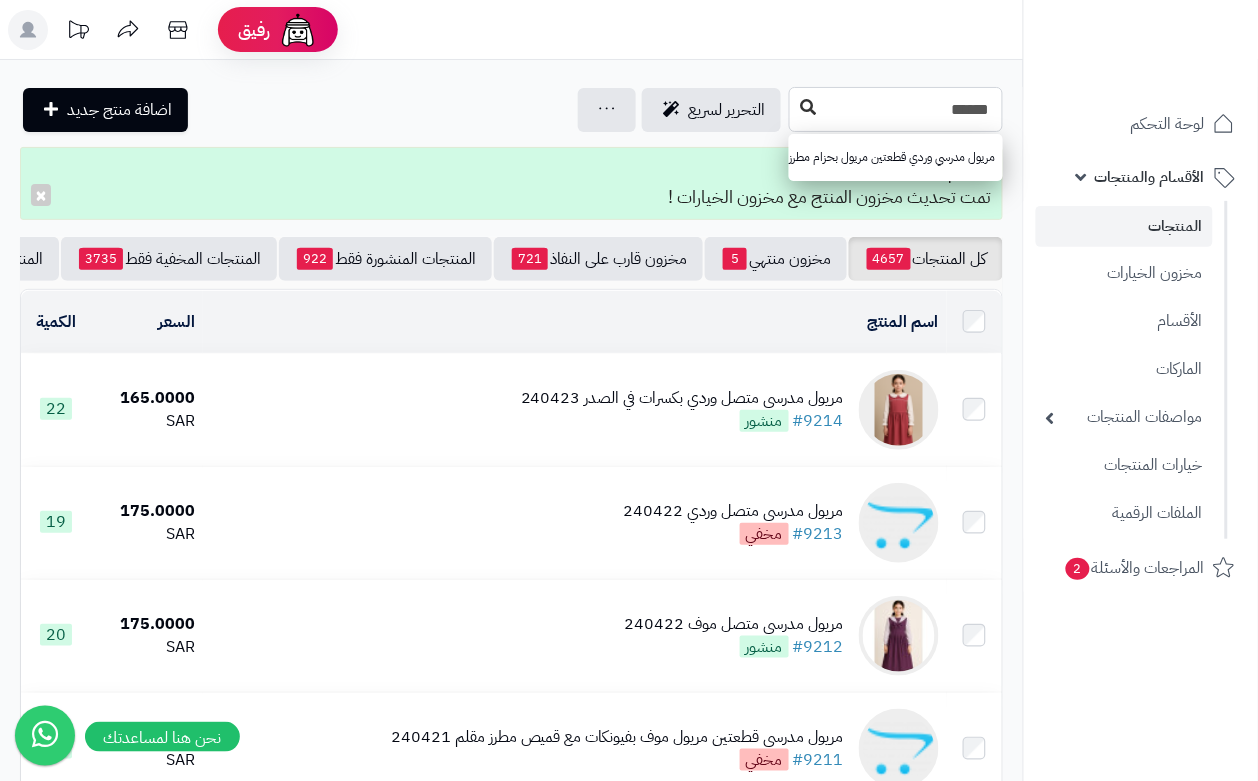 type on "******" 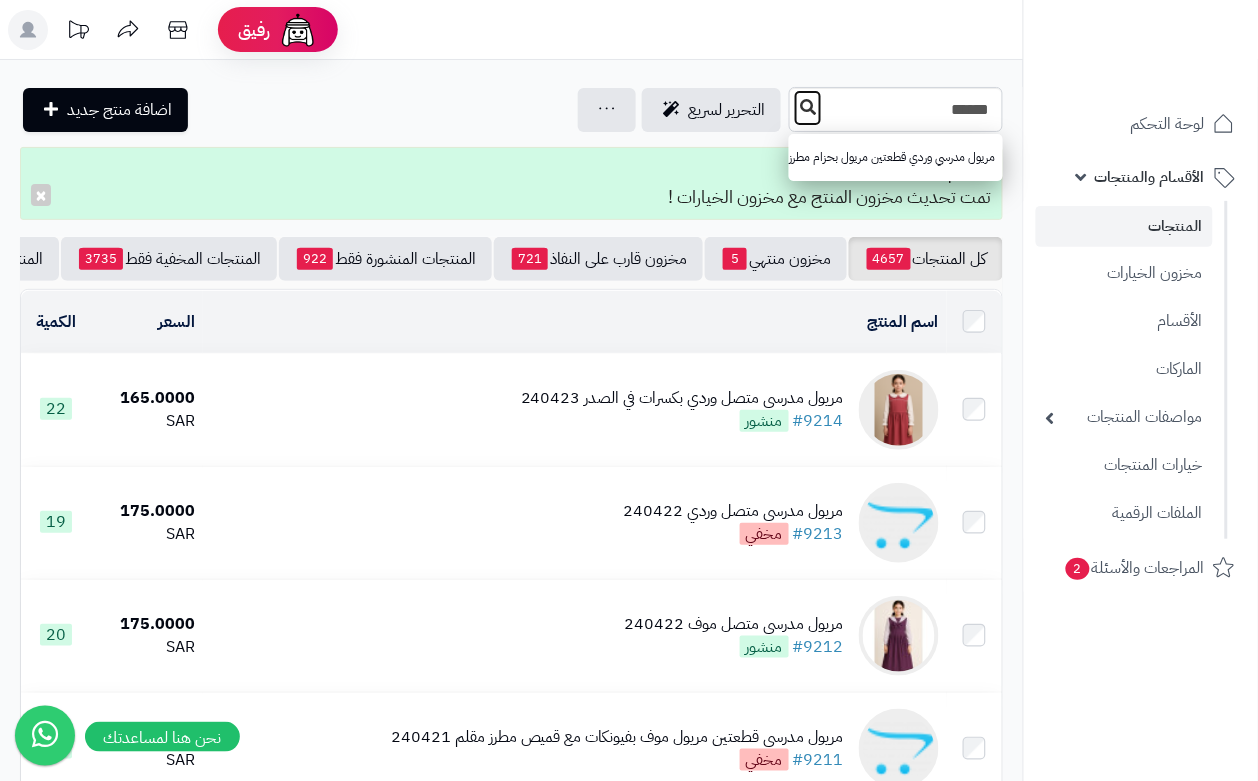 click at bounding box center (808, 107) 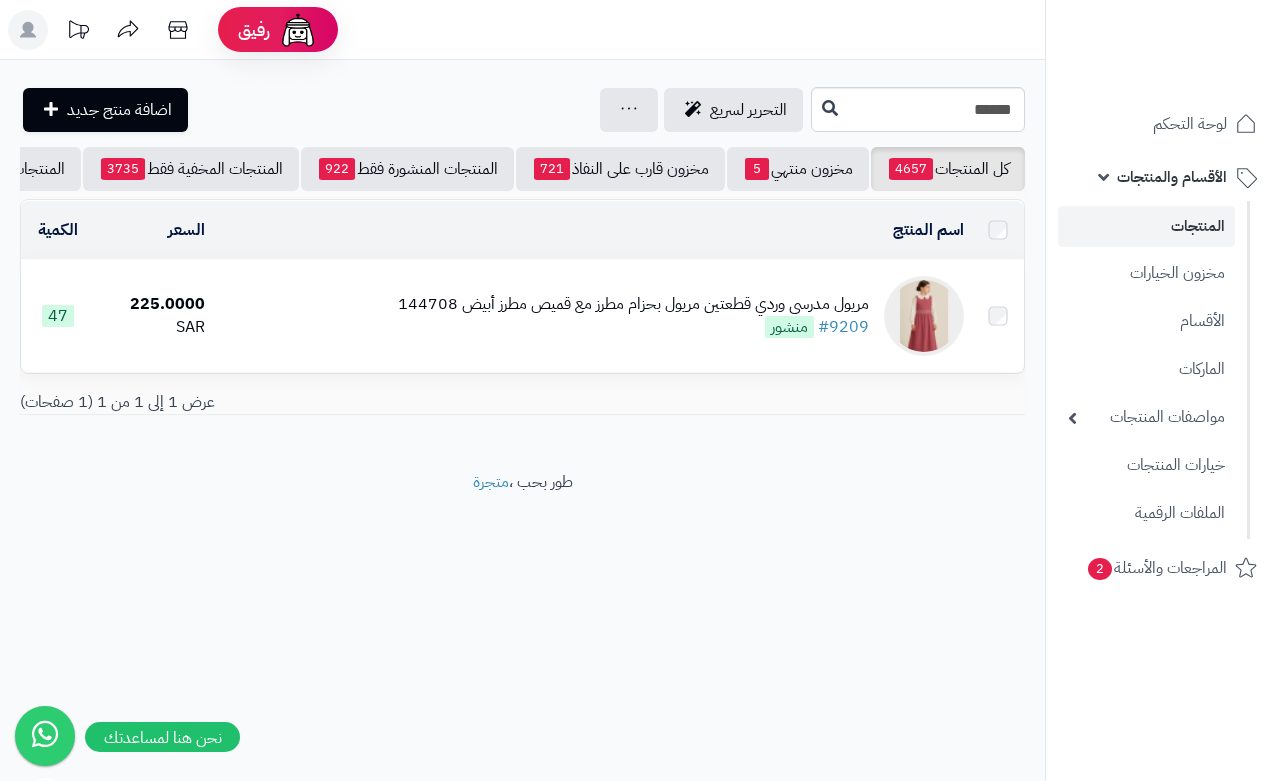 scroll, scrollTop: 0, scrollLeft: 0, axis: both 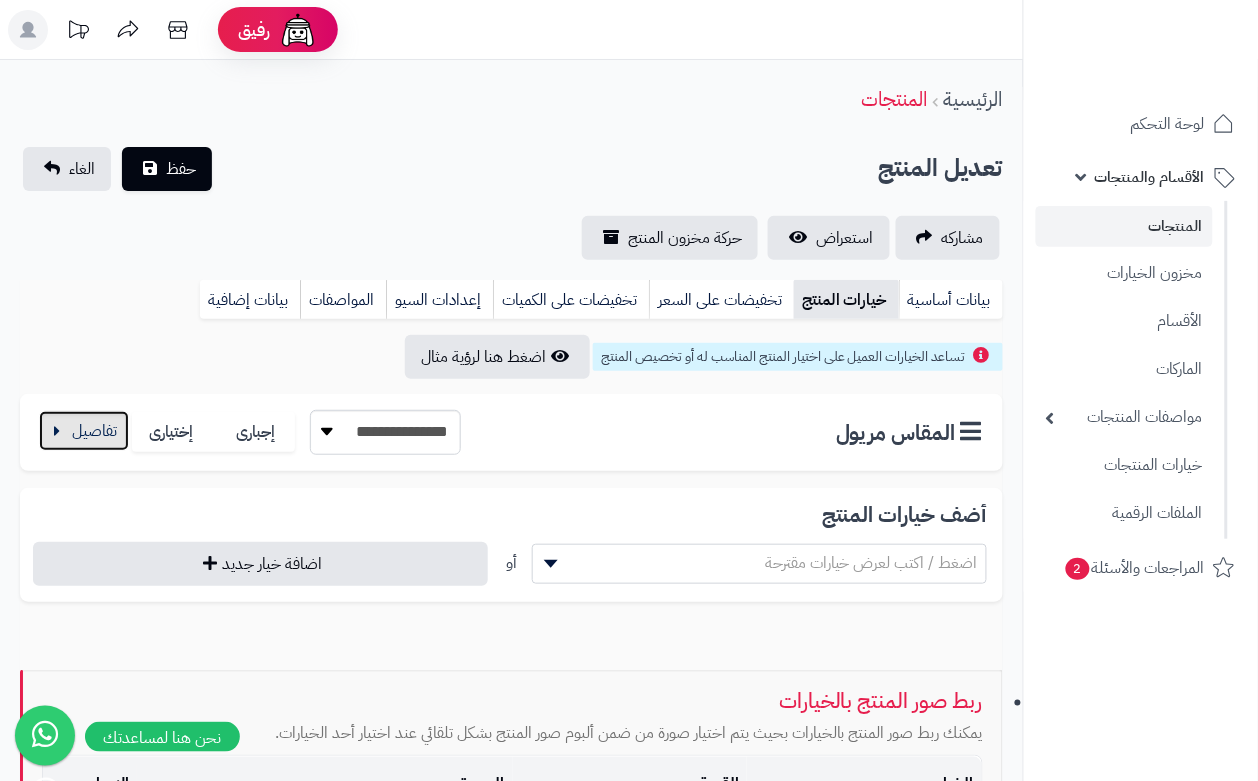 click at bounding box center (84, 431) 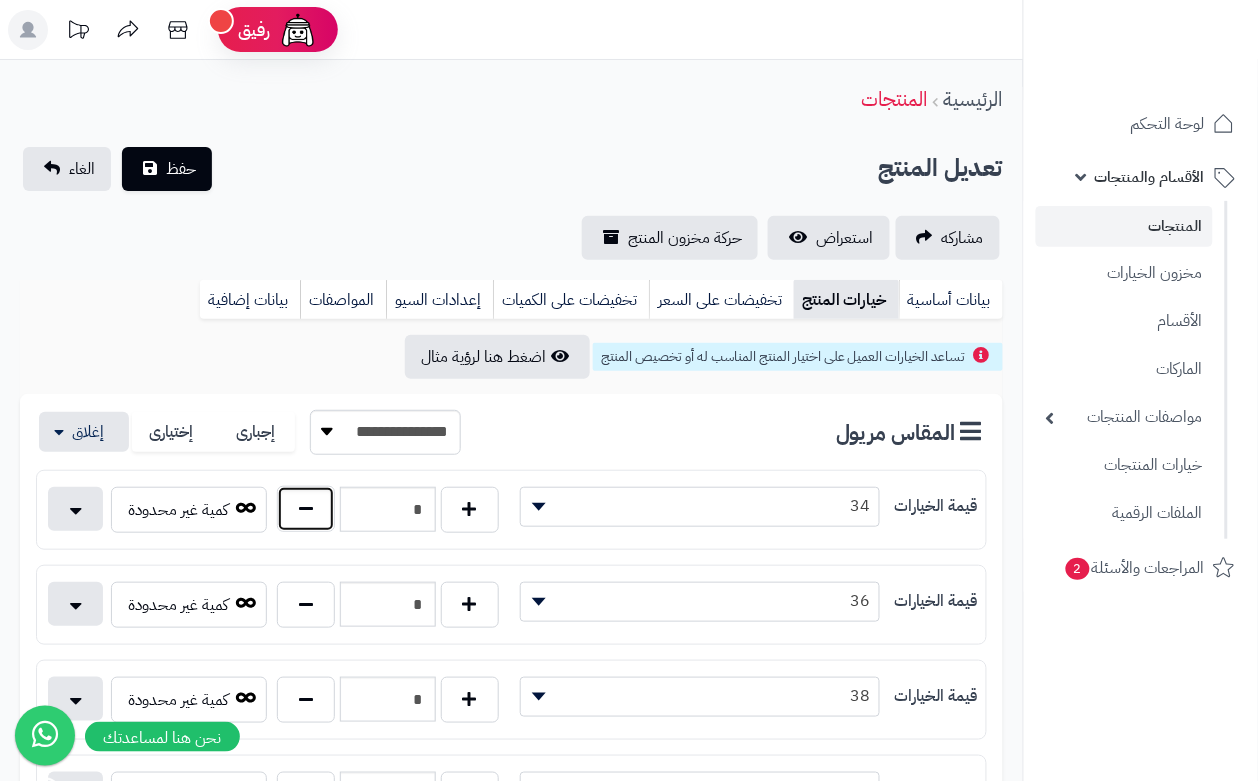 click at bounding box center [306, 509] 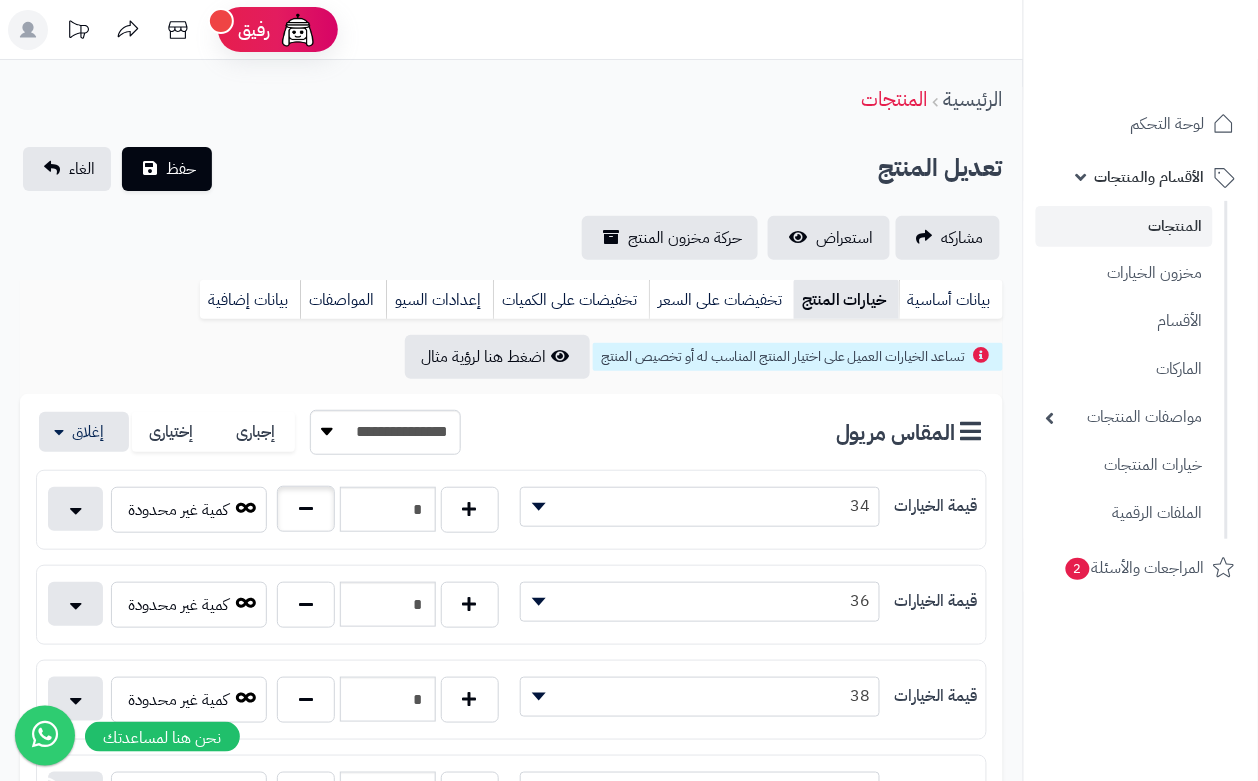 type on "*" 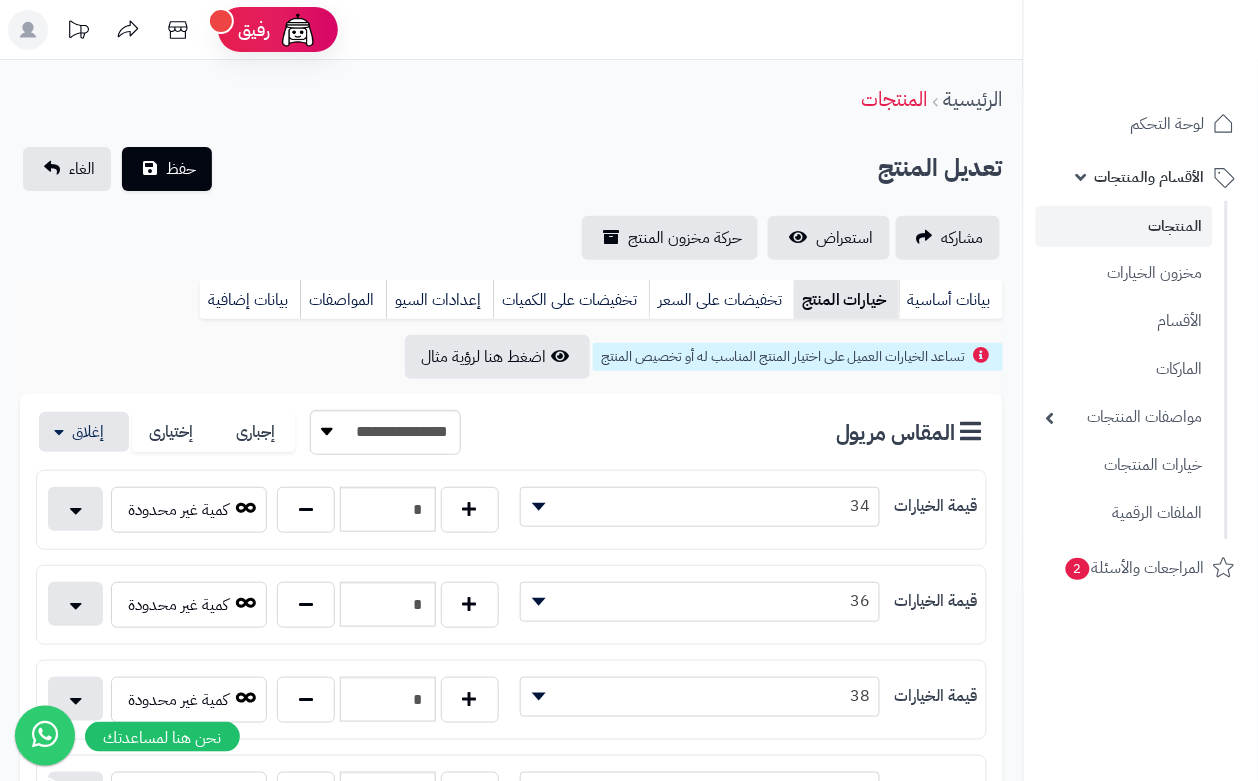 click on "تعديل المنتج
حفظ
الغاء" at bounding box center (511, 169) 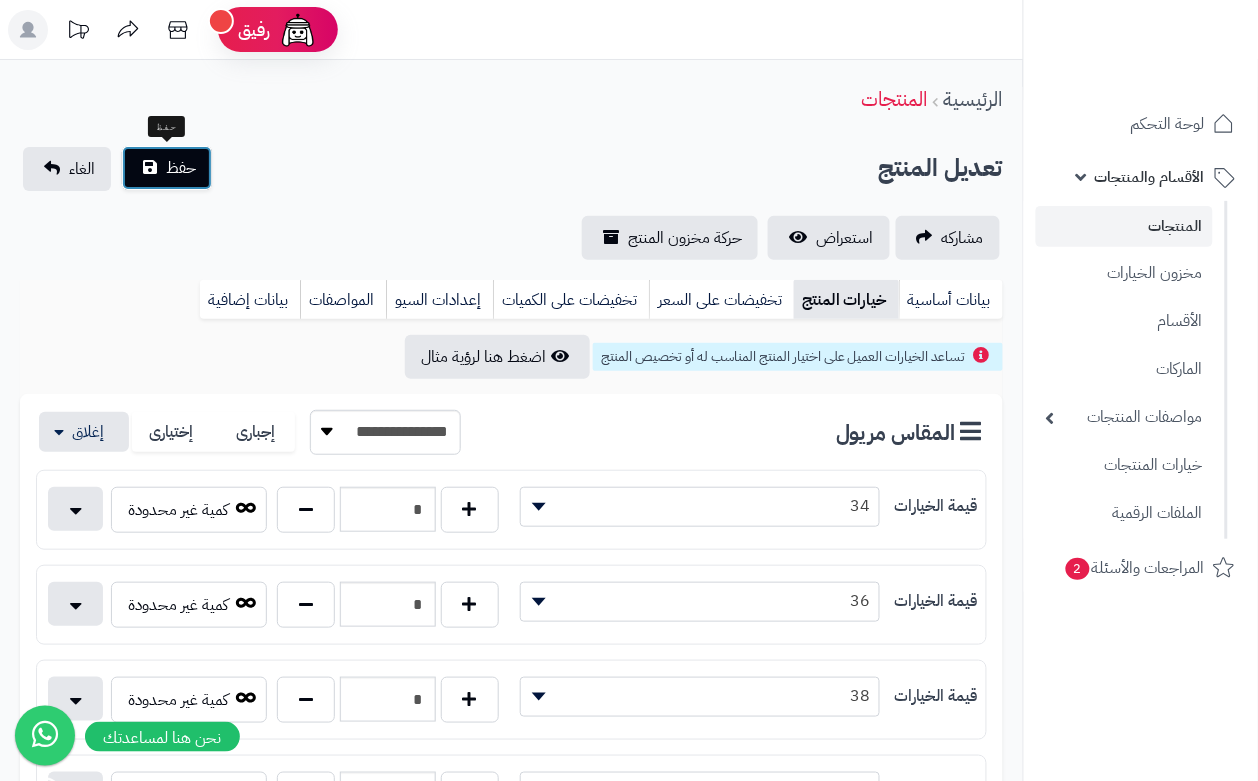 click on "حفظ" at bounding box center [181, 168] 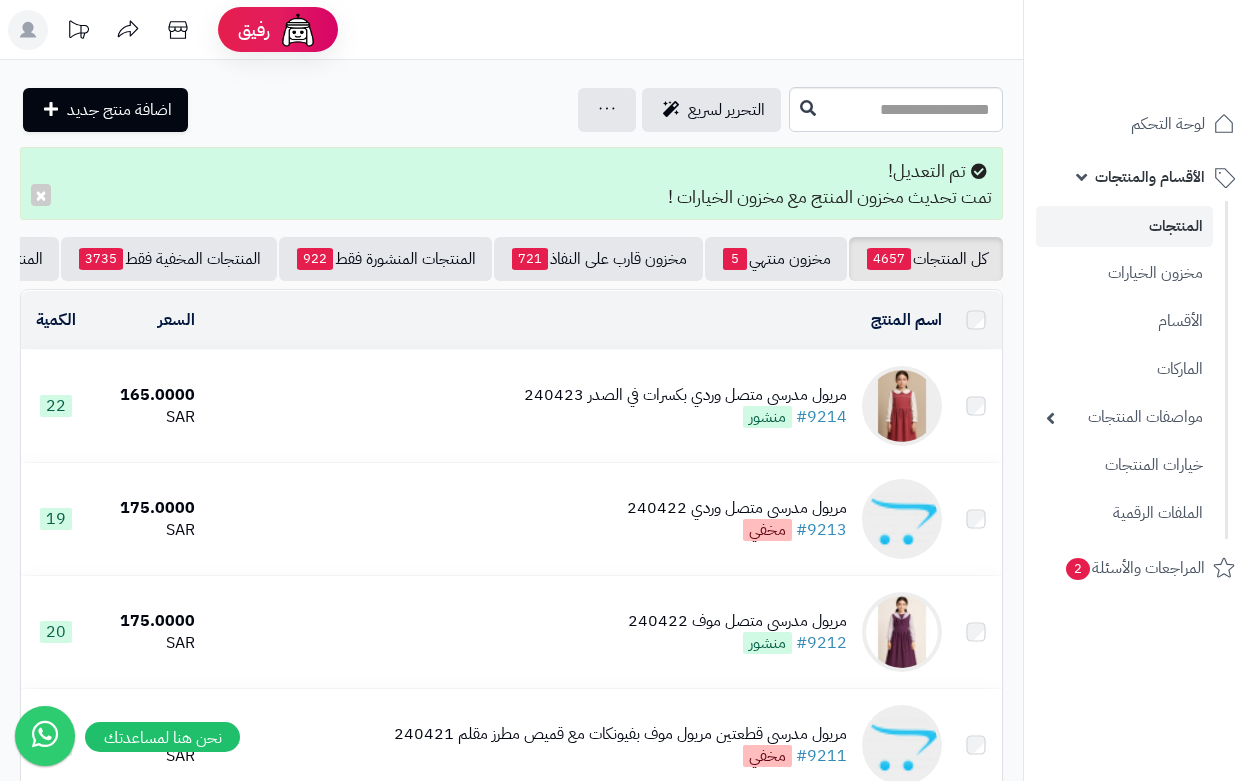 scroll, scrollTop: 0, scrollLeft: 0, axis: both 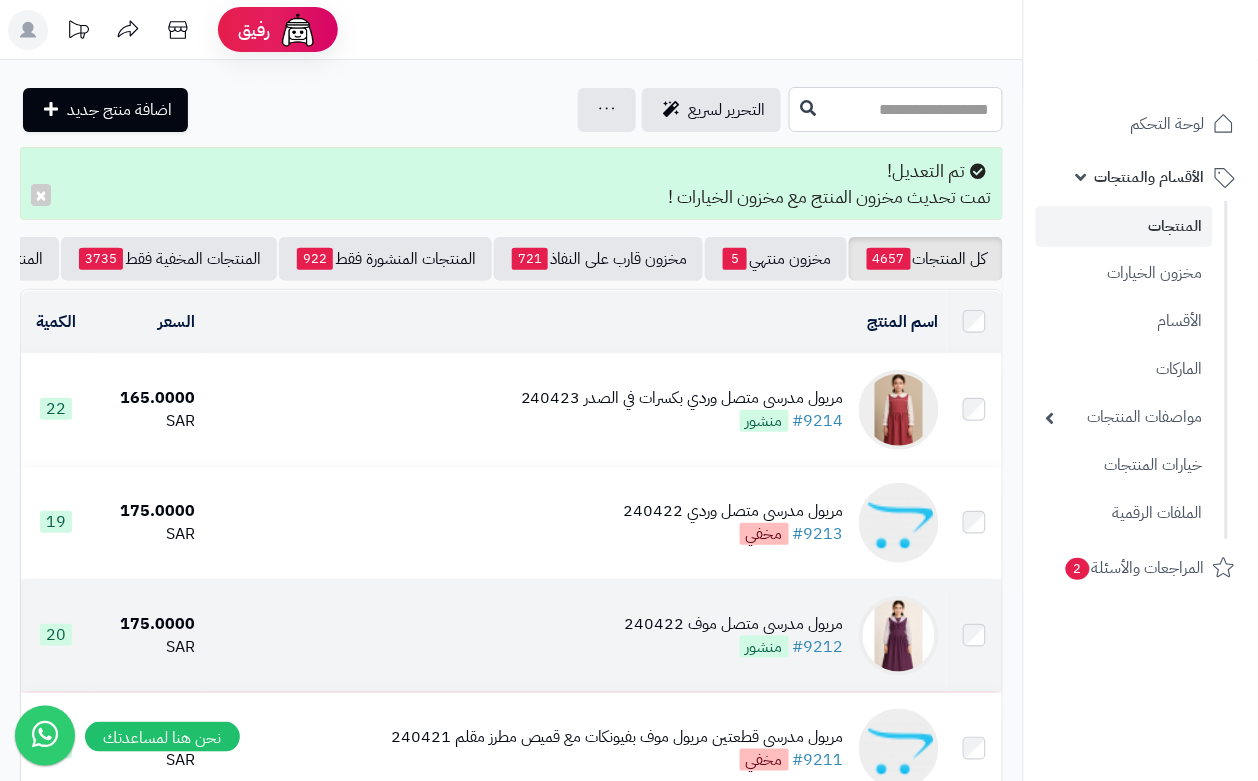 drag, startPoint x: 823, startPoint y: 118, endPoint x: 702, endPoint y: 637, distance: 532.9184 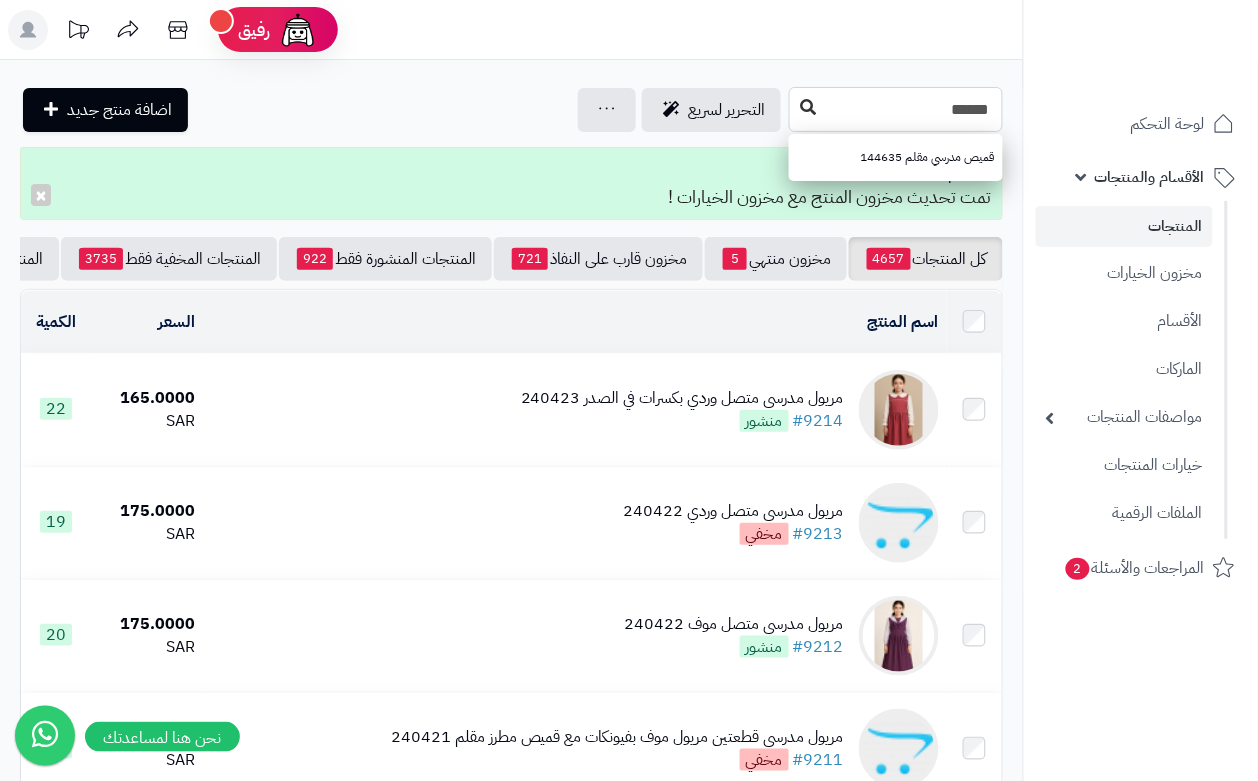 type on "******" 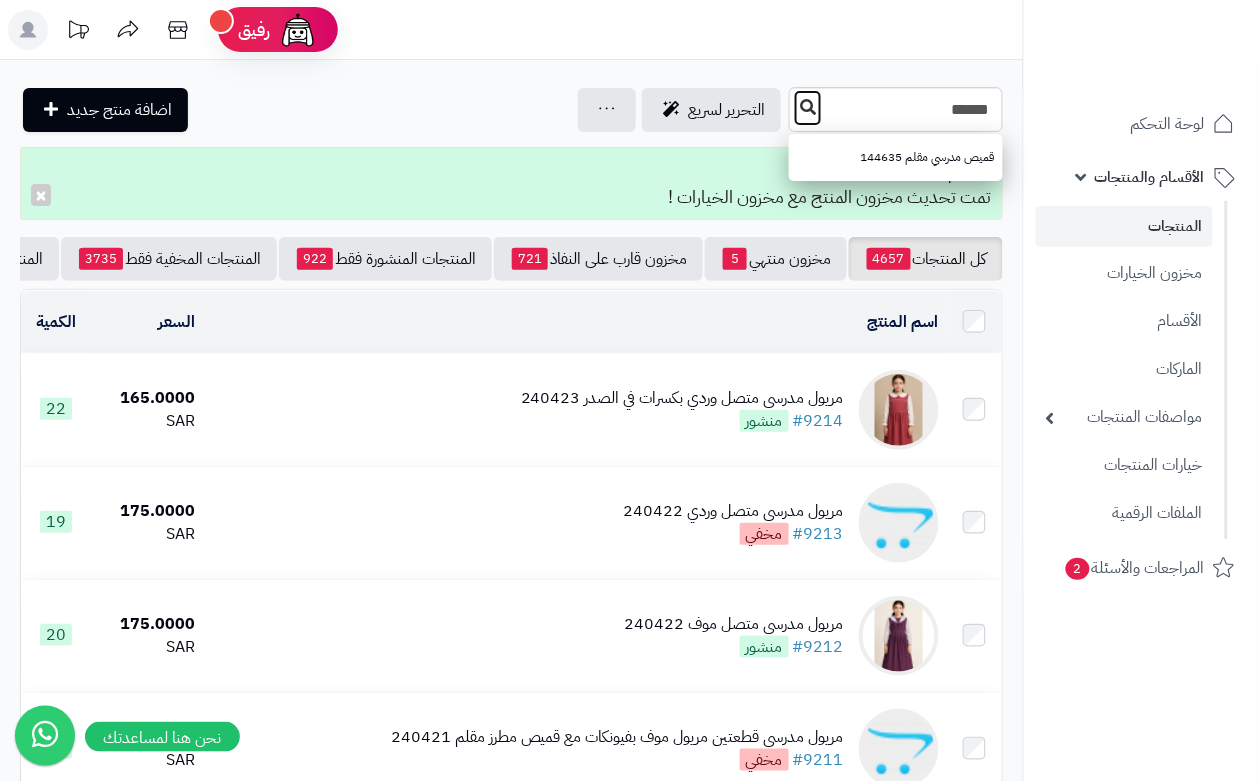 click at bounding box center [808, 107] 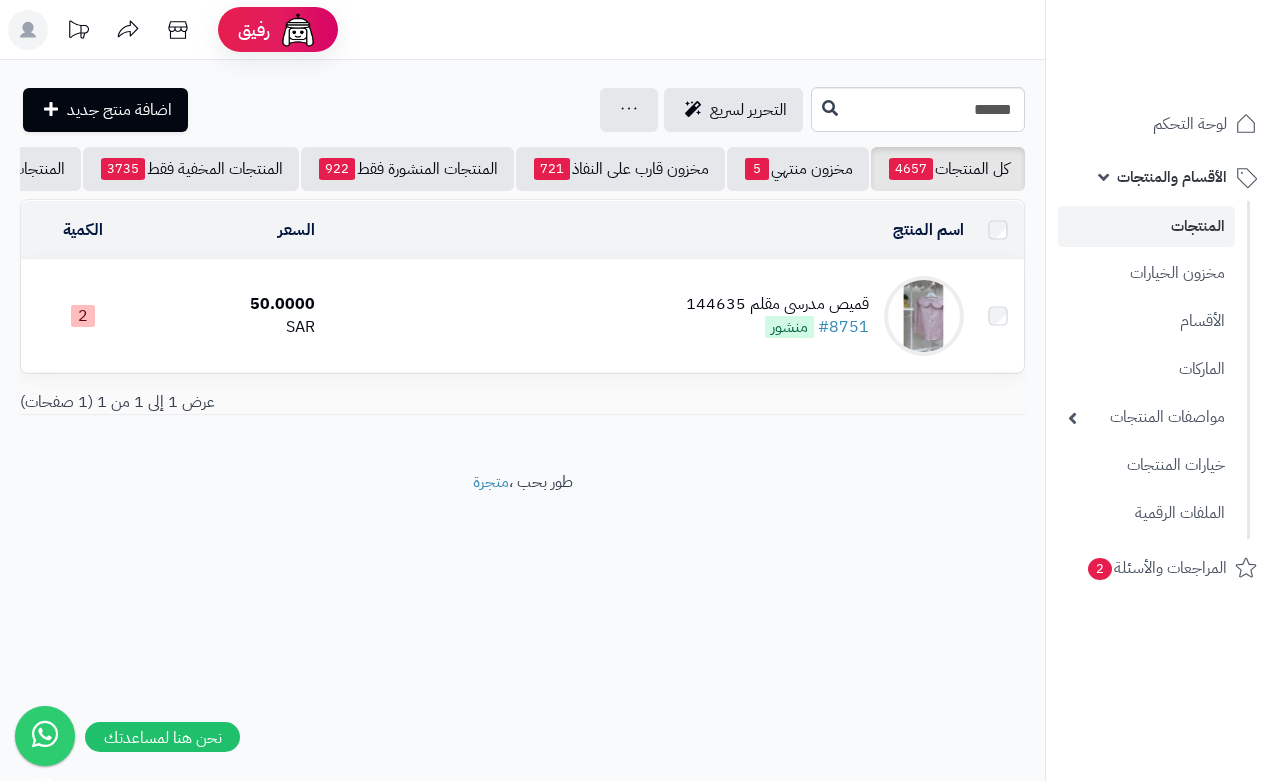scroll, scrollTop: 0, scrollLeft: 0, axis: both 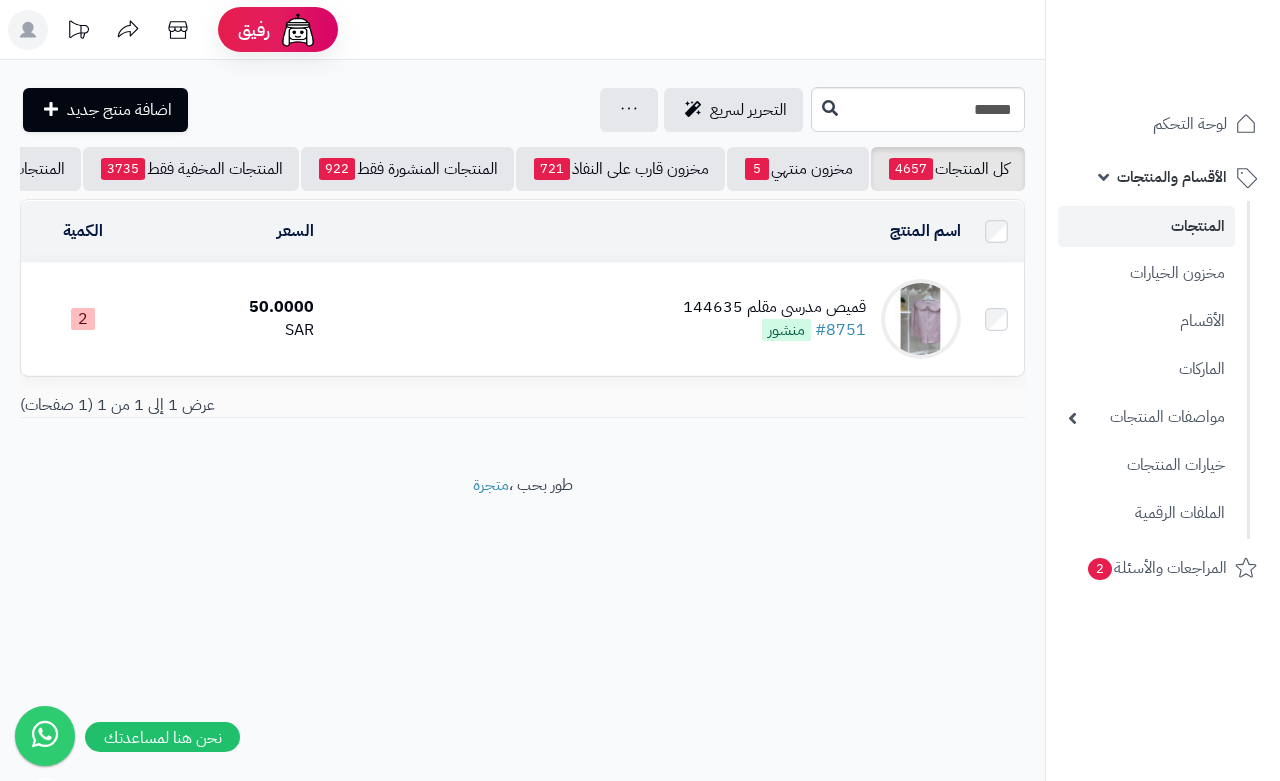 click on "قميص مدرسي مقلم 144635
#8751
منشور" at bounding box center [645, 319] 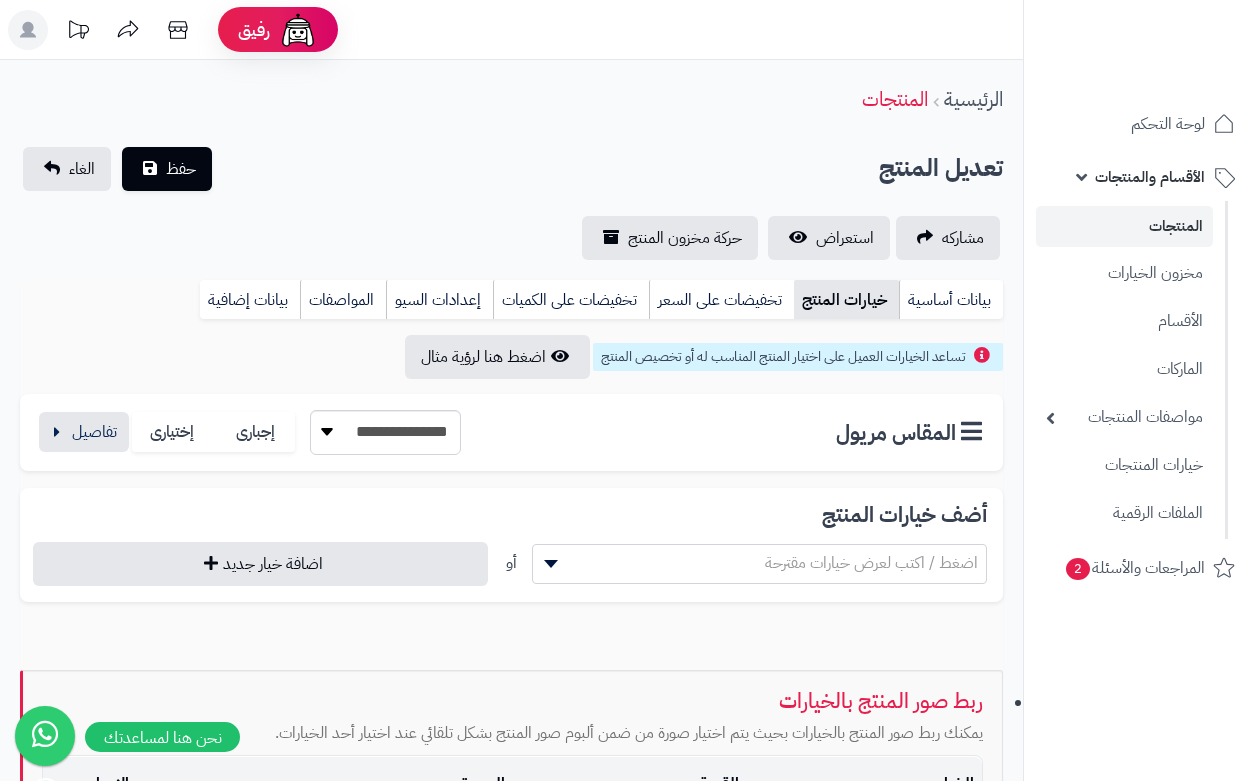 scroll, scrollTop: 0, scrollLeft: 0, axis: both 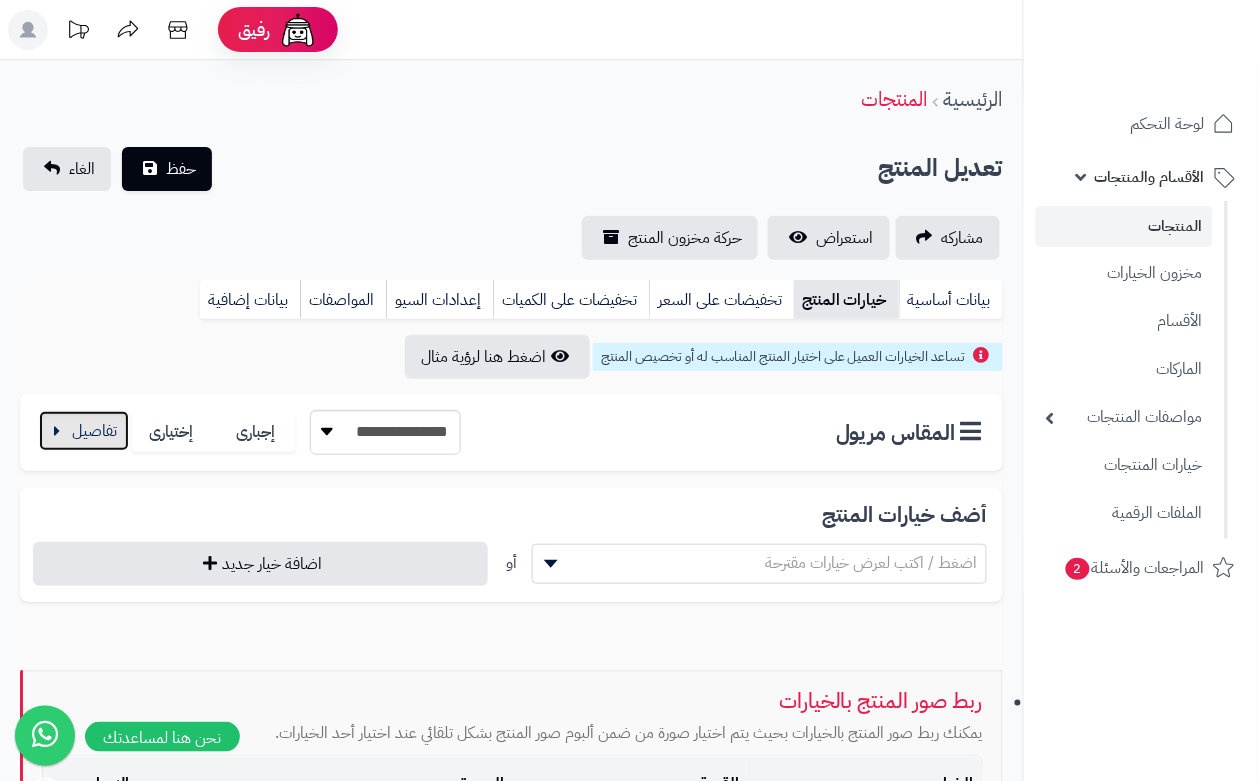 click at bounding box center (84, 431) 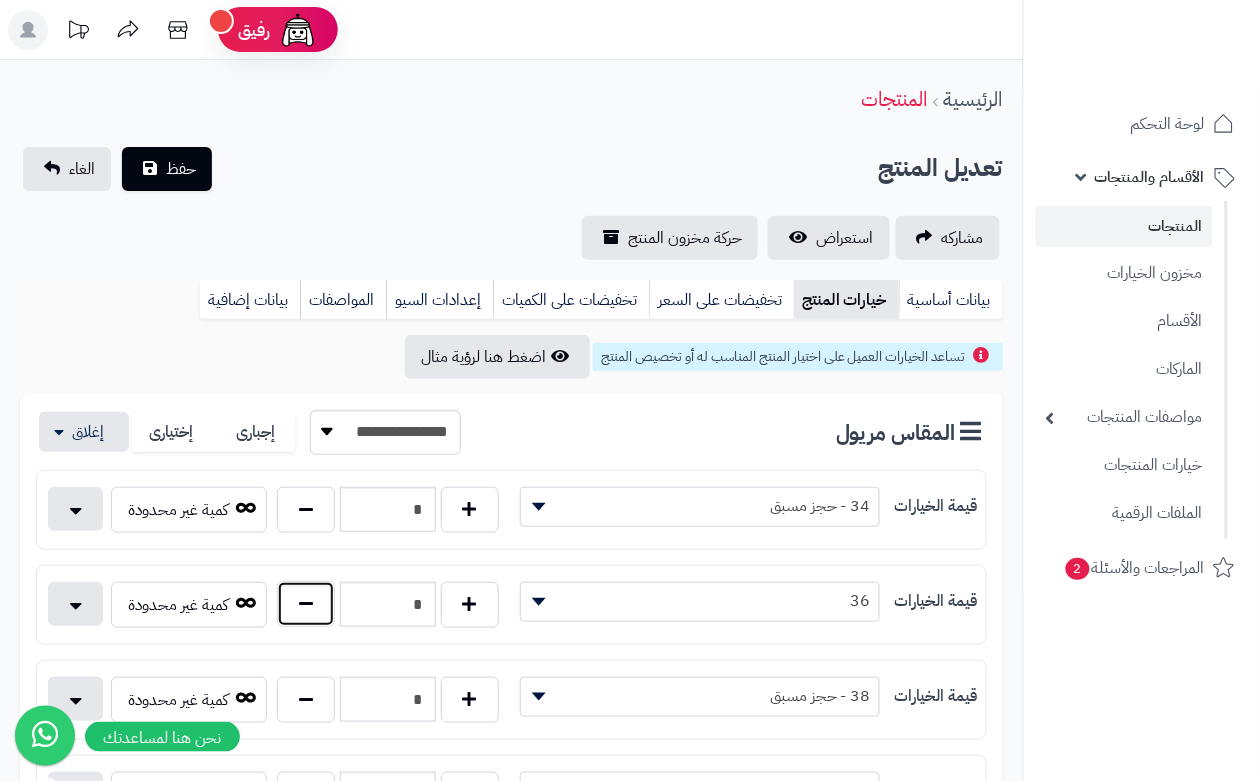 click at bounding box center (306, 604) 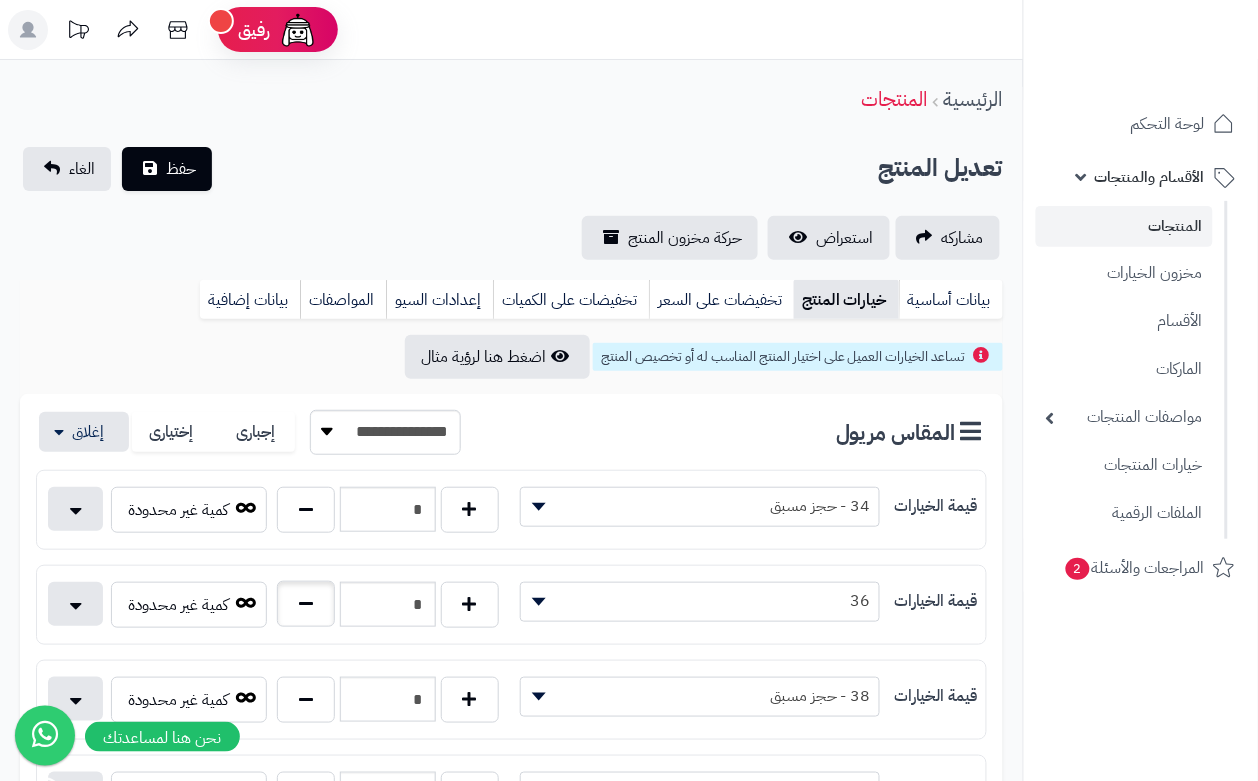 type on "*" 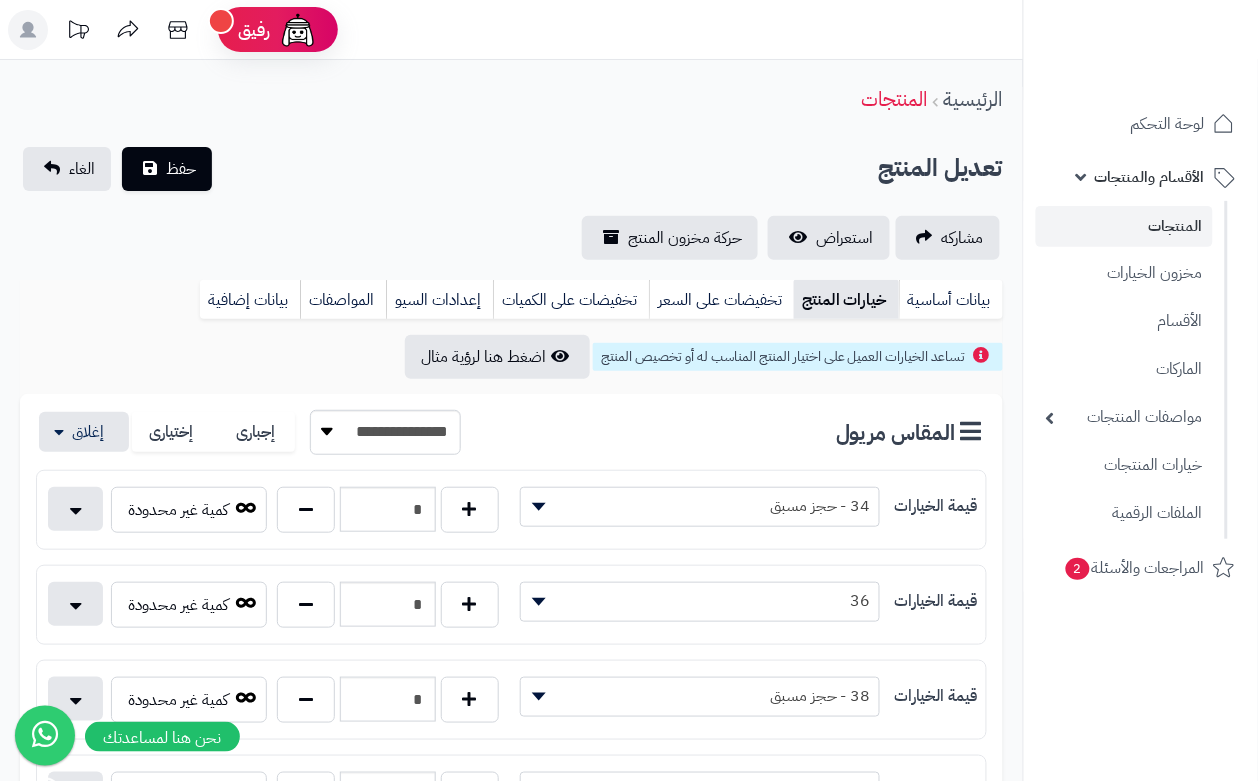 click on "**********" at bounding box center [511, 1081] 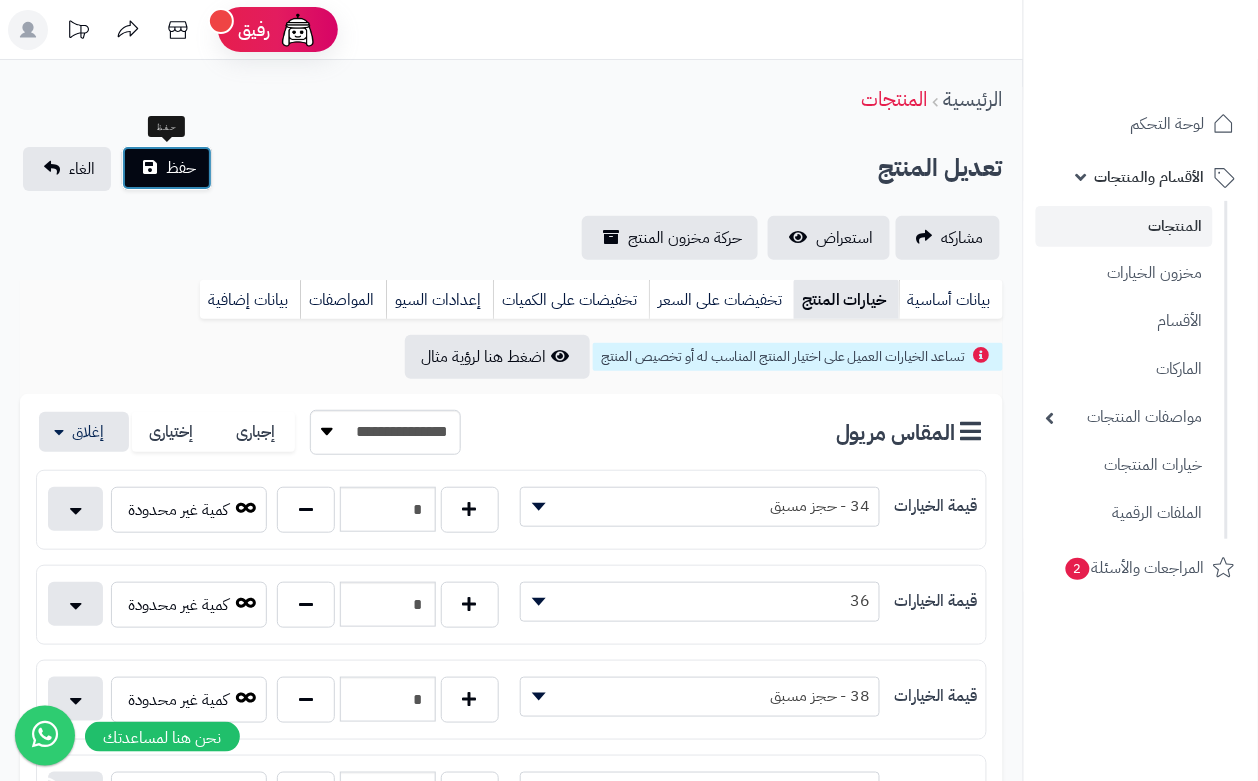 click on "حفظ" at bounding box center (167, 168) 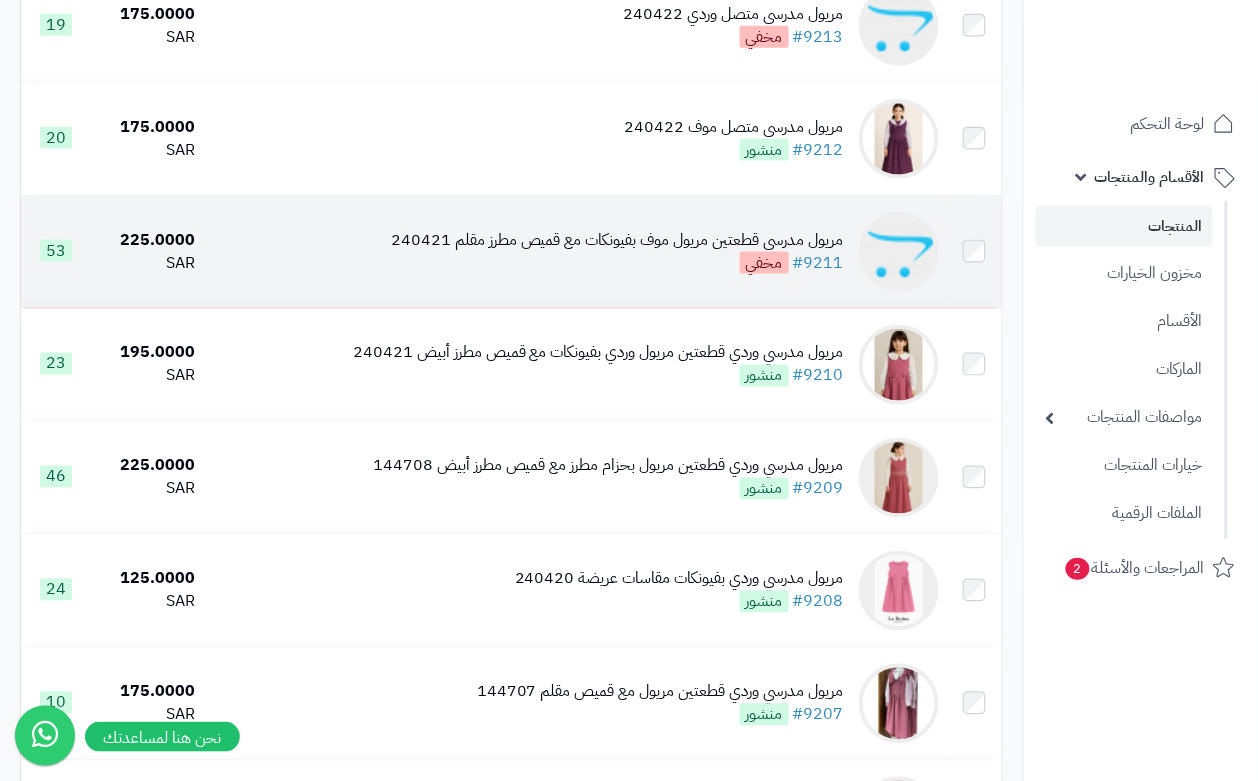 scroll, scrollTop: 500, scrollLeft: 0, axis: vertical 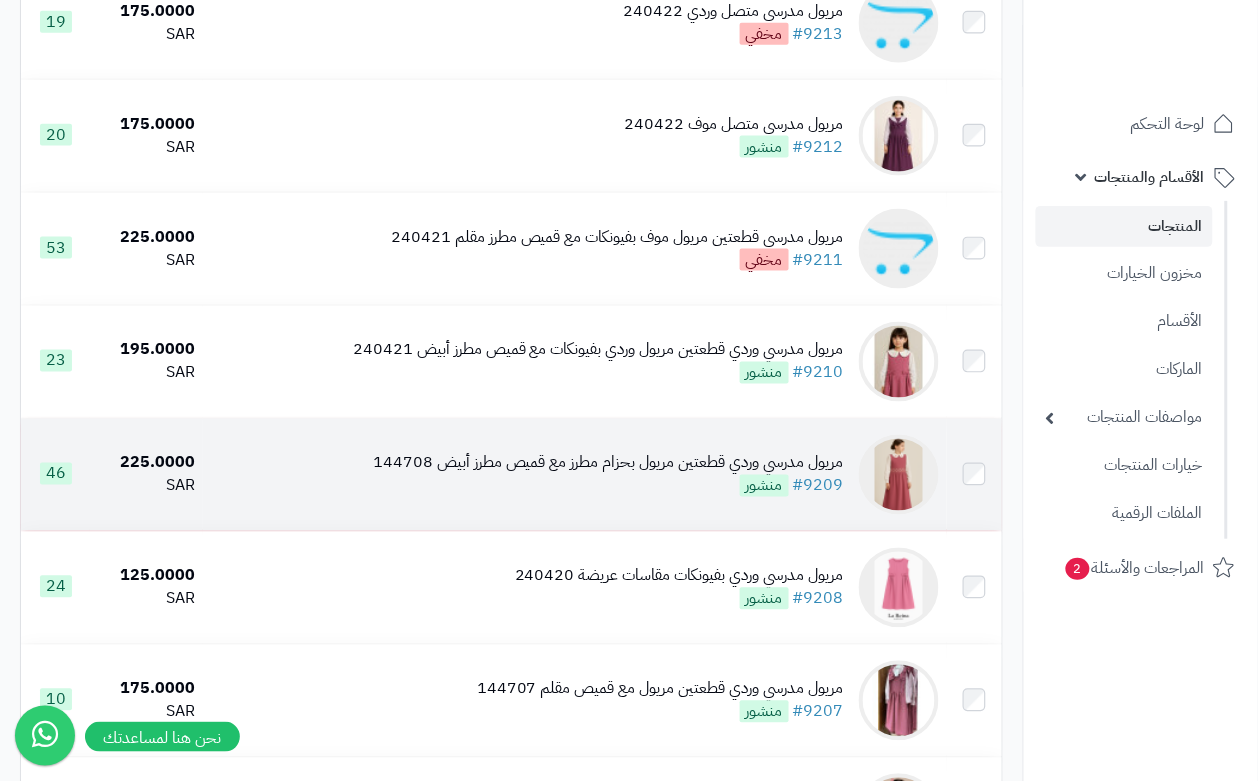 click on "مريول مدرسي وردي قطعتين مريول بحزام  مطرز مع قميص مطرز  أبيض  144708
#9209
منشور" at bounding box center (608, 475) 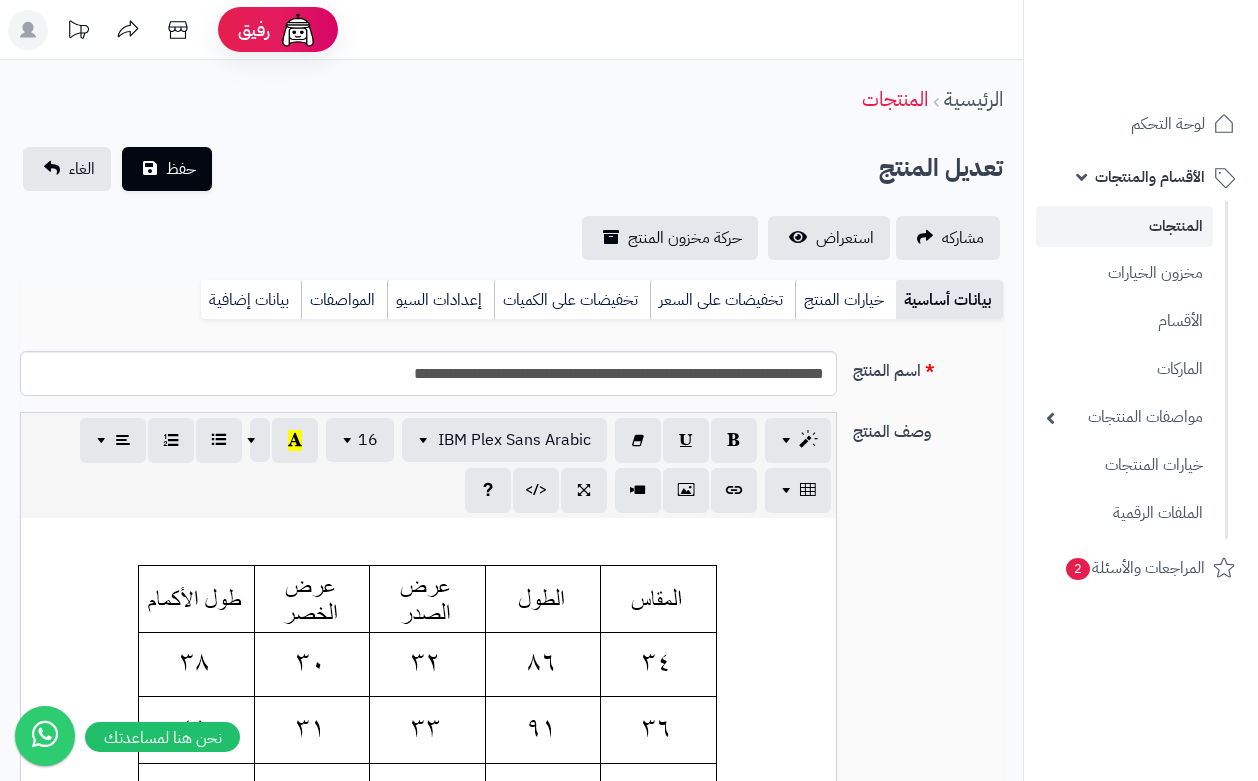 scroll, scrollTop: 0, scrollLeft: 0, axis: both 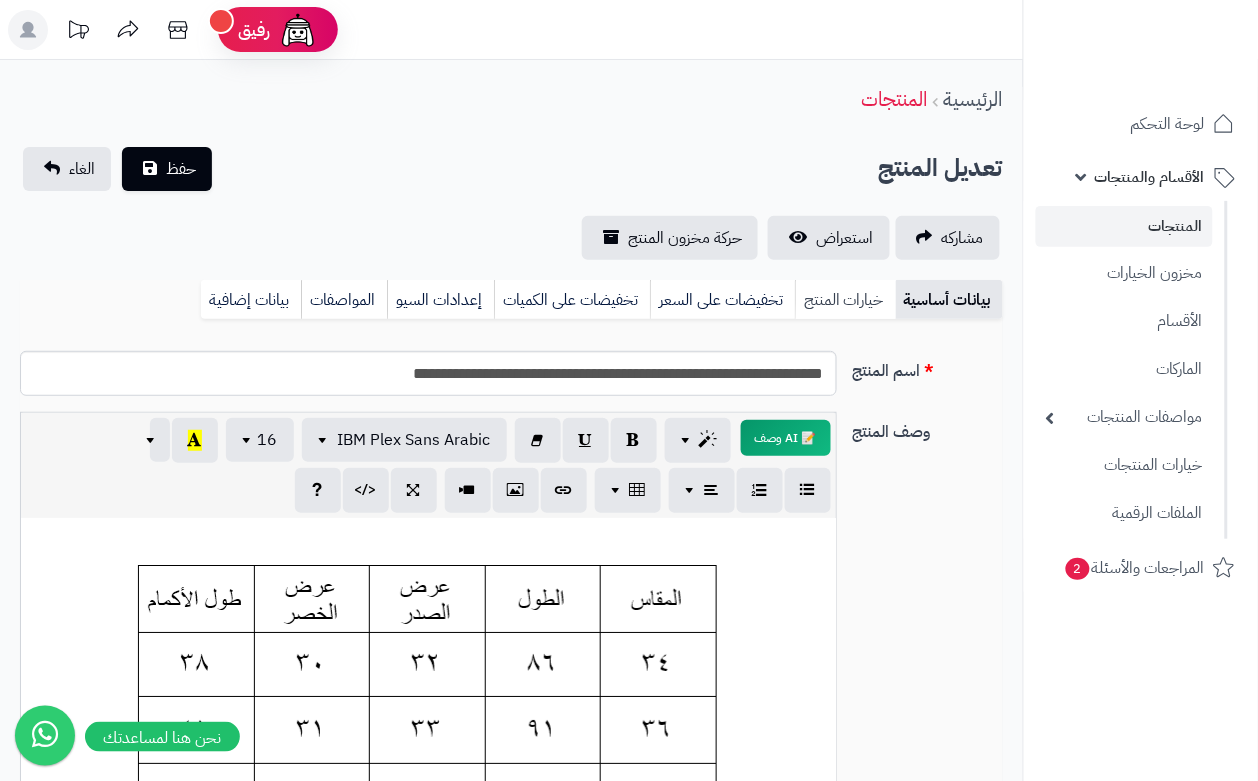 click on "خيارات المنتج" at bounding box center [845, 300] 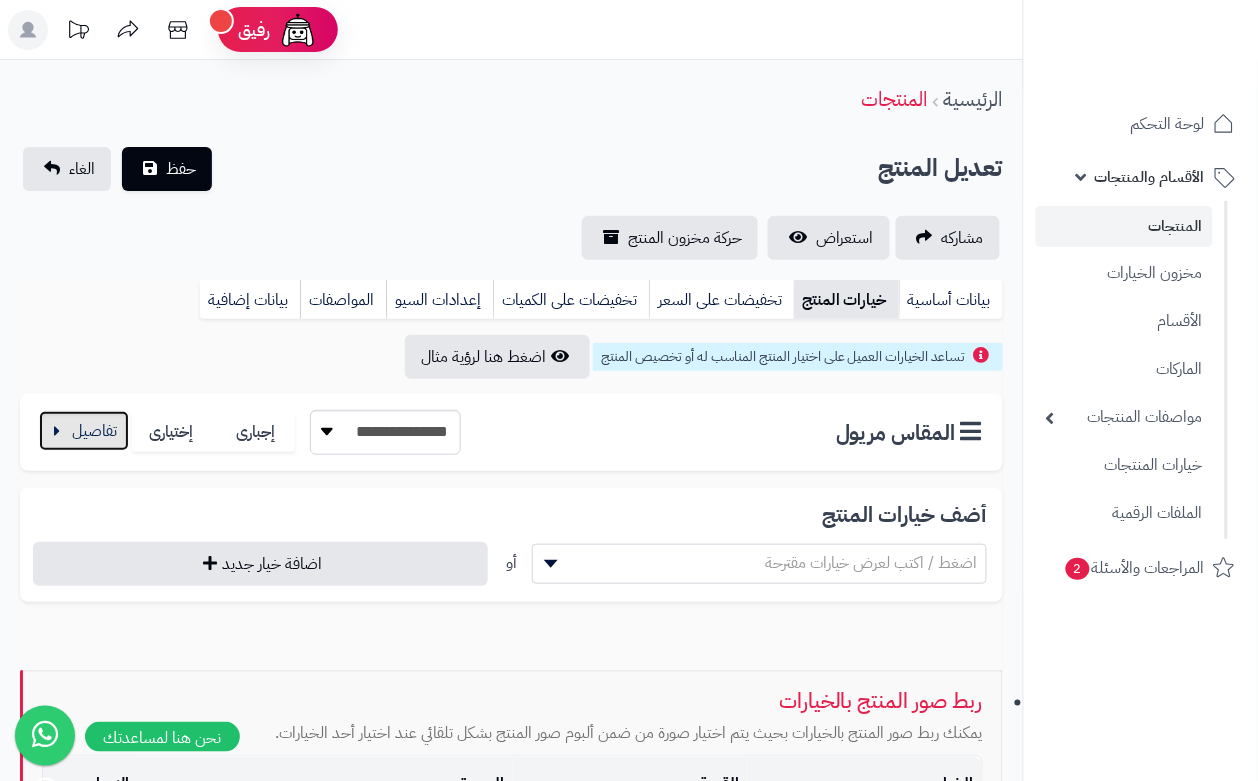 click at bounding box center [84, 431] 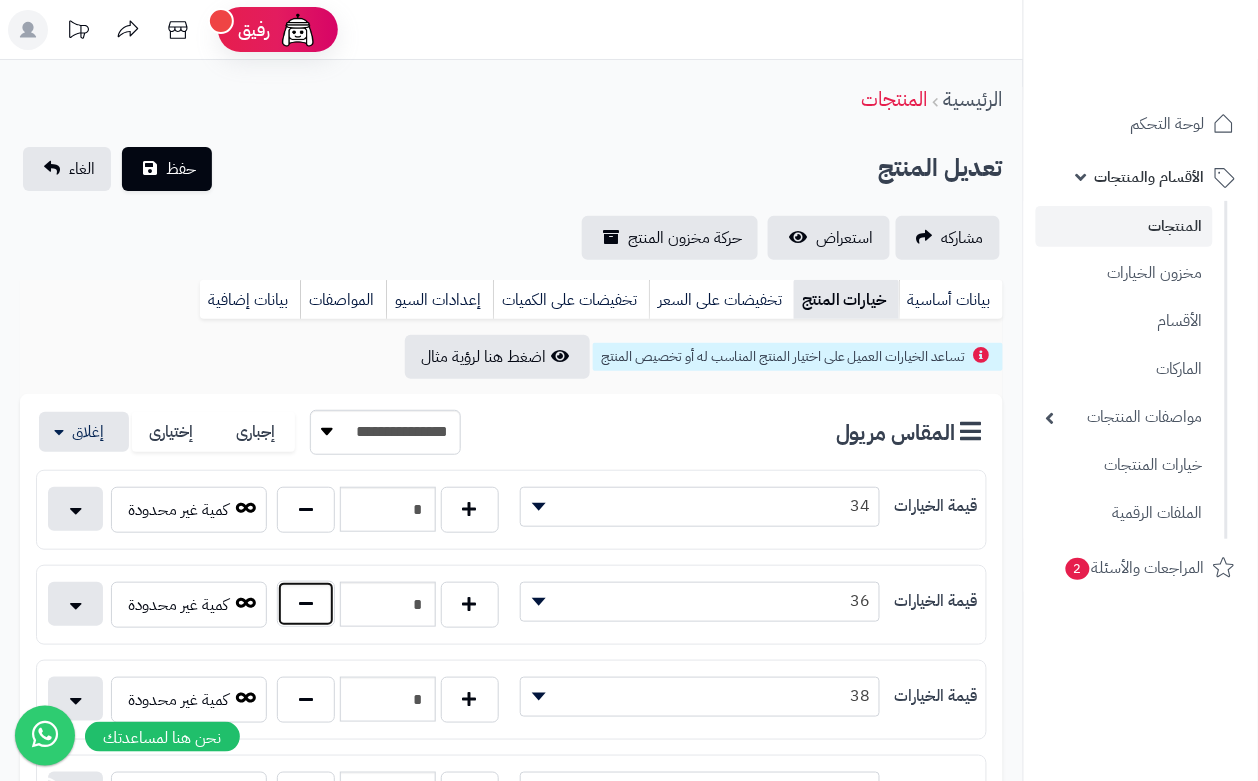 click at bounding box center [306, 604] 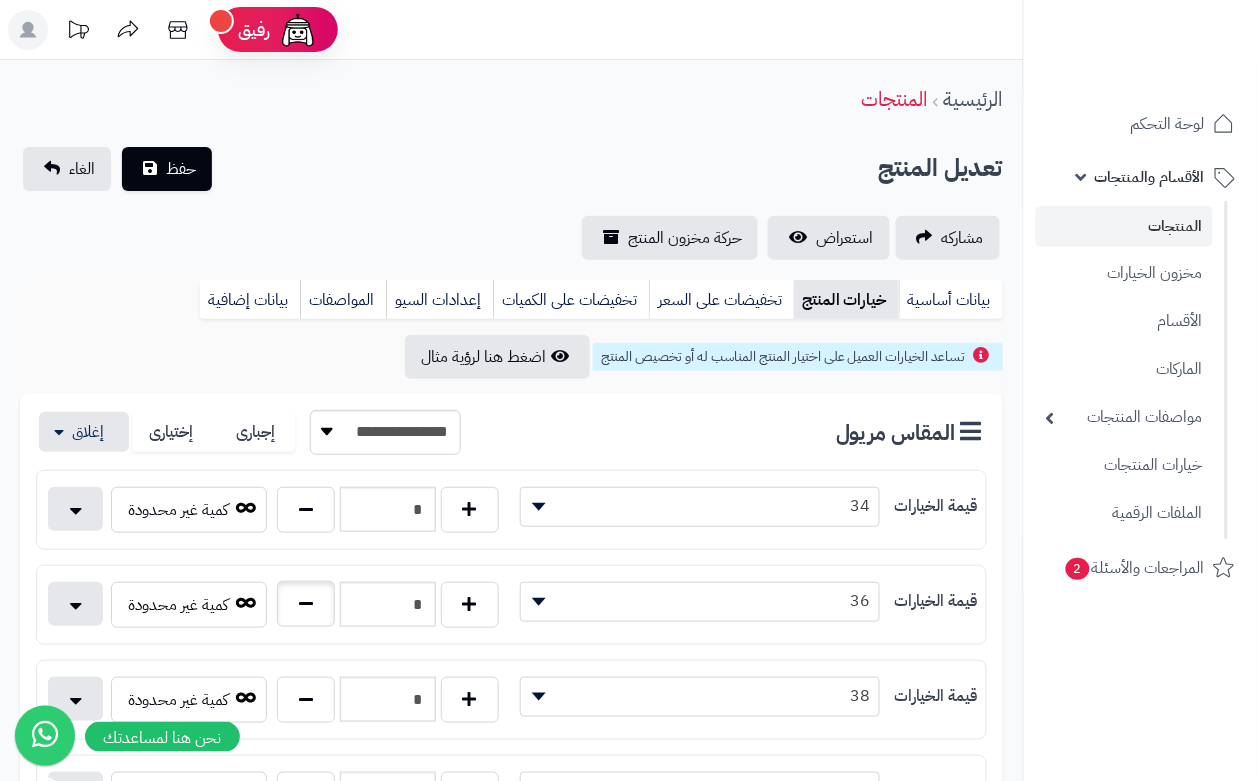 type on "*" 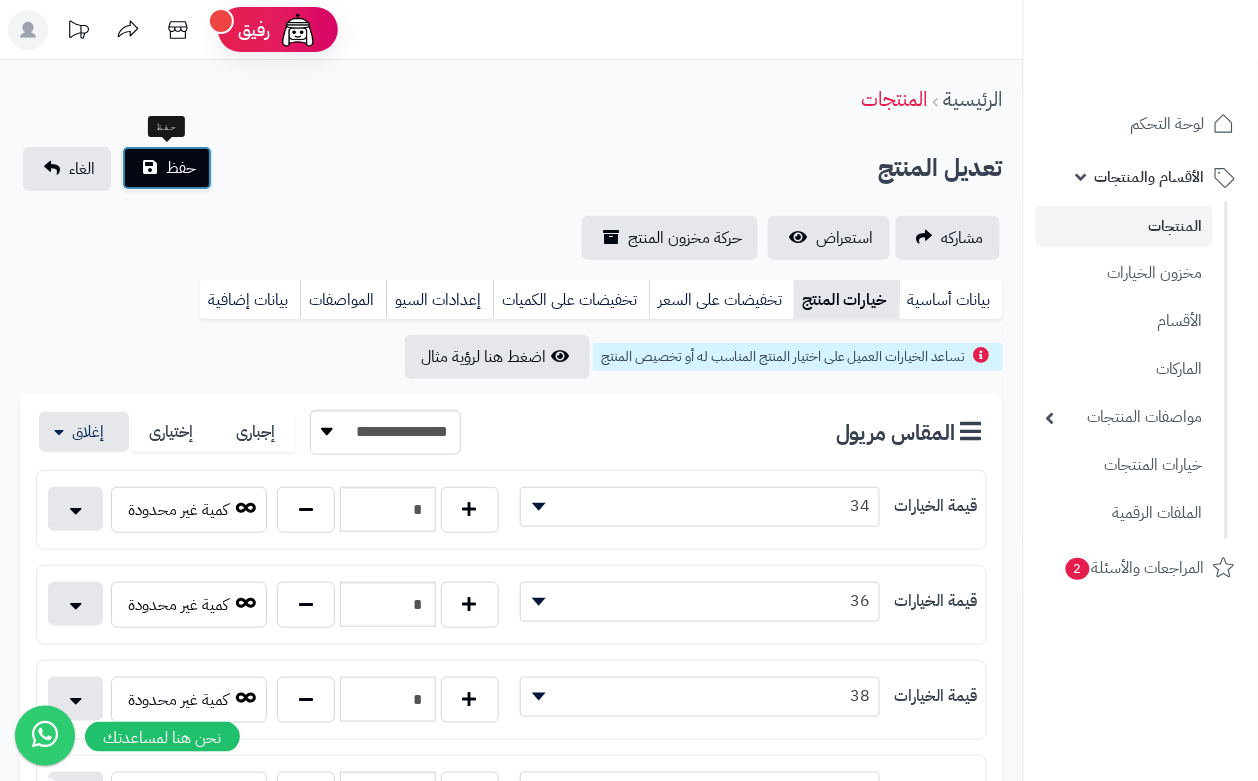 click on "حفظ" at bounding box center (181, 168) 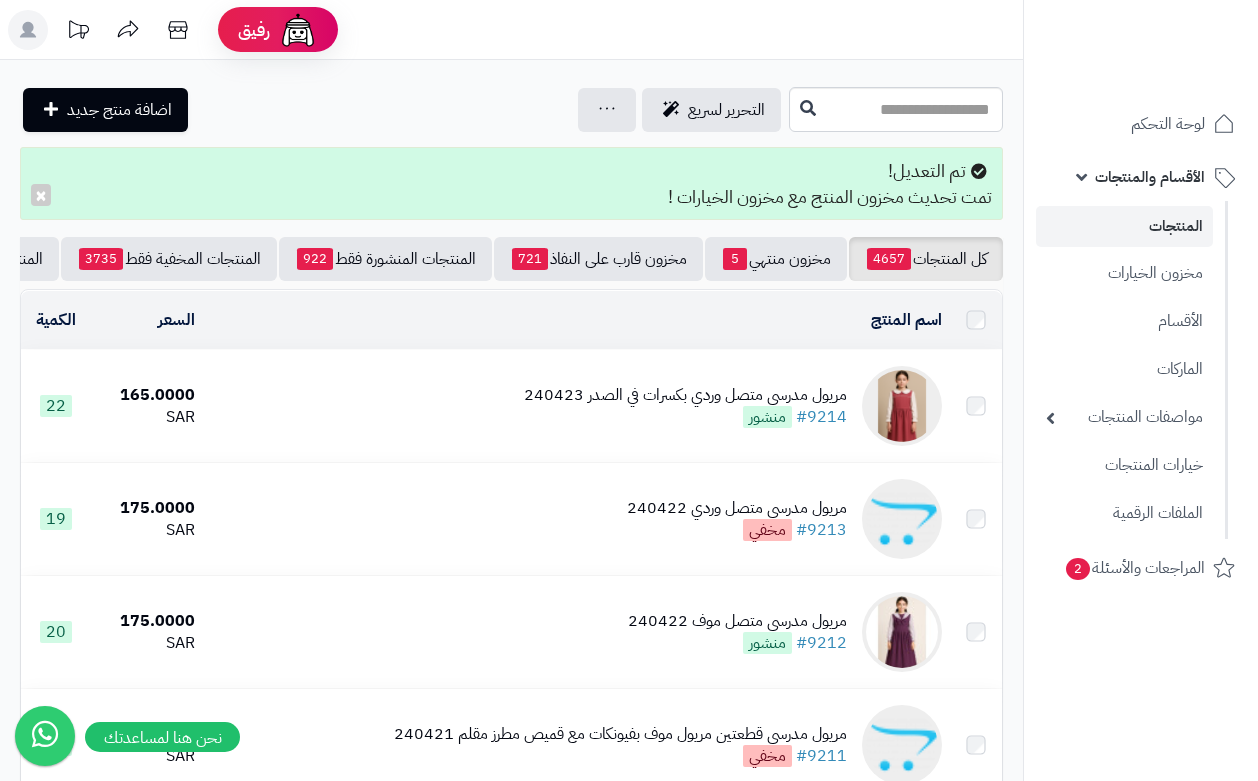scroll, scrollTop: 0, scrollLeft: 0, axis: both 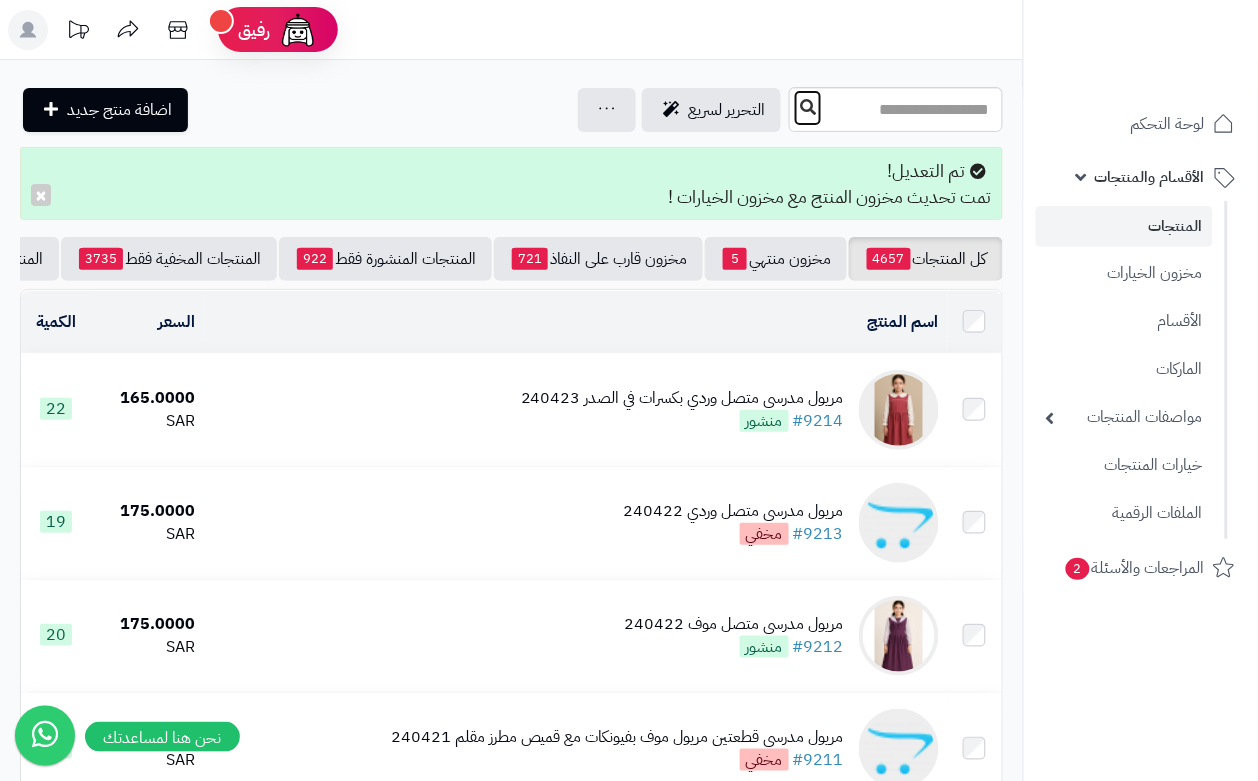 click at bounding box center (808, 108) 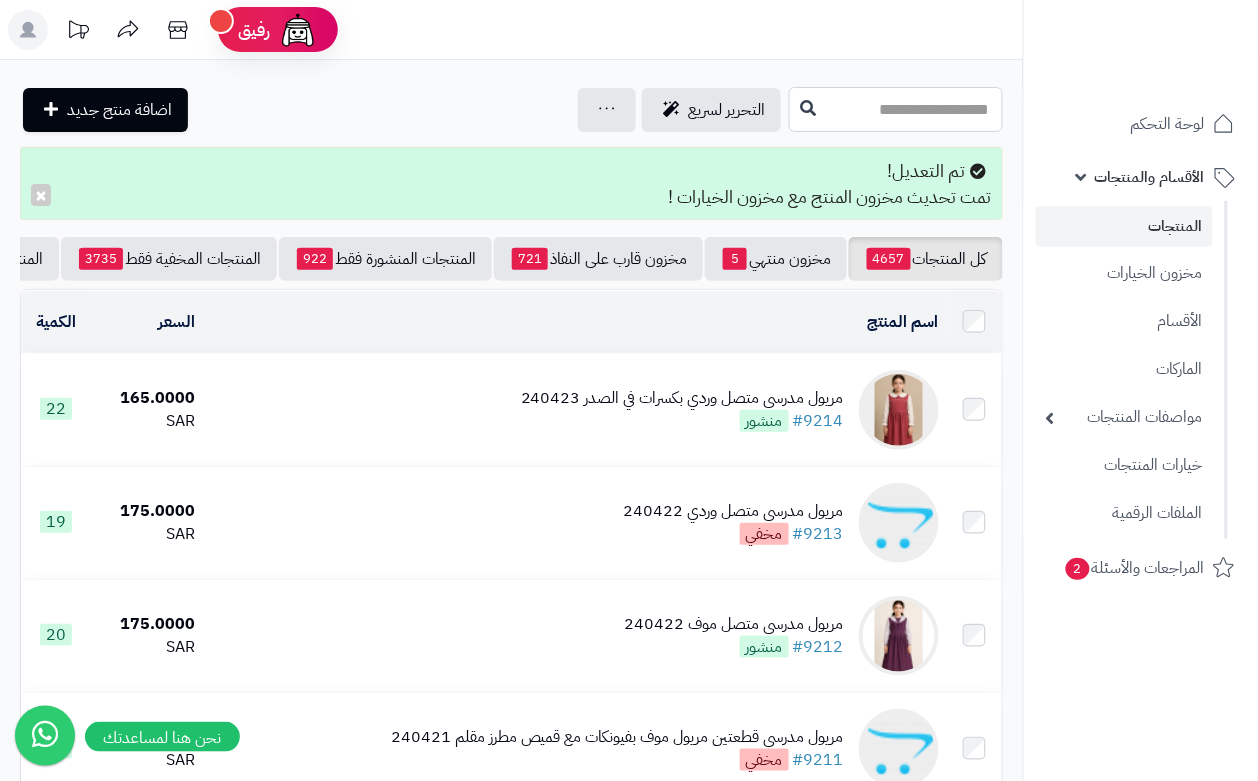 click at bounding box center (896, 109) 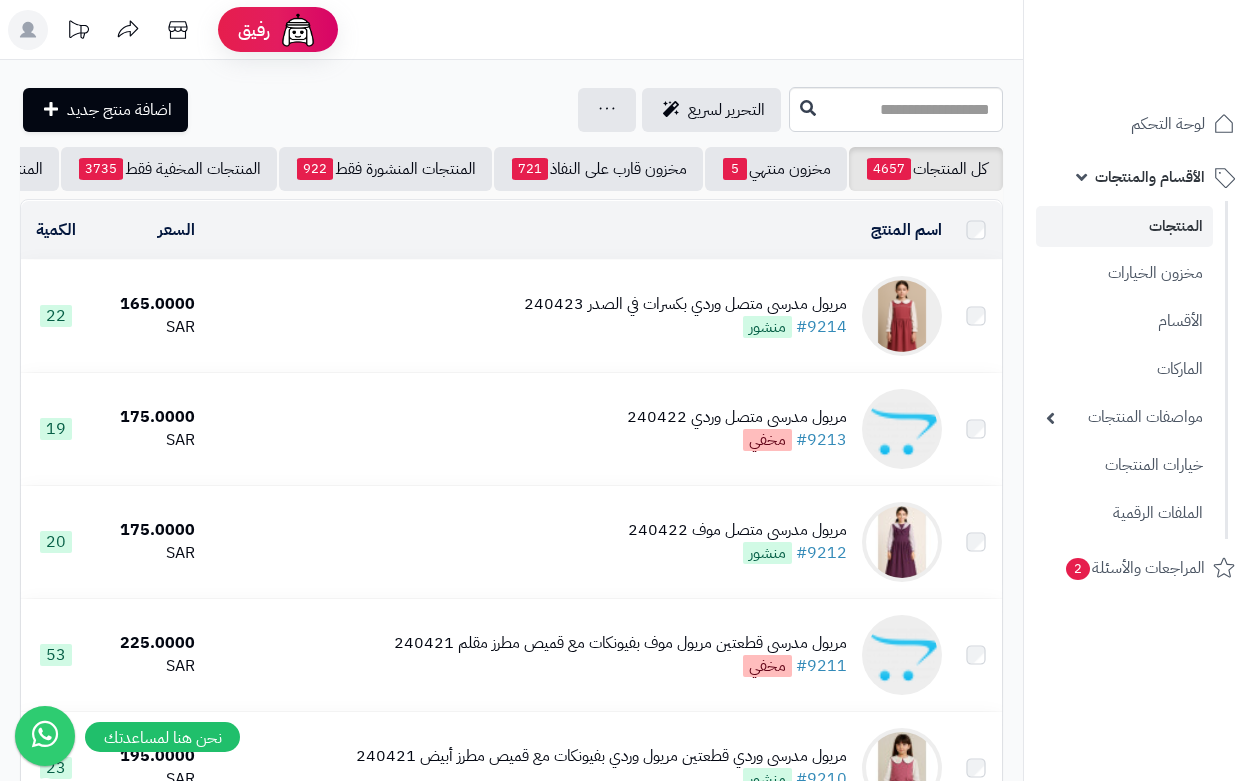 scroll, scrollTop: 0, scrollLeft: 0, axis: both 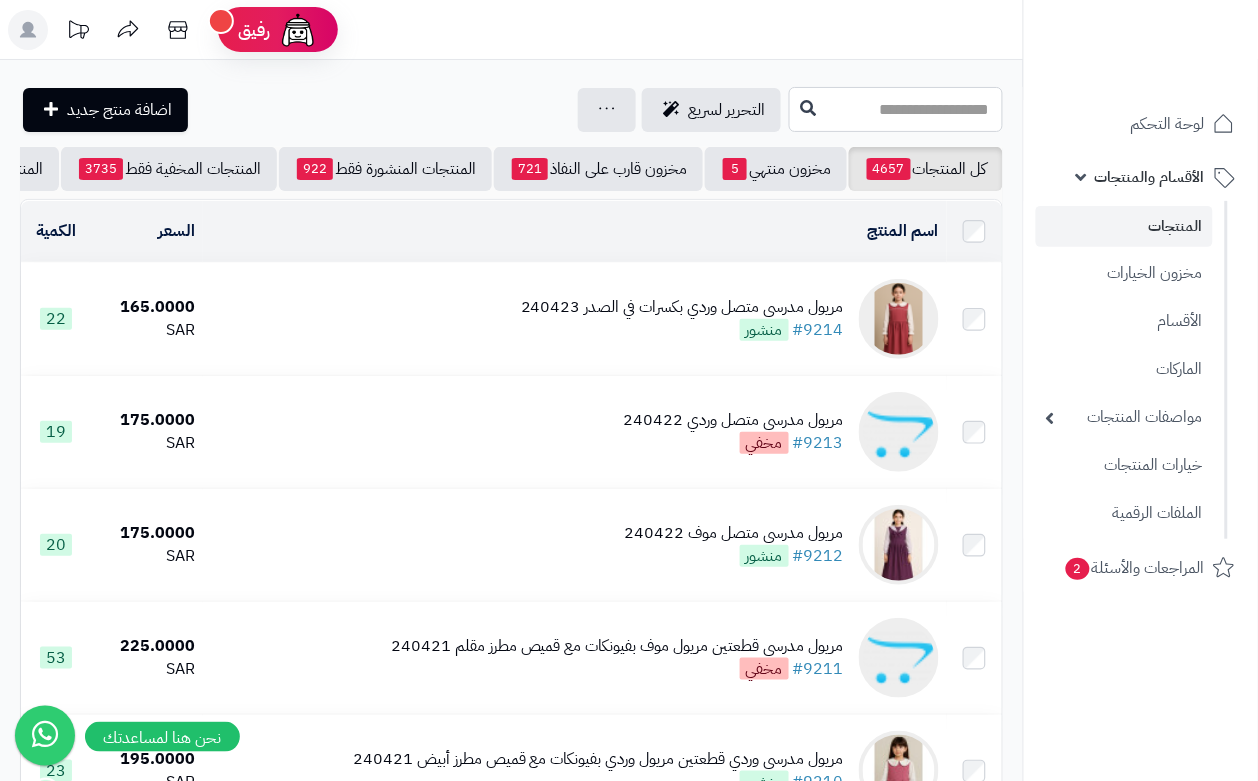 drag, startPoint x: 901, startPoint y: 112, endPoint x: 648, endPoint y: 385, distance: 372.20694 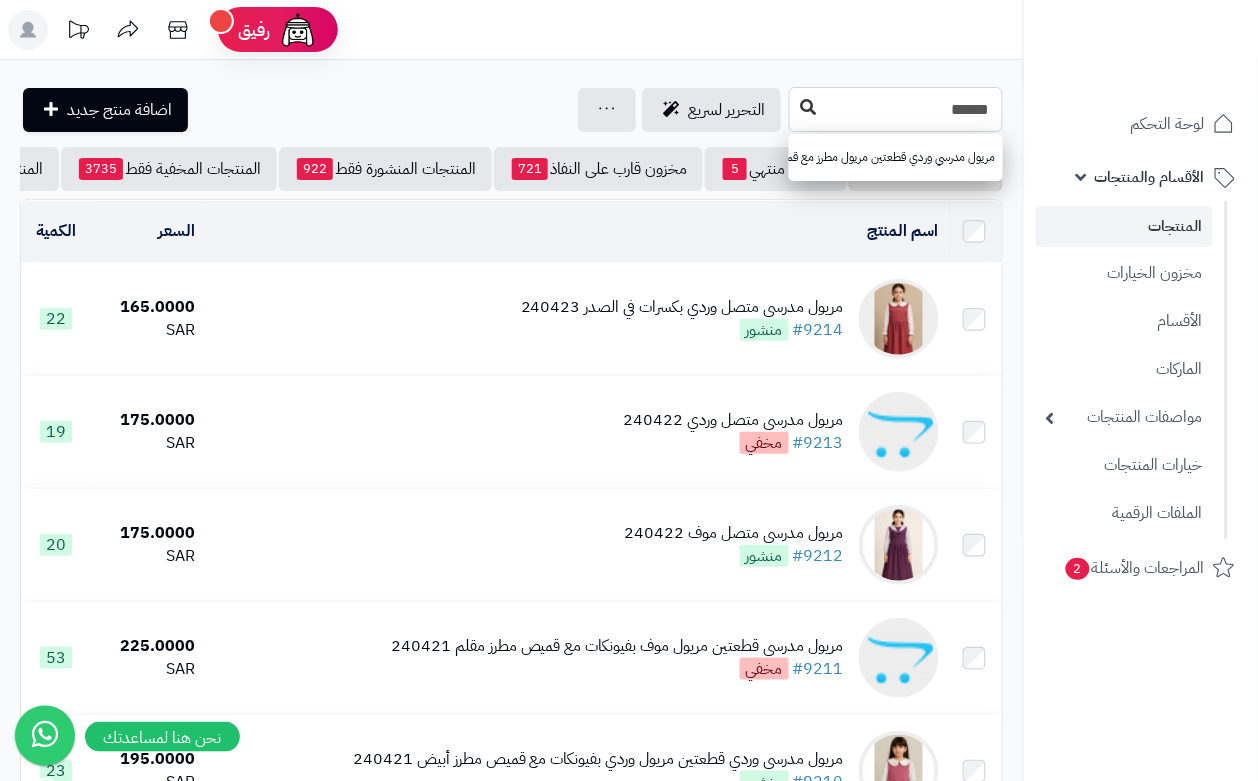 type on "******" 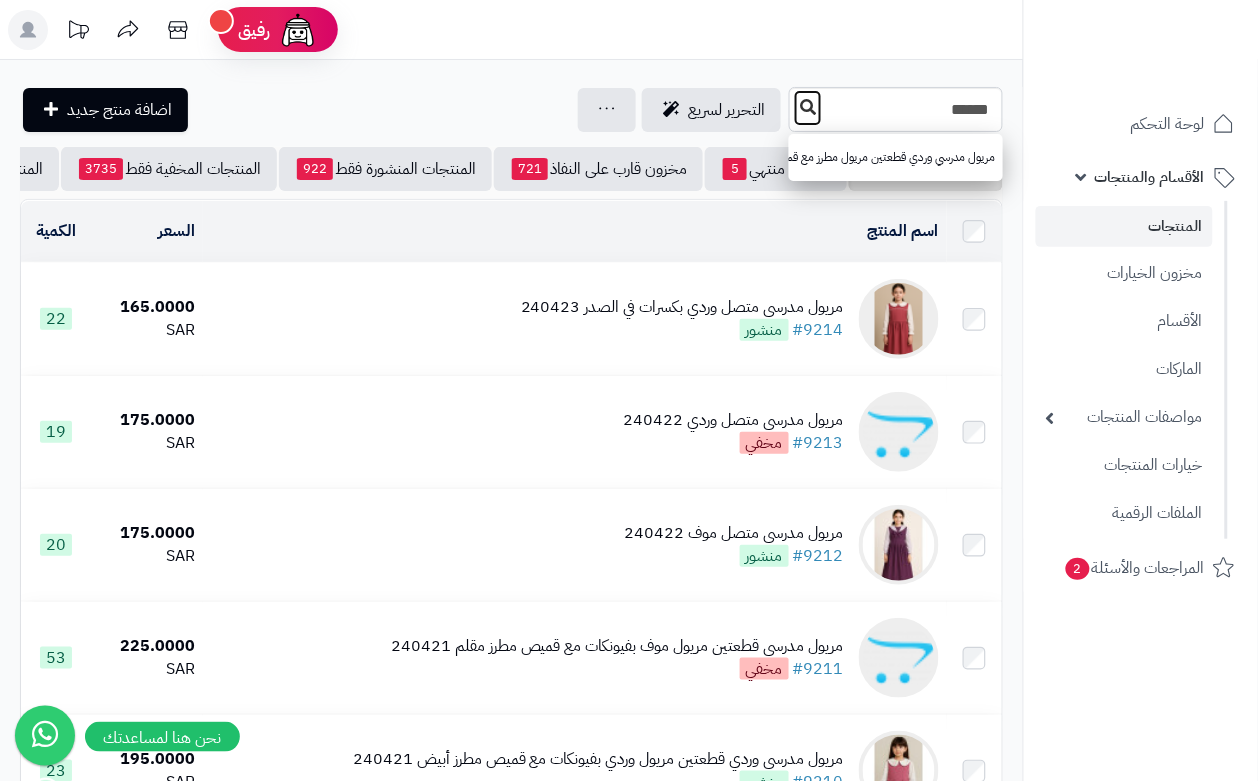 click at bounding box center [808, 108] 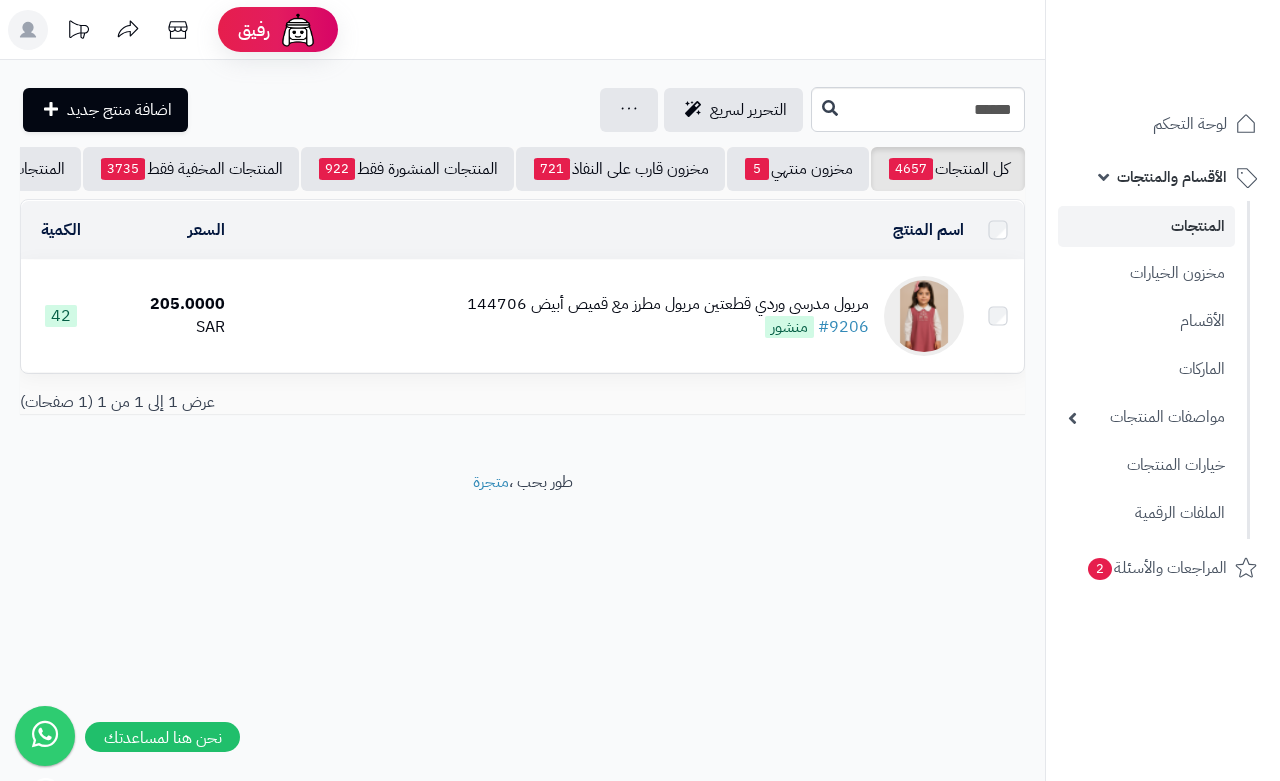 scroll, scrollTop: 0, scrollLeft: 0, axis: both 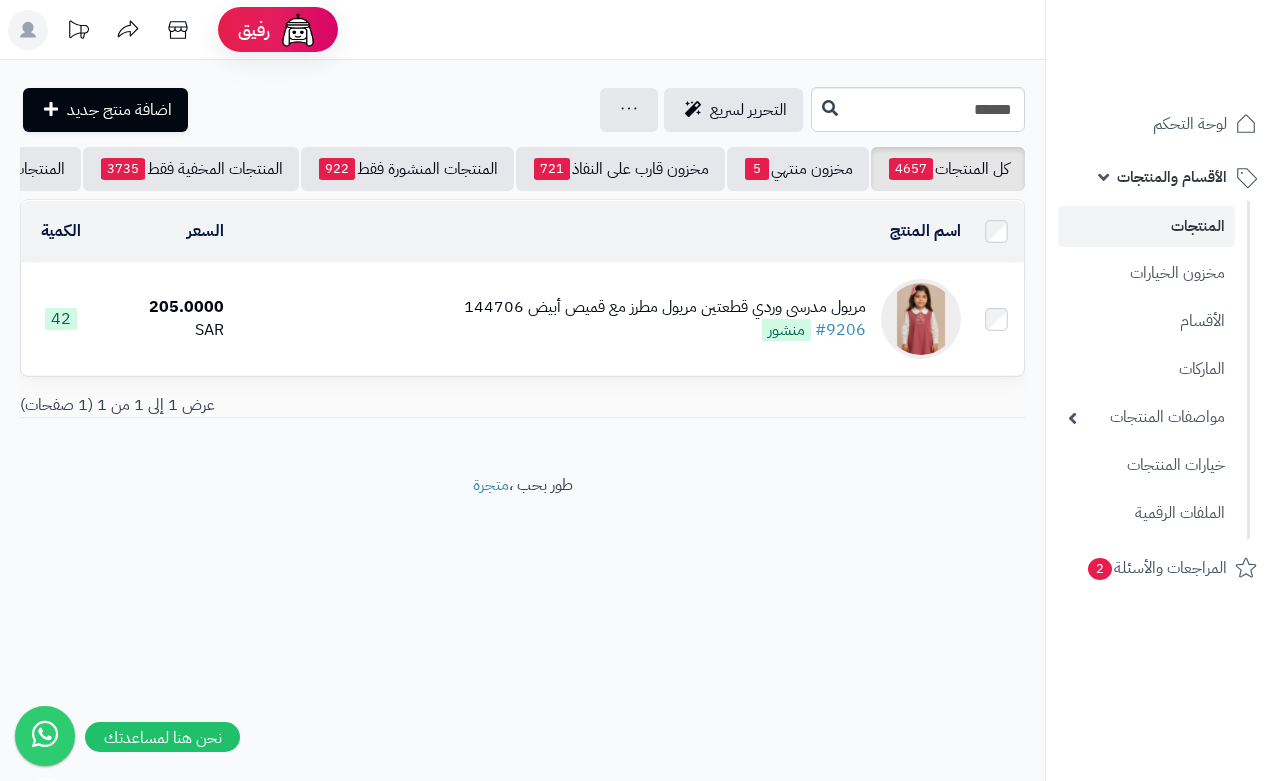 click on "مريول مدرسي وردي قطعتين مريول مطرز مع قميص أبيض  144706
#9206
منشور" at bounding box center (600, 319) 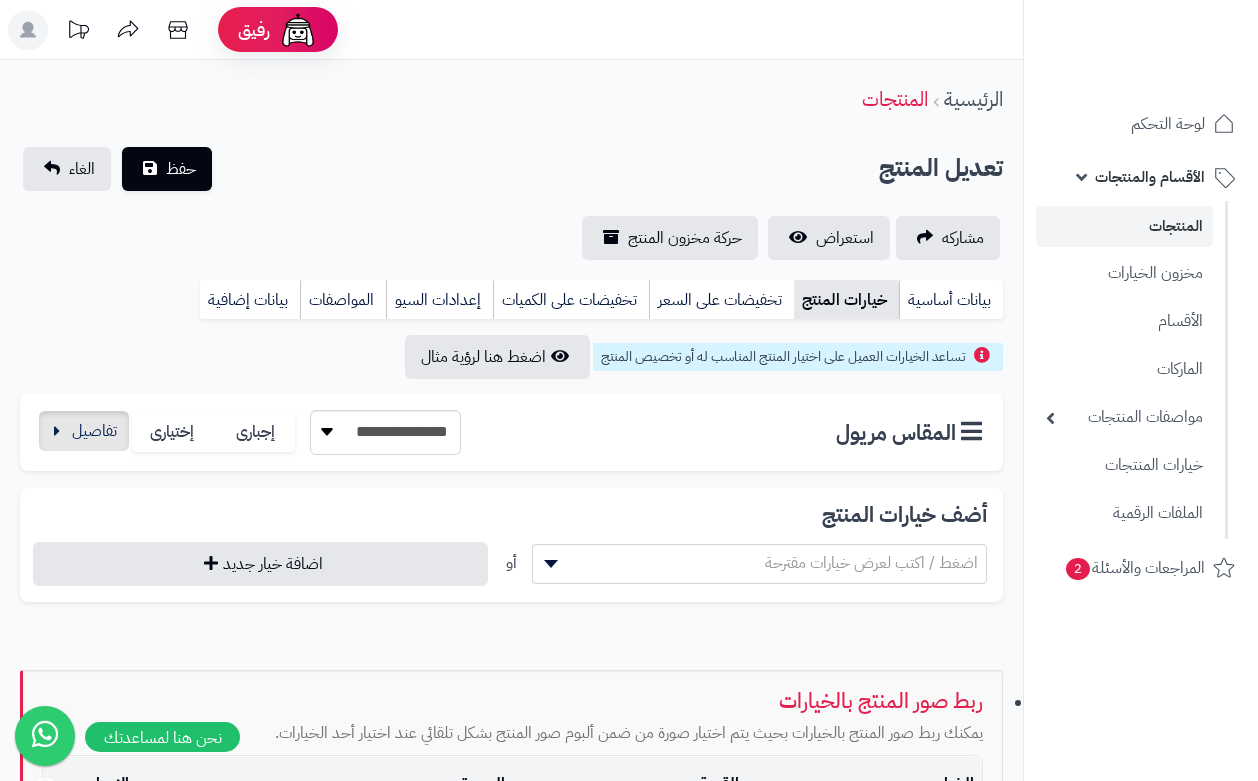 scroll, scrollTop: 0, scrollLeft: 0, axis: both 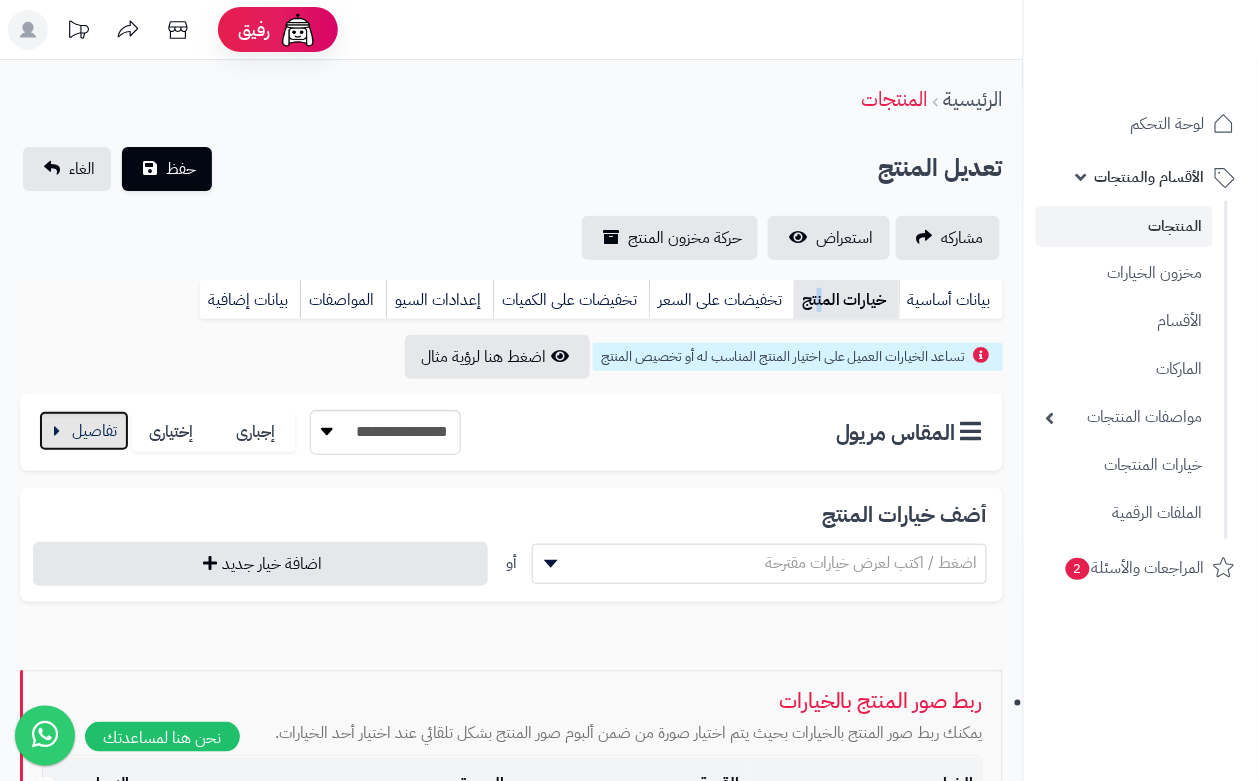 click at bounding box center [84, 431] 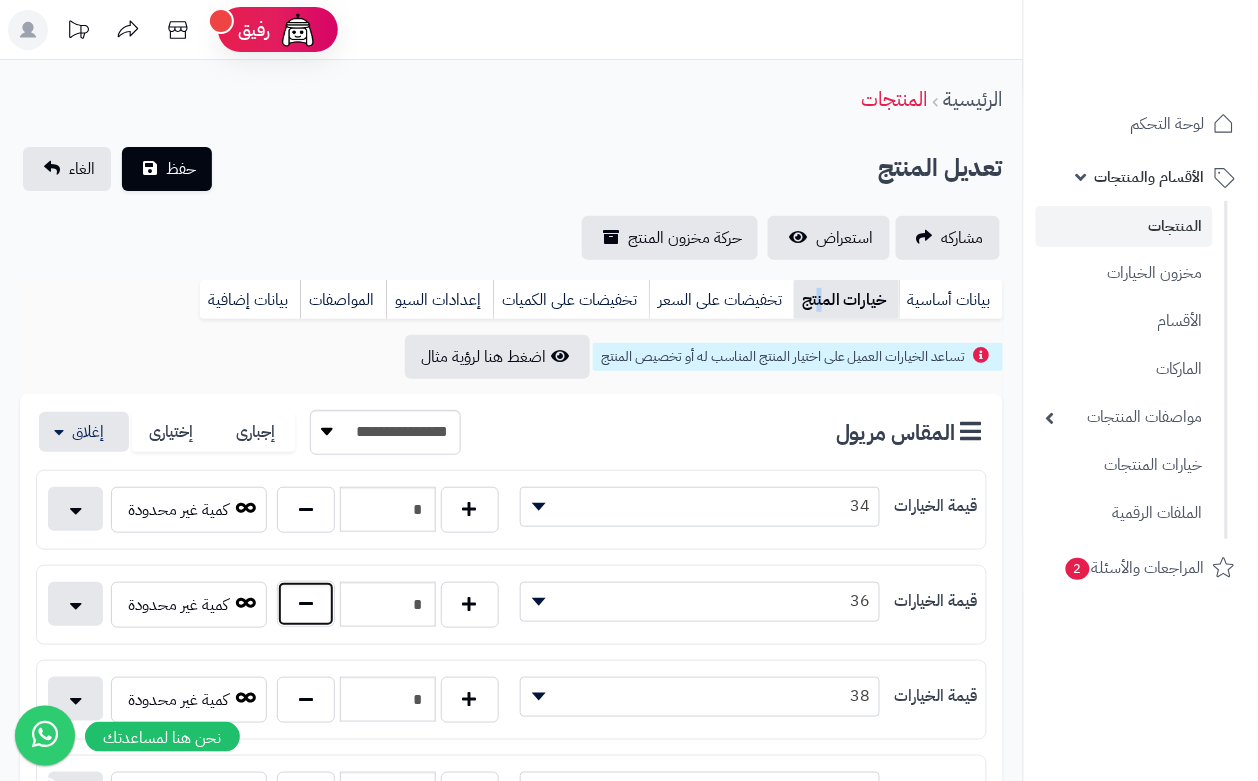 click at bounding box center [306, 604] 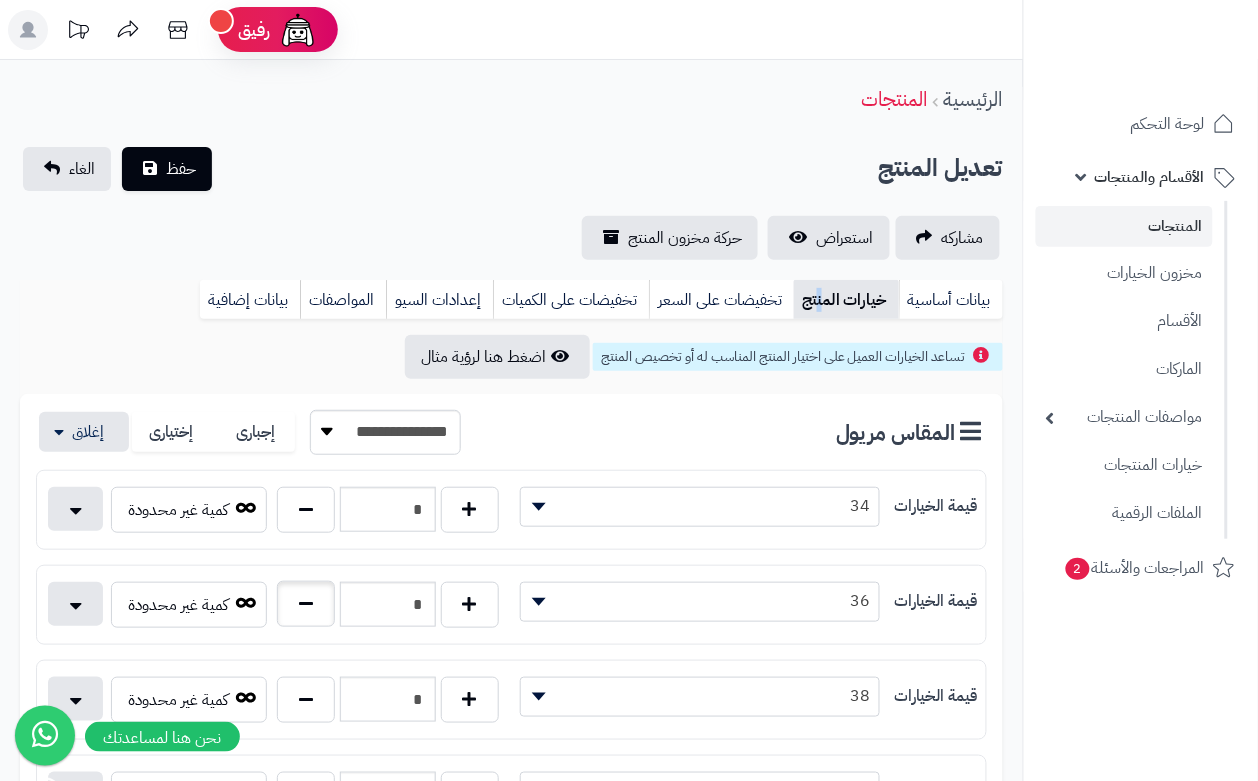type on "*" 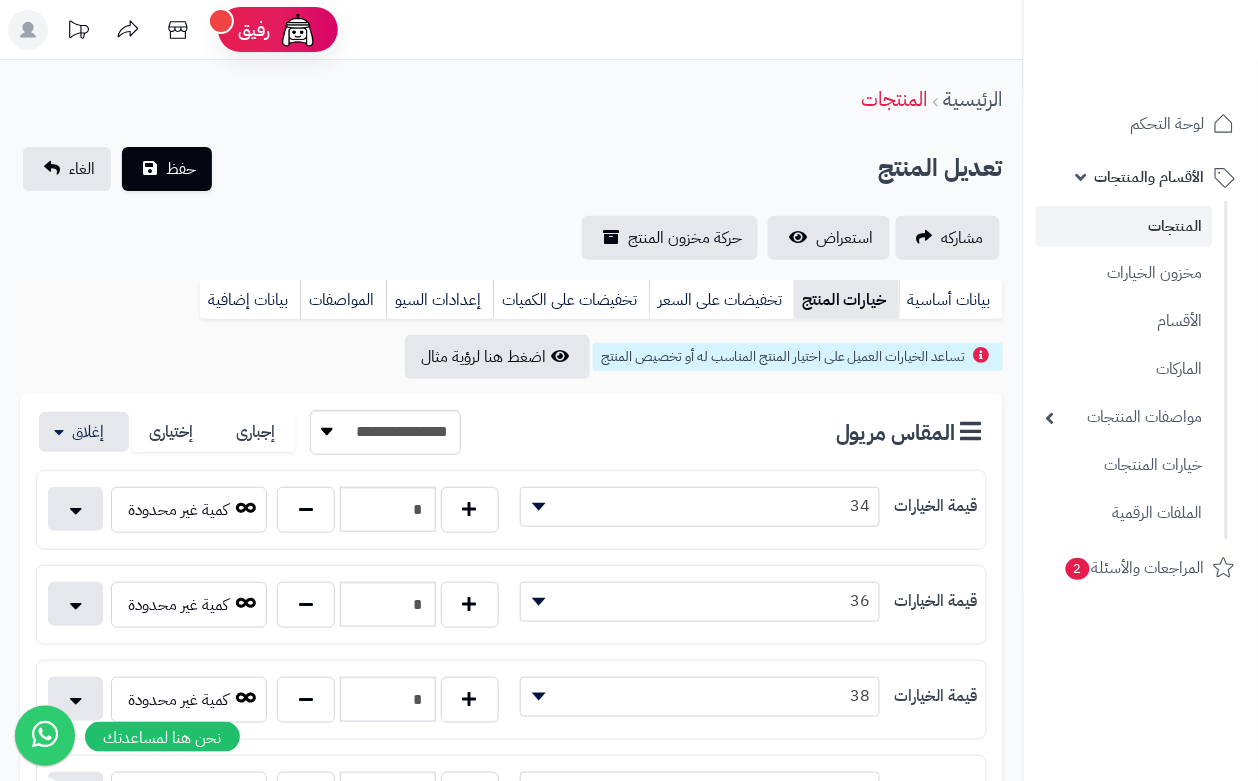 click on "تعديل المنتج
حفظ
الغاء" at bounding box center [511, 169] 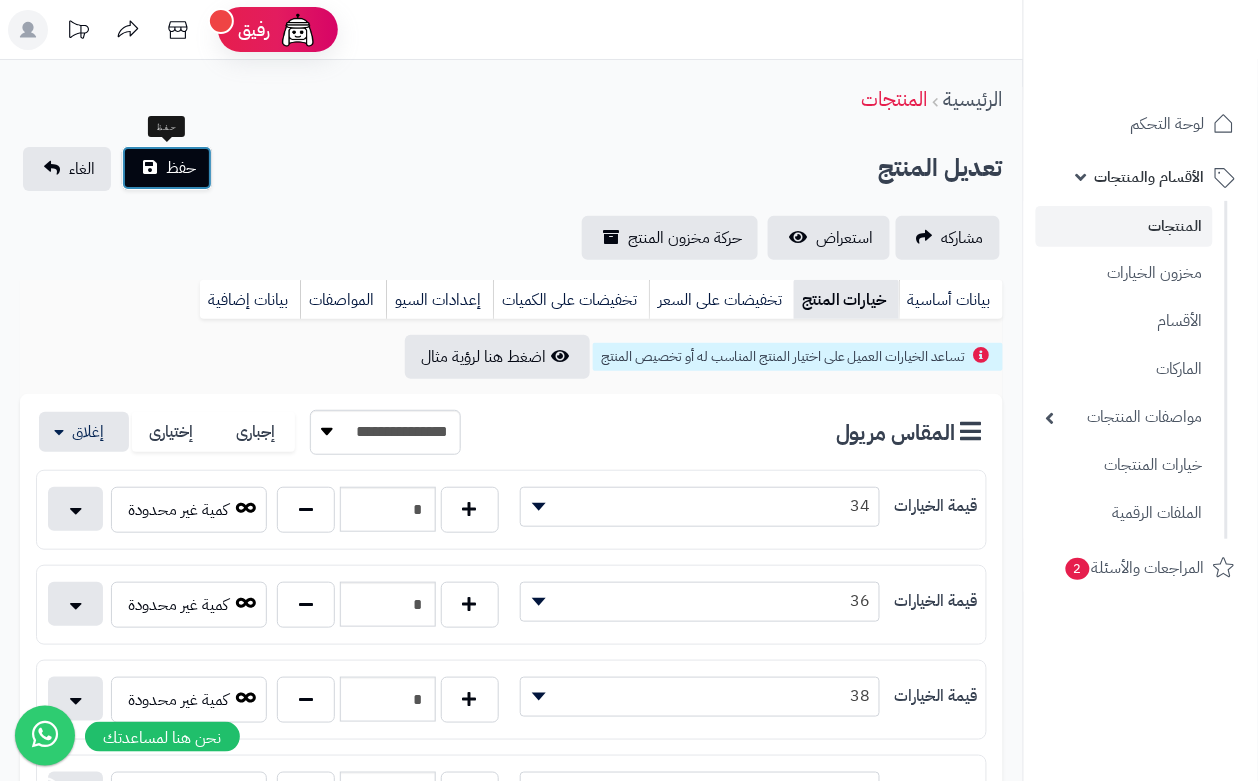 click on "حفظ" at bounding box center (167, 168) 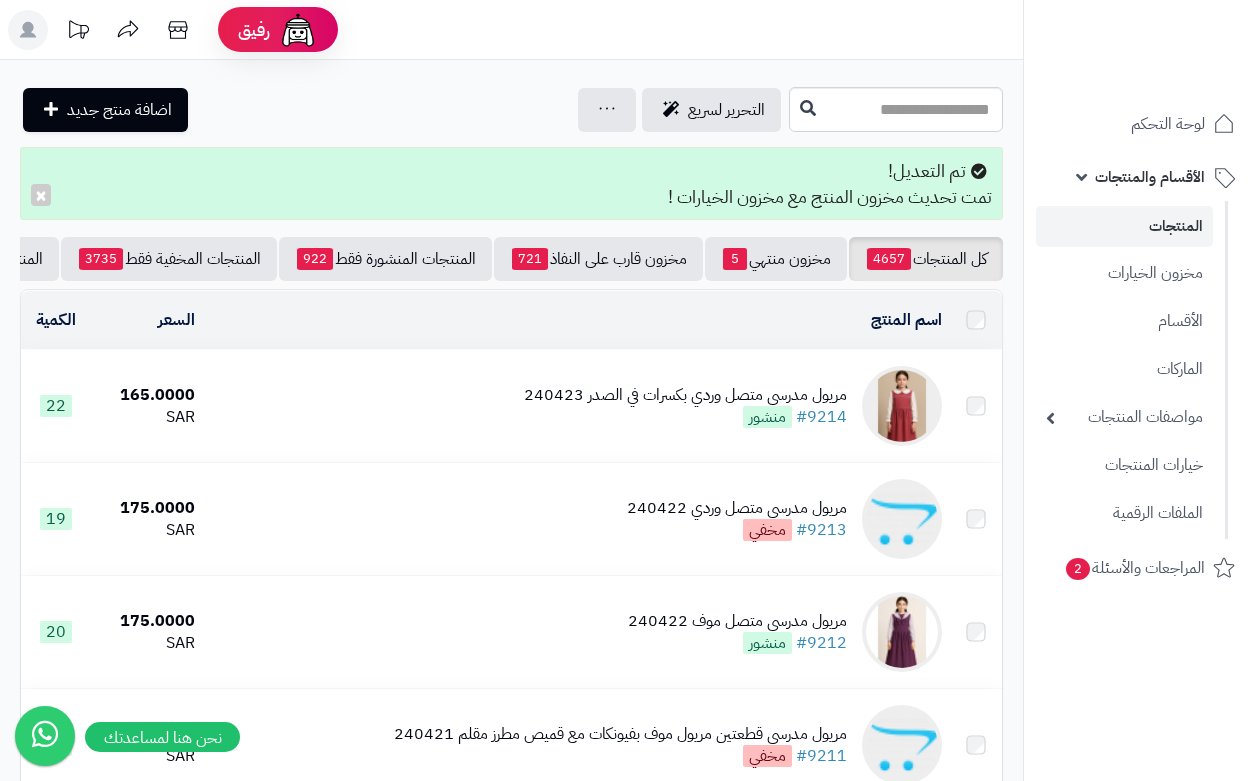scroll, scrollTop: 0, scrollLeft: 0, axis: both 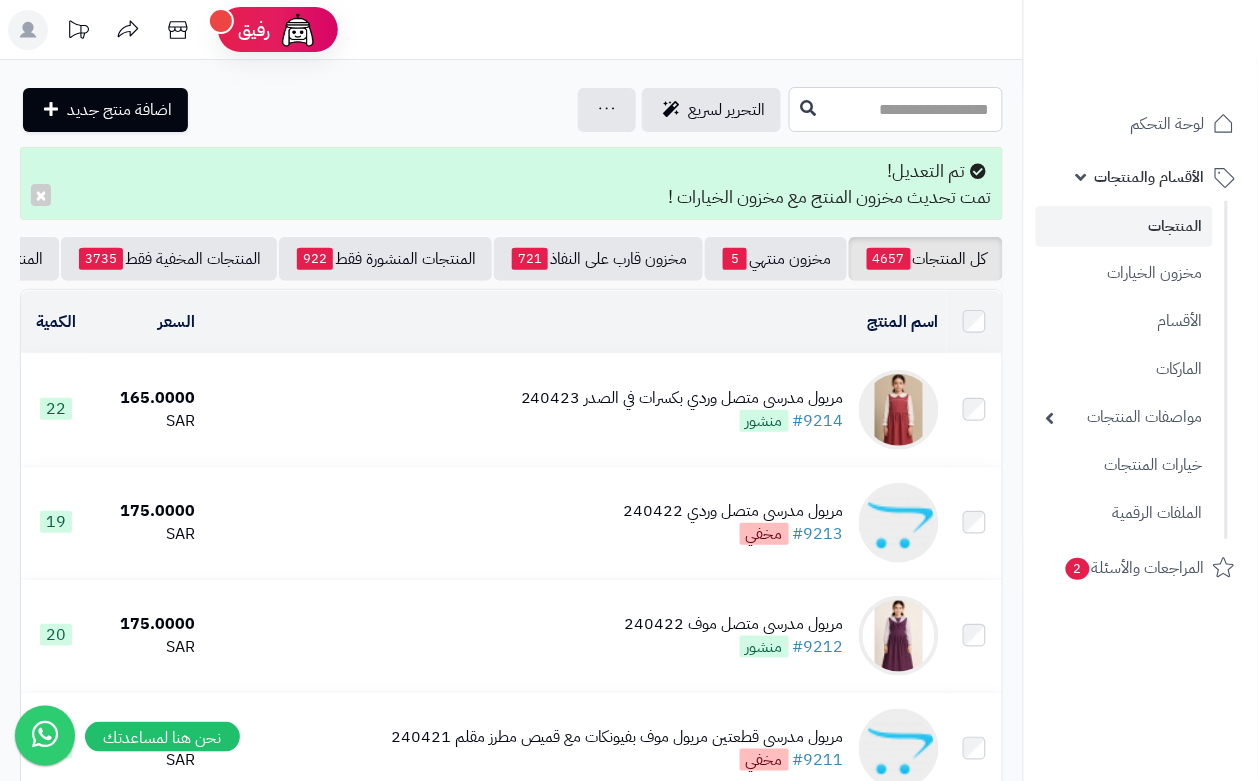 click at bounding box center (896, 109) 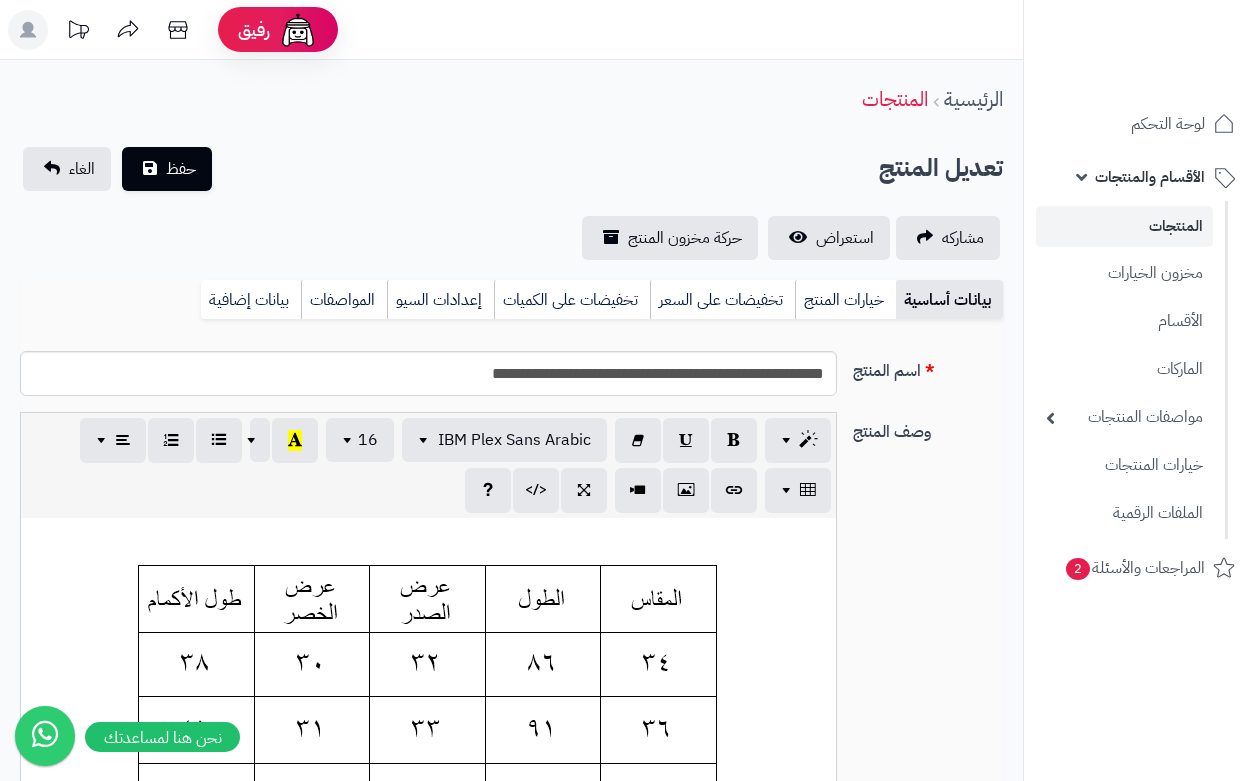 scroll, scrollTop: 0, scrollLeft: 0, axis: both 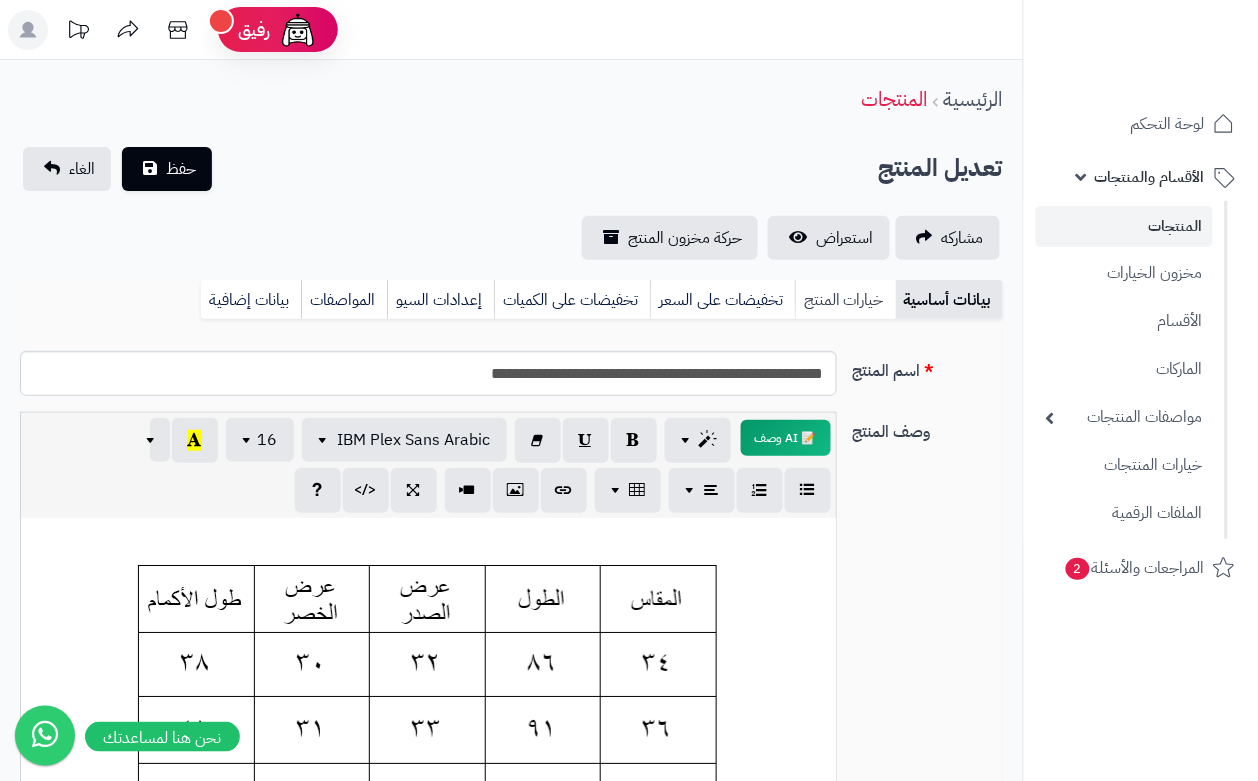 click on "خيارات المنتج" at bounding box center (845, 300) 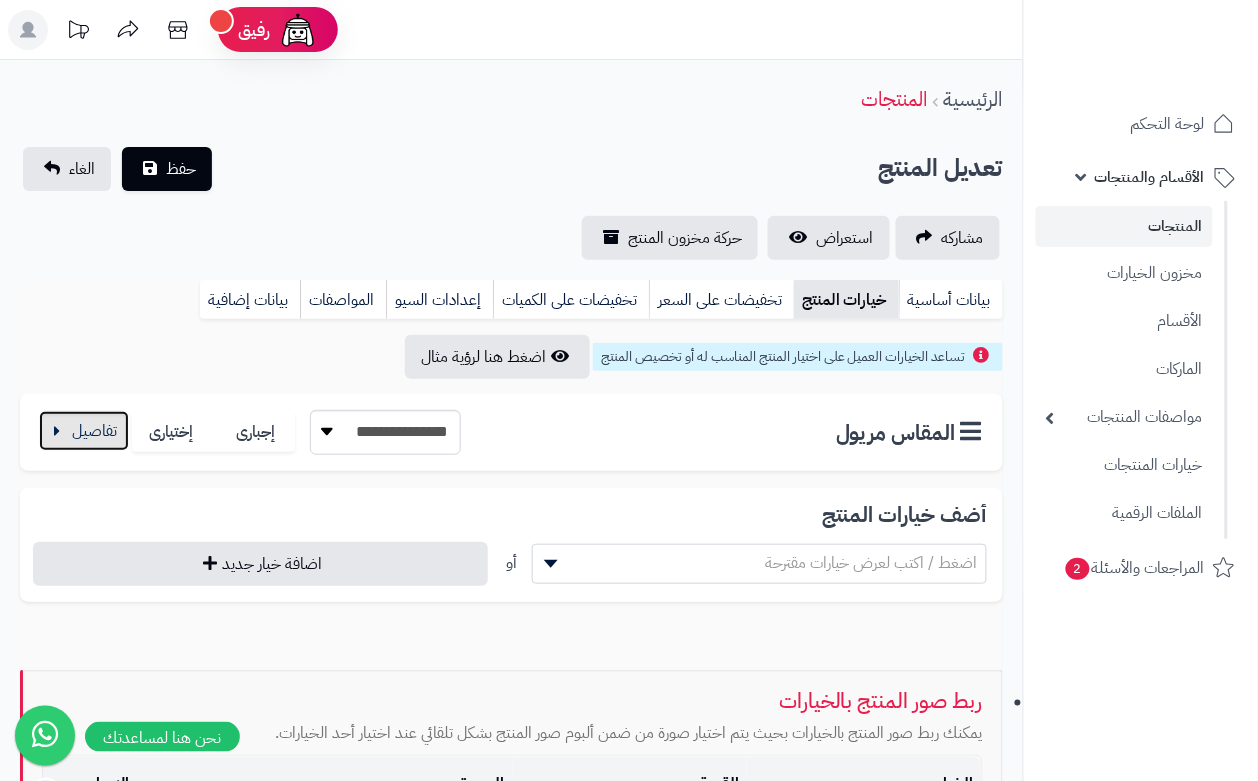 click at bounding box center (84, 431) 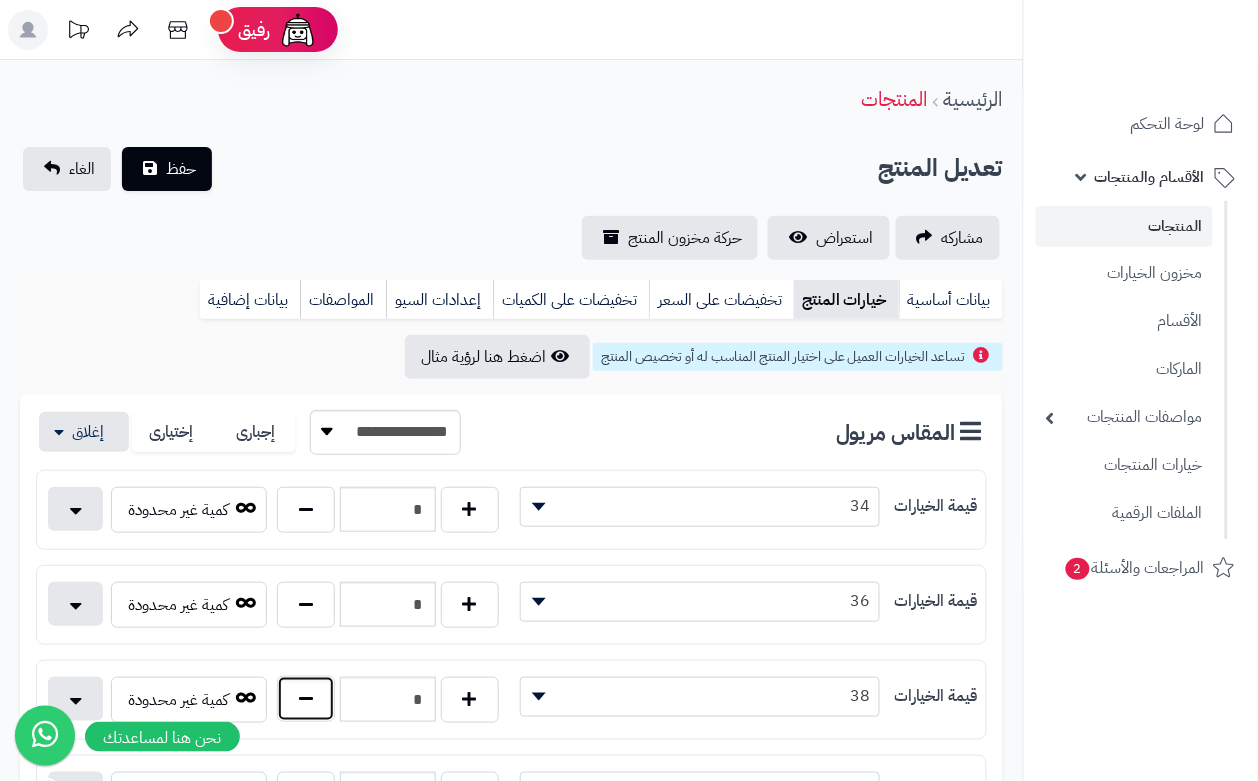 click at bounding box center (306, 699) 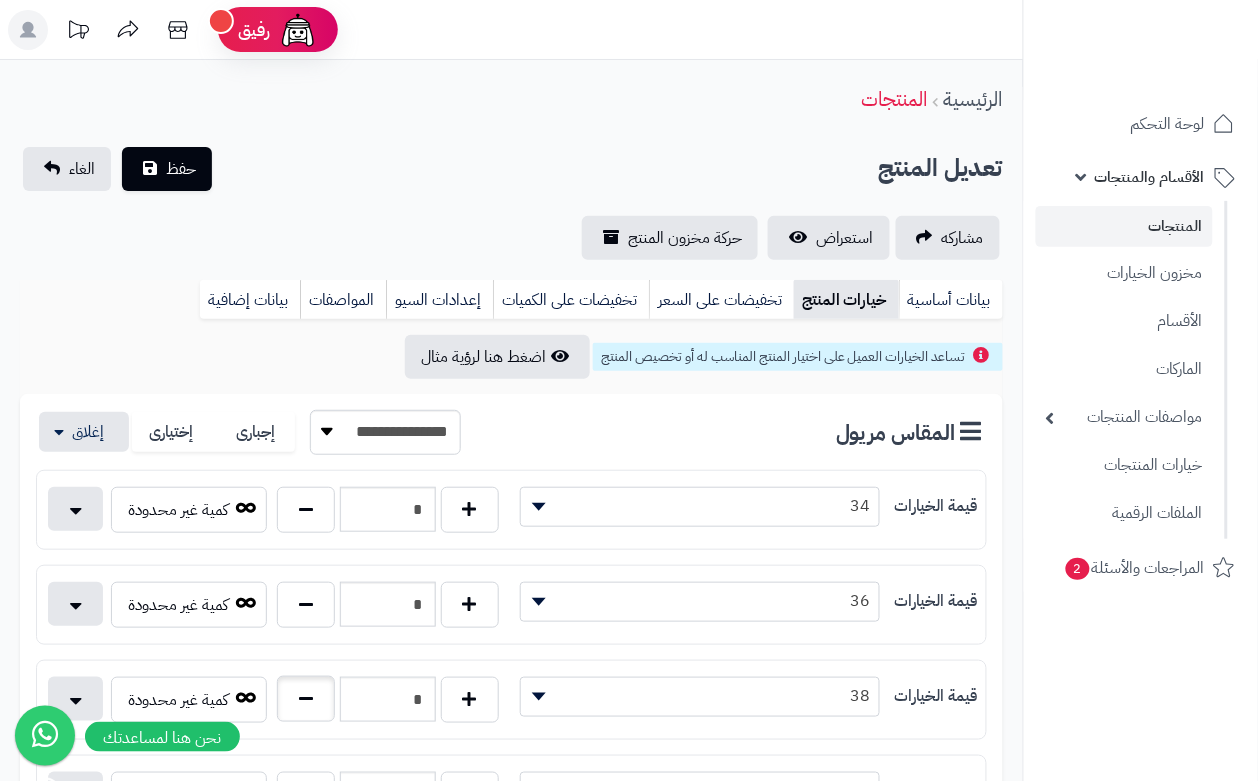 type on "*" 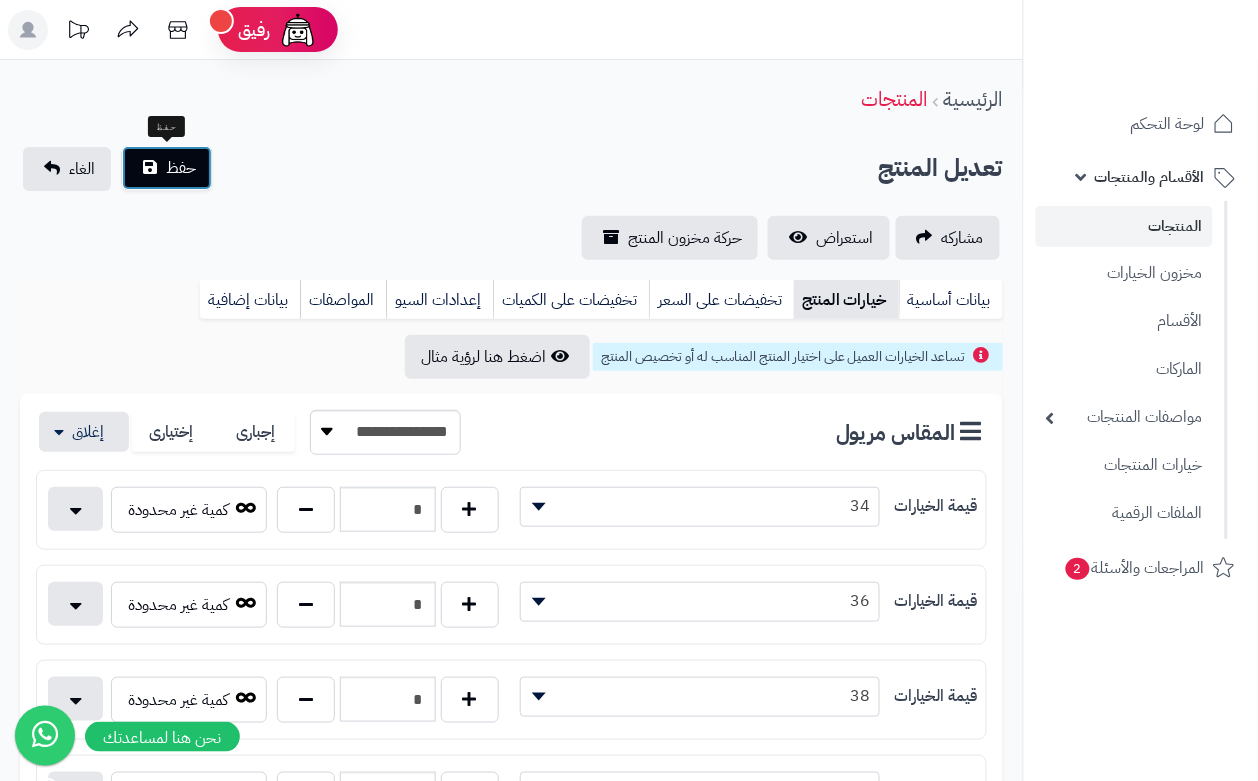 click on "حفظ" at bounding box center [167, 168] 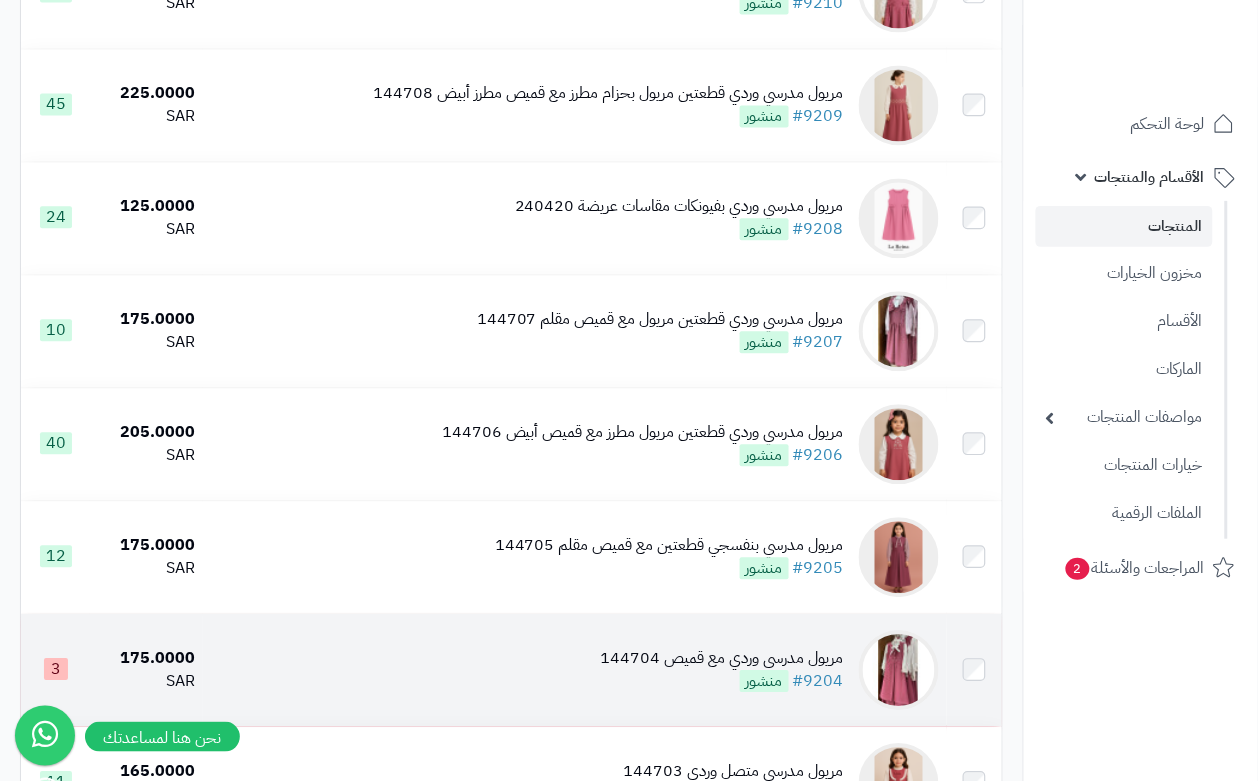 scroll, scrollTop: 1125, scrollLeft: 0, axis: vertical 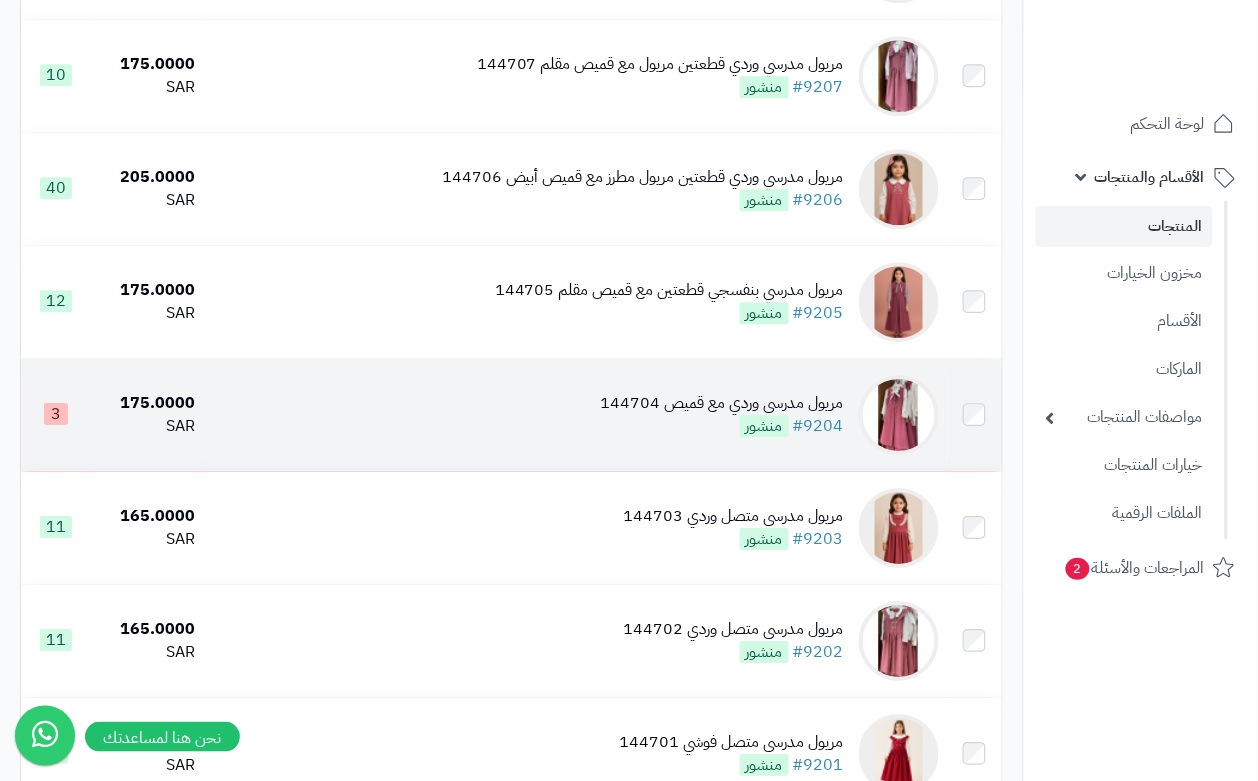 click on "مريول مدرسي وردي مع قميص 144704
#9204
منشور" at bounding box center (575, 415) 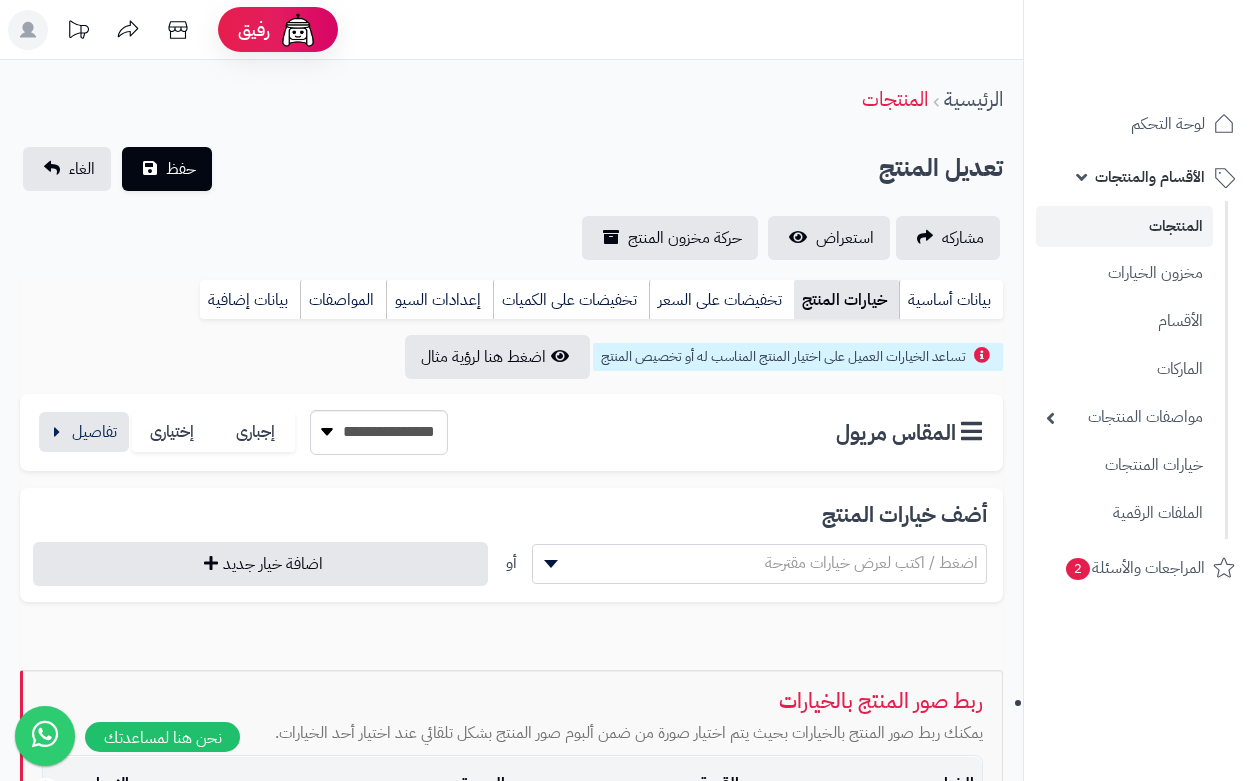 scroll, scrollTop: 0, scrollLeft: 0, axis: both 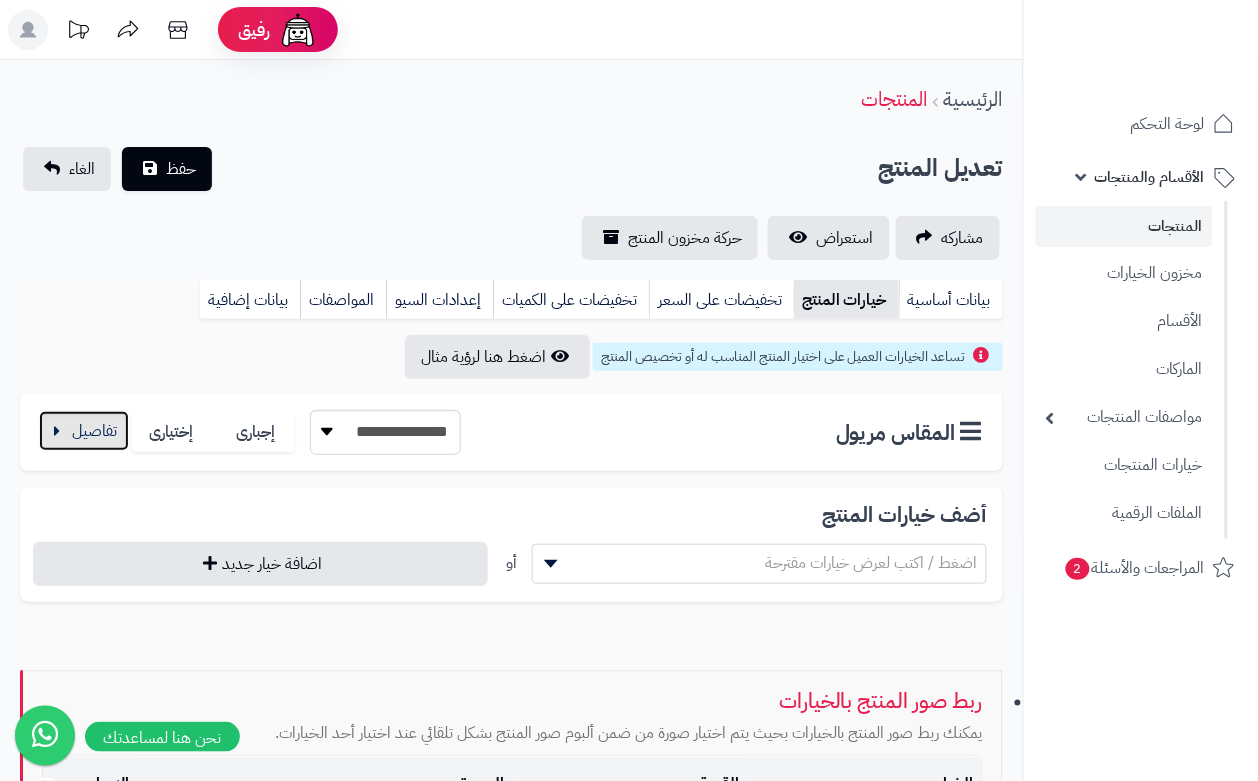 click at bounding box center (84, 431) 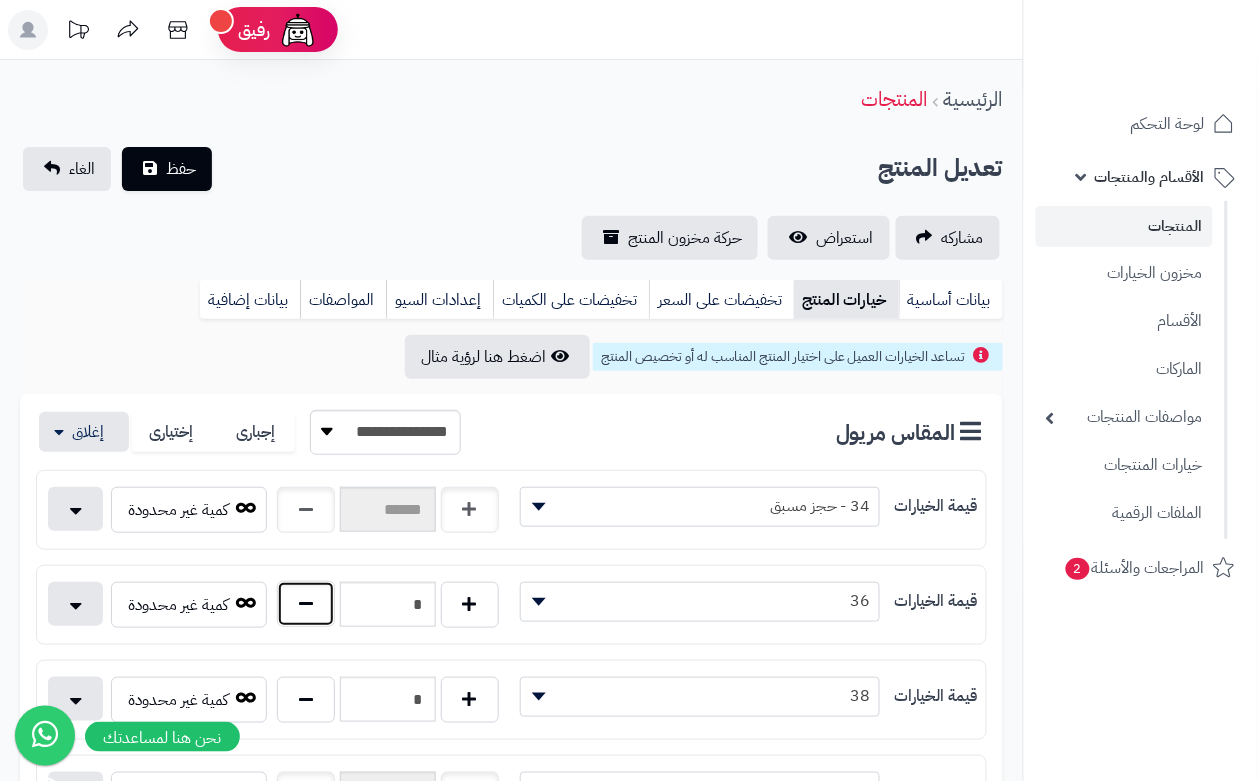 click at bounding box center (306, 604) 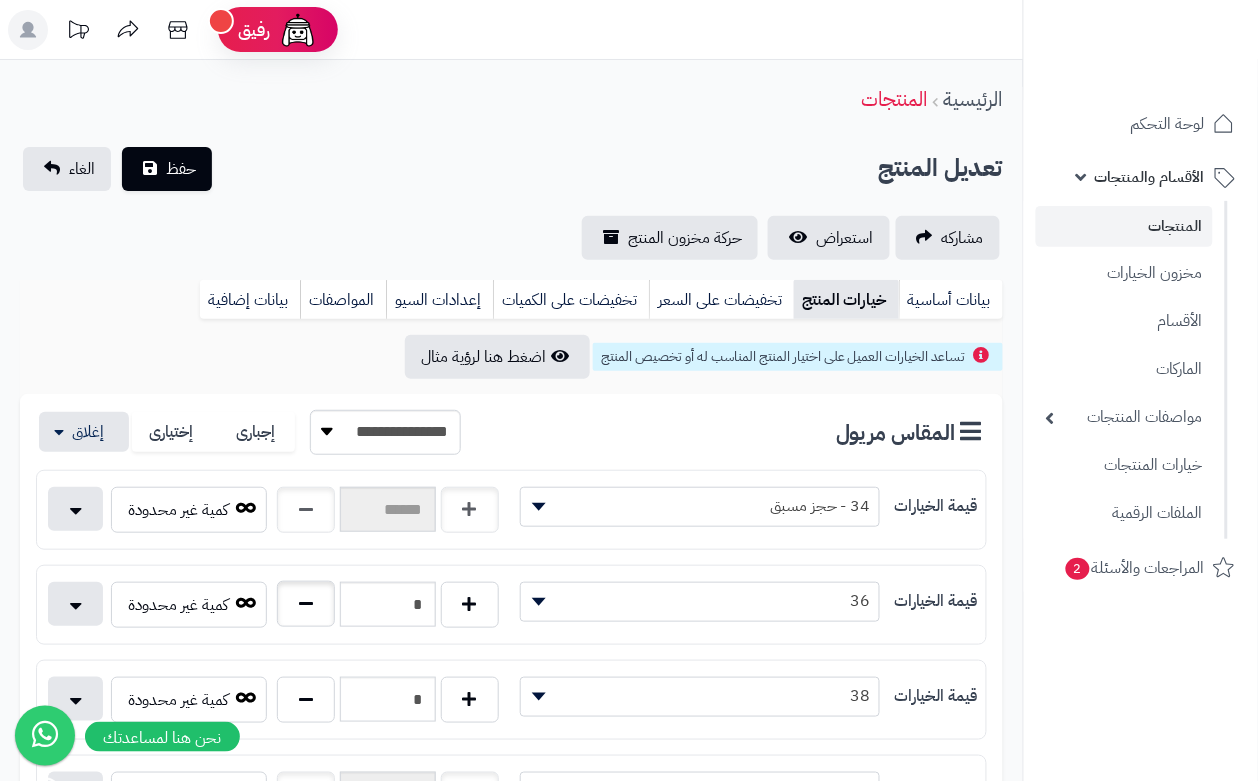 type on "*" 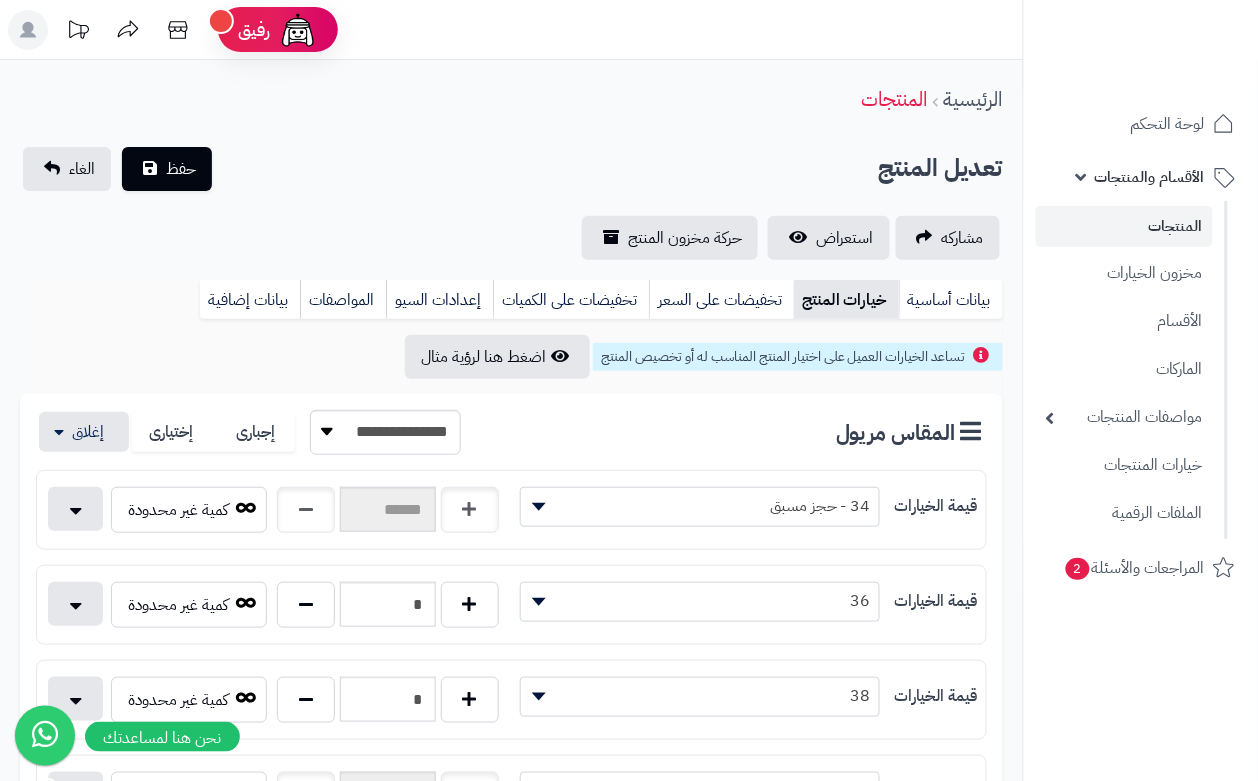 click on "تعديل المنتج
حفظ
الغاء" at bounding box center (511, 169) 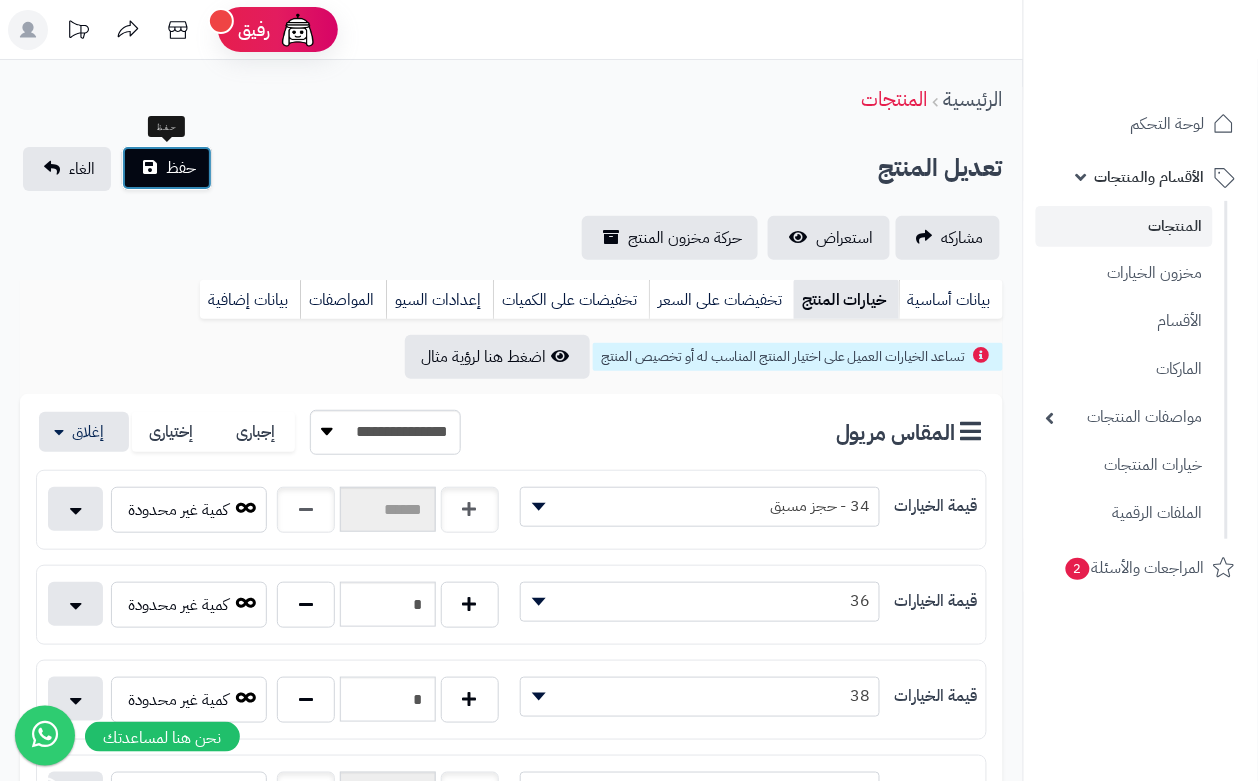 click on "حفظ" at bounding box center [181, 168] 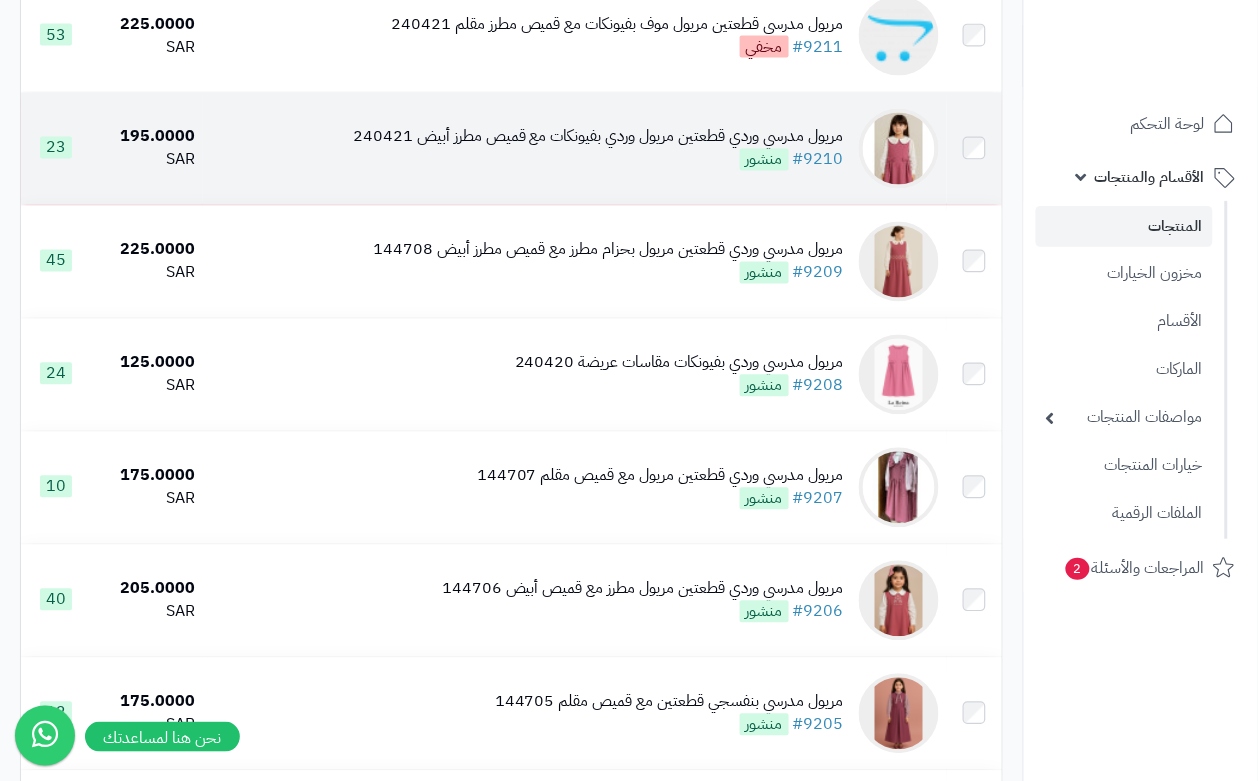 scroll, scrollTop: 750, scrollLeft: 0, axis: vertical 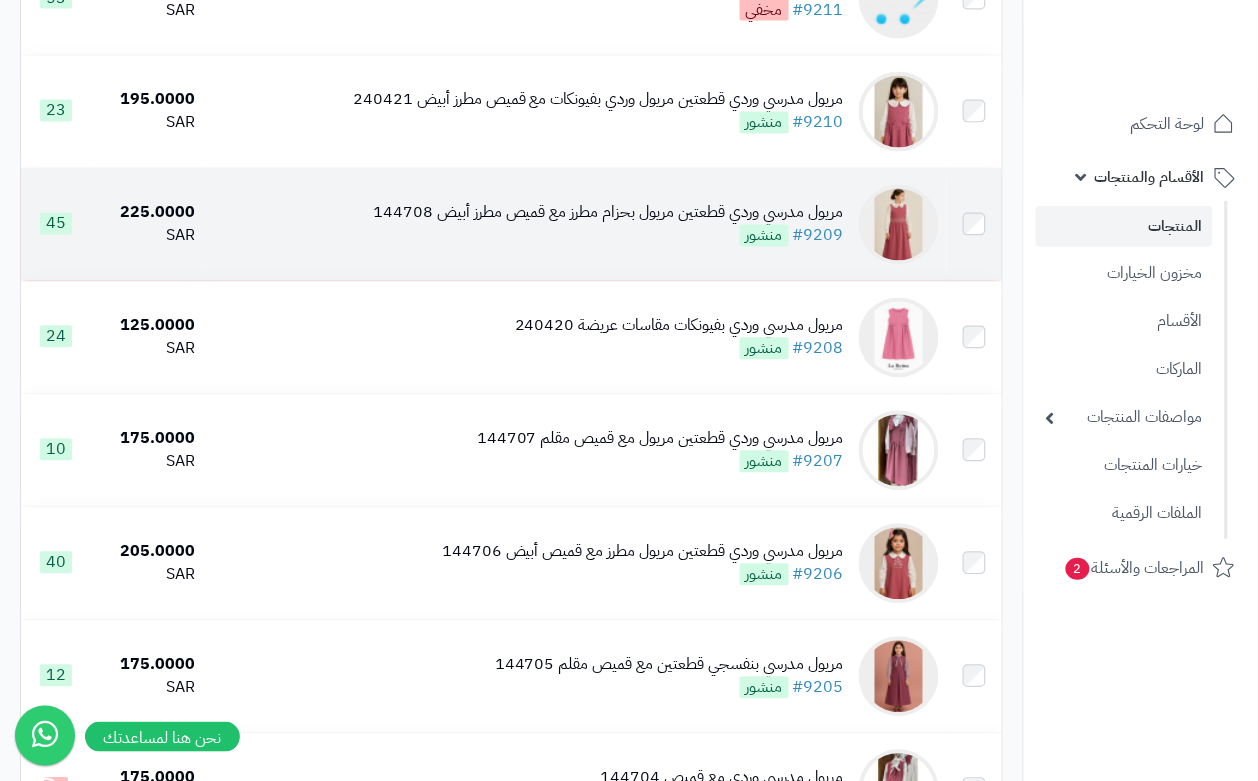 click on "مريول مدرسي وردي قطعتين مريول بحزام  مطرز مع قميص مطرز  أبيض  144708
#9209
منشور" at bounding box center [608, 225] 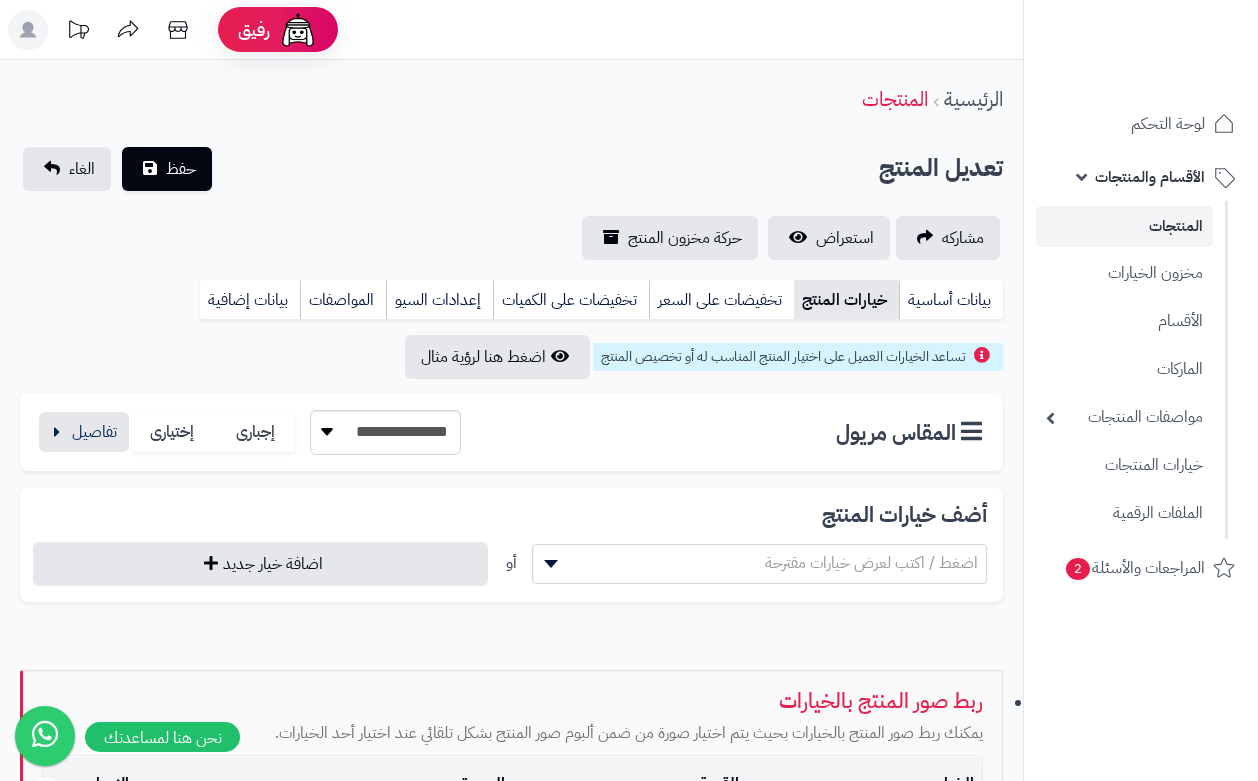 scroll, scrollTop: 0, scrollLeft: 0, axis: both 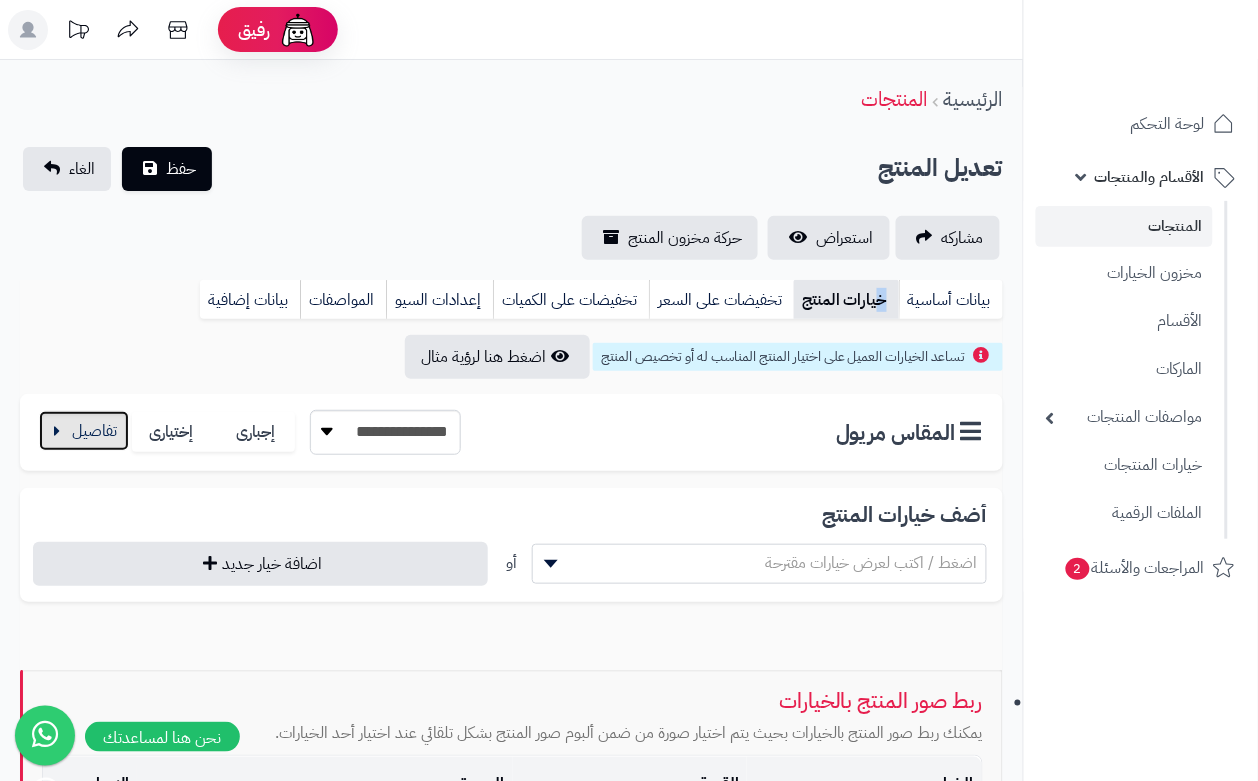 click at bounding box center [84, 431] 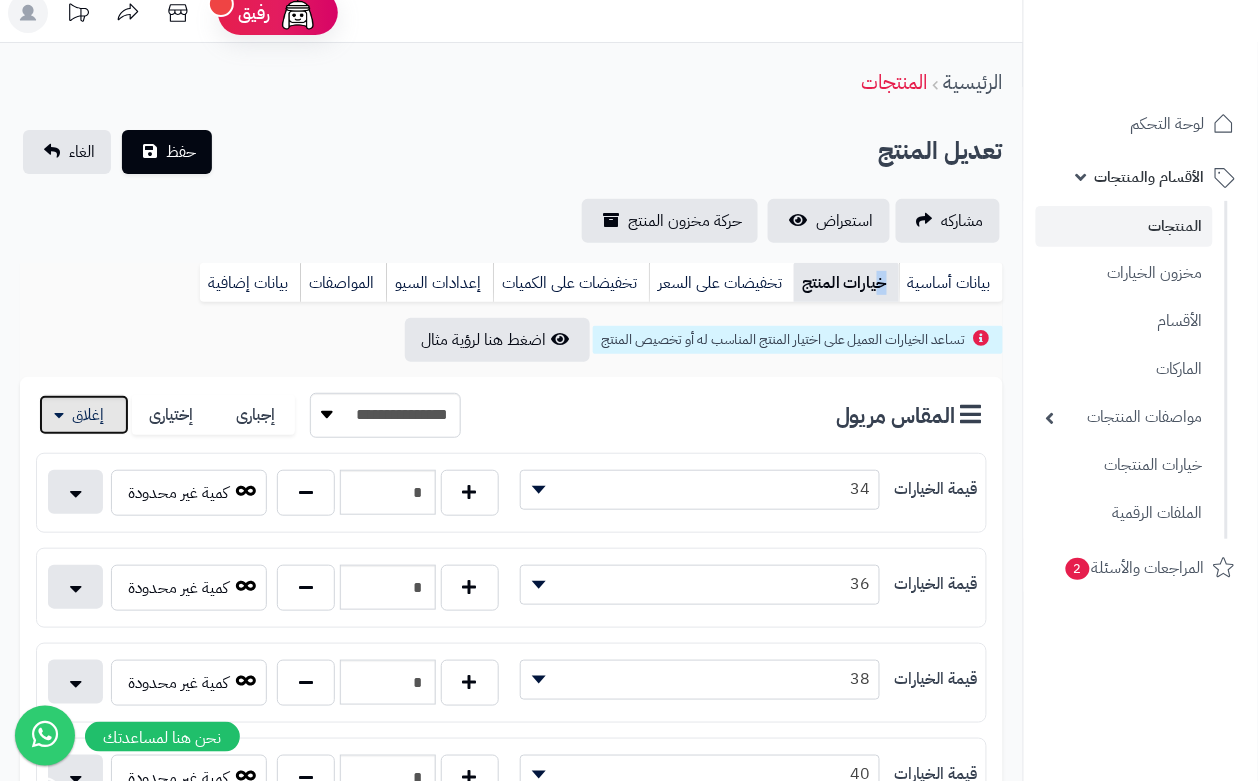 scroll, scrollTop: 500, scrollLeft: 0, axis: vertical 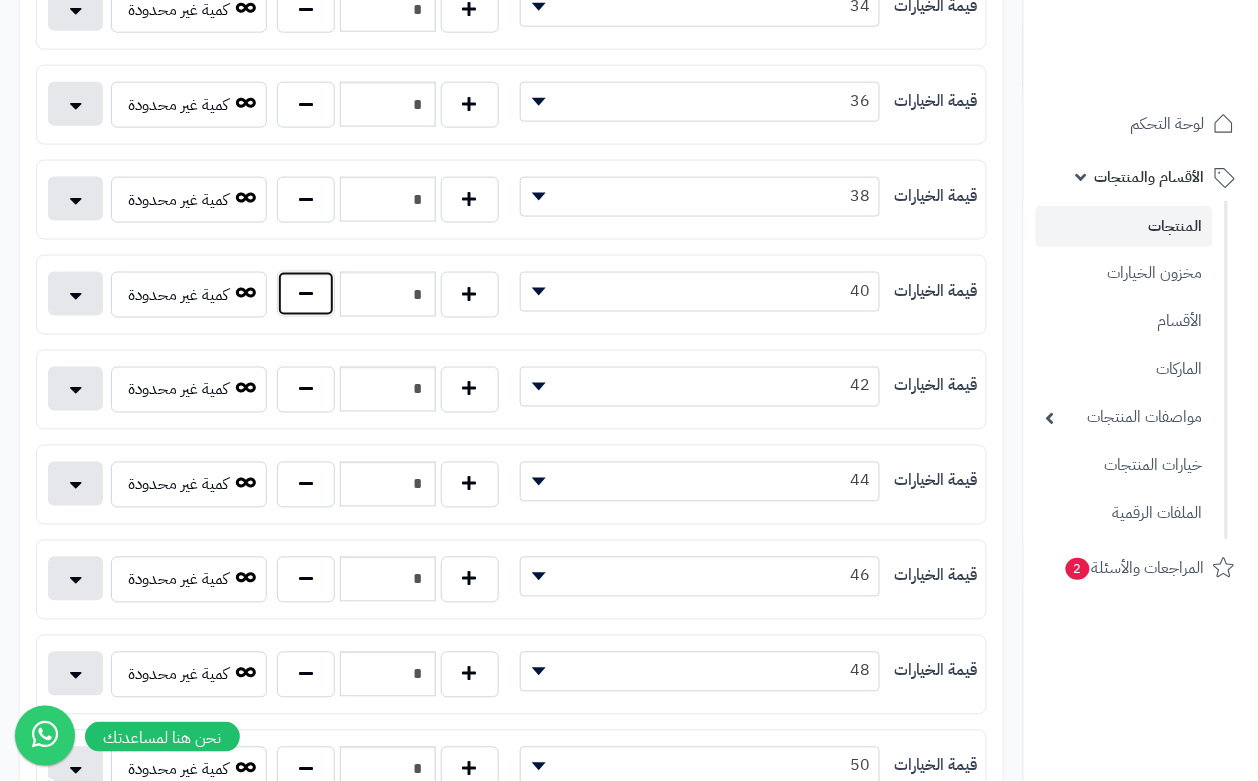 click at bounding box center (306, 294) 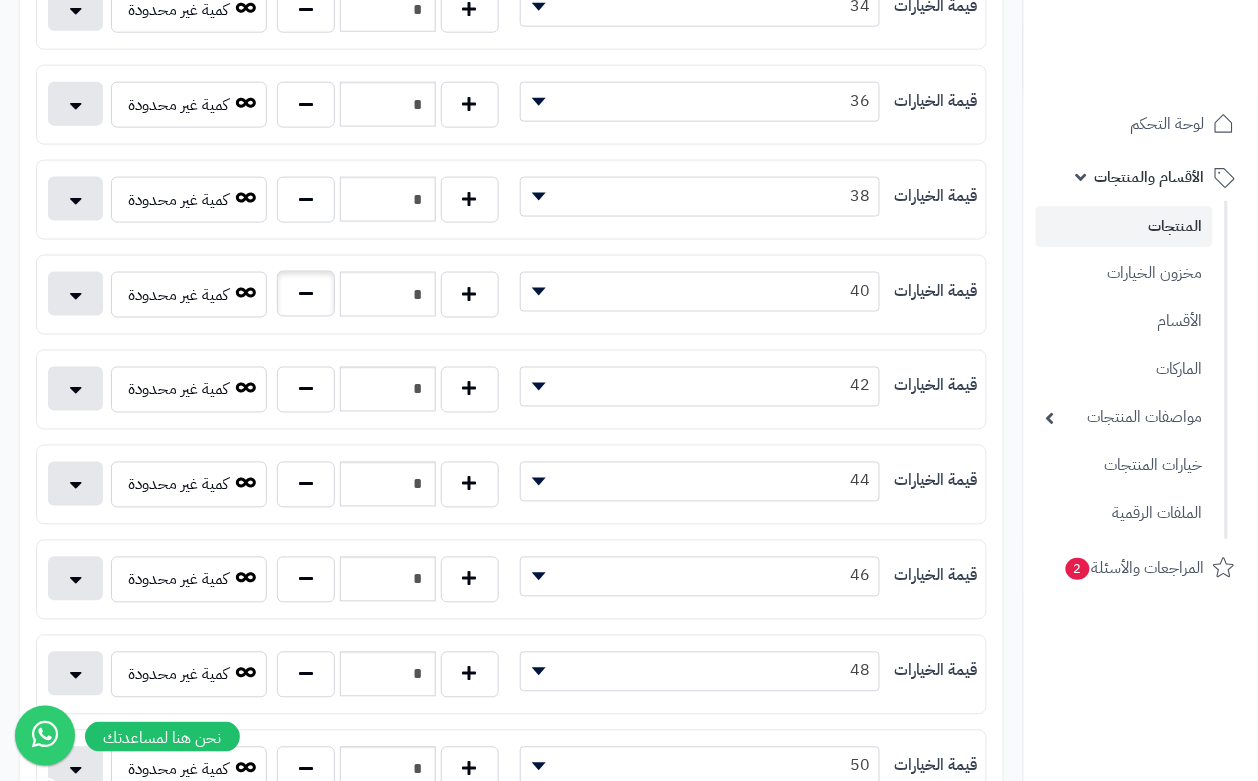 type on "*" 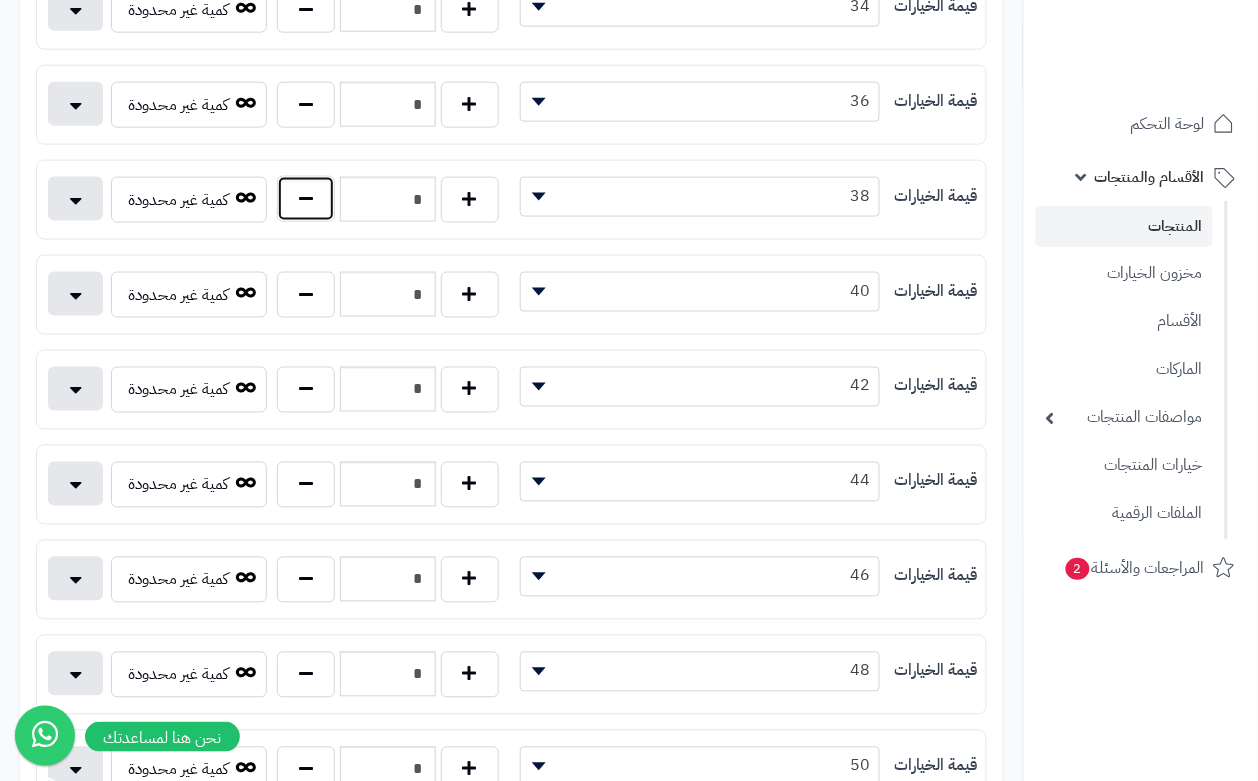 click at bounding box center [306, 199] 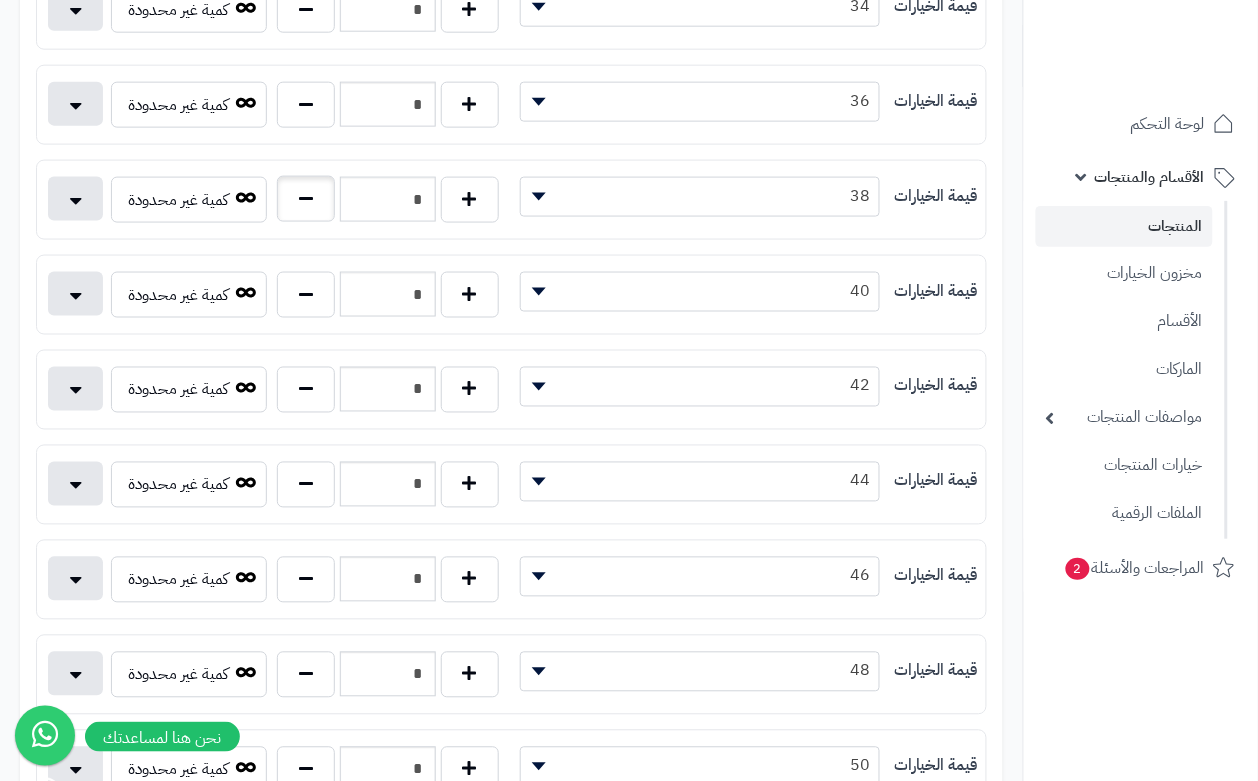 type on "*" 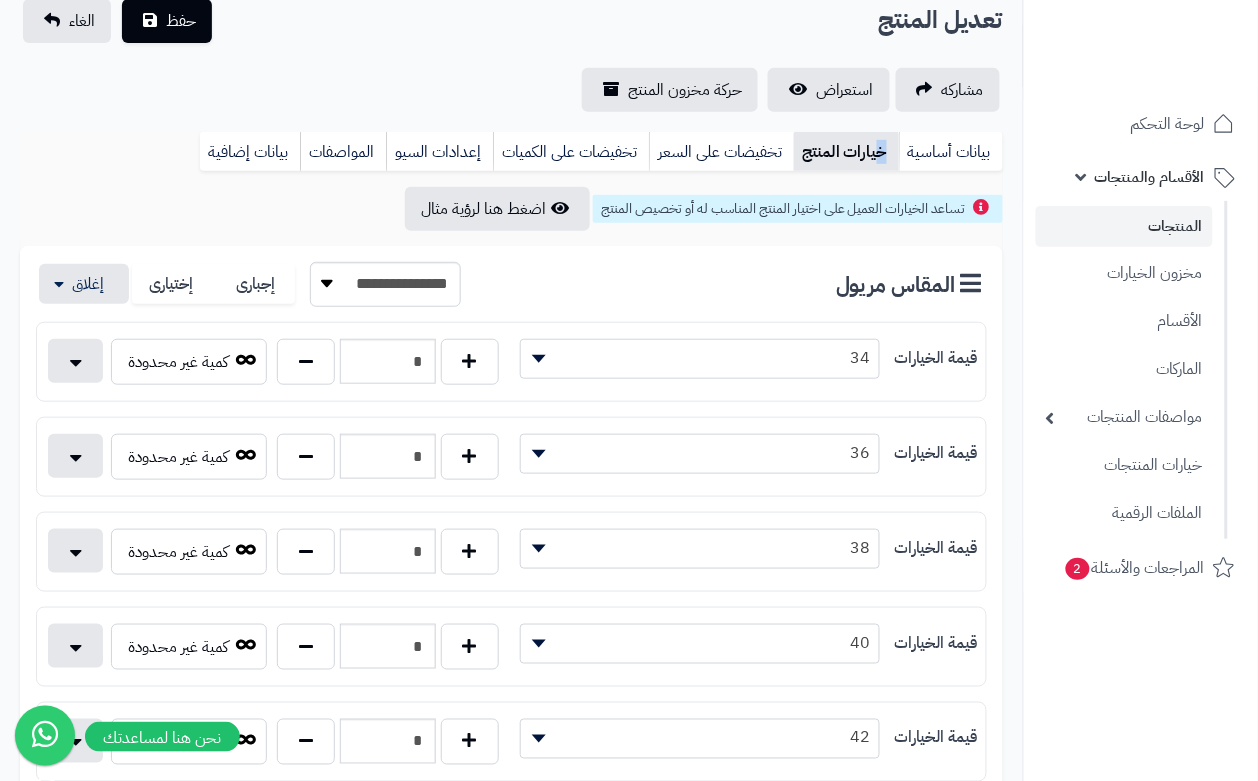 scroll, scrollTop: 0, scrollLeft: 0, axis: both 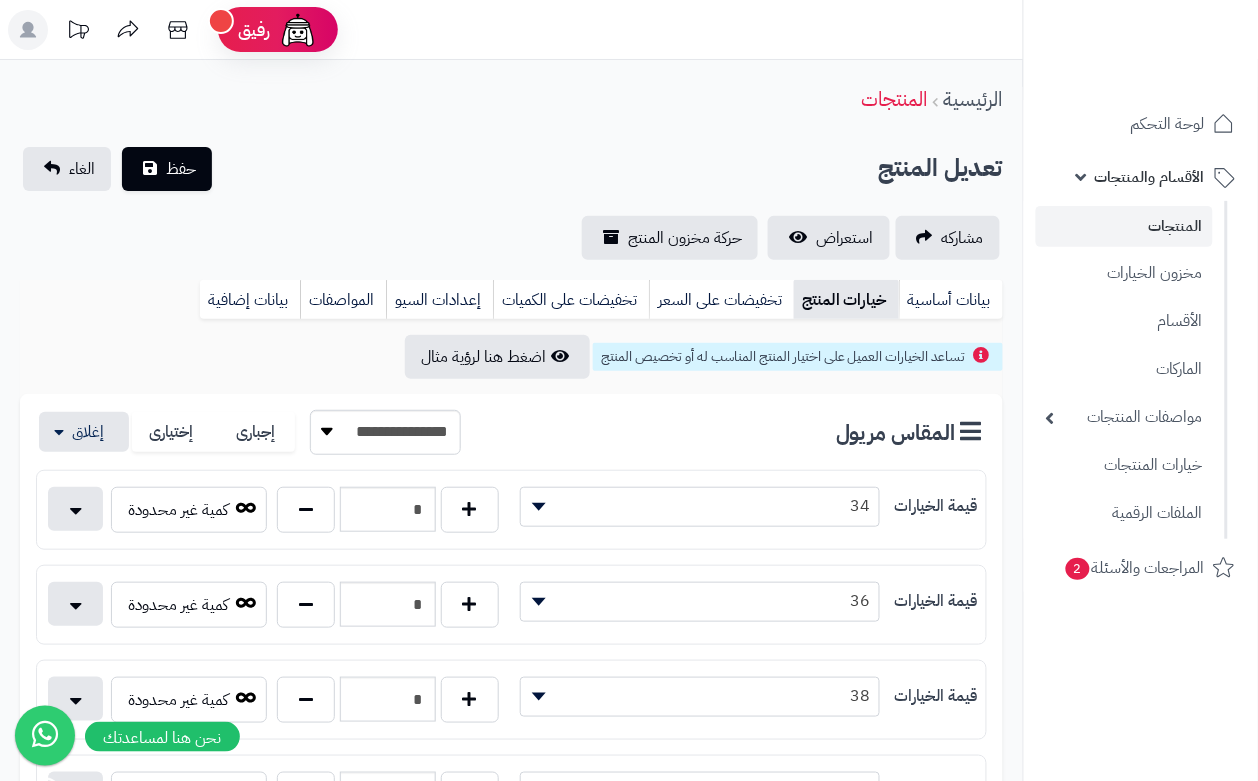 click on "الرئيسية المنتجات" at bounding box center [511, 99] 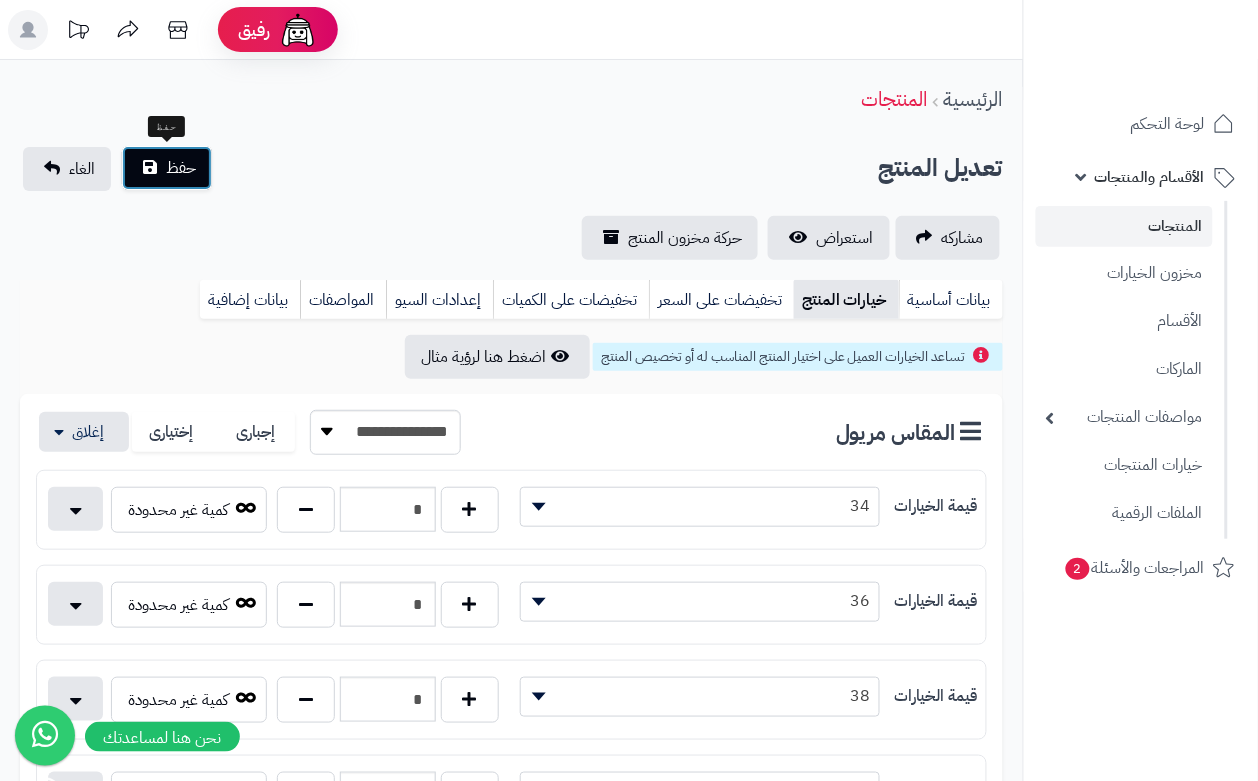 click on "حفظ" at bounding box center (167, 168) 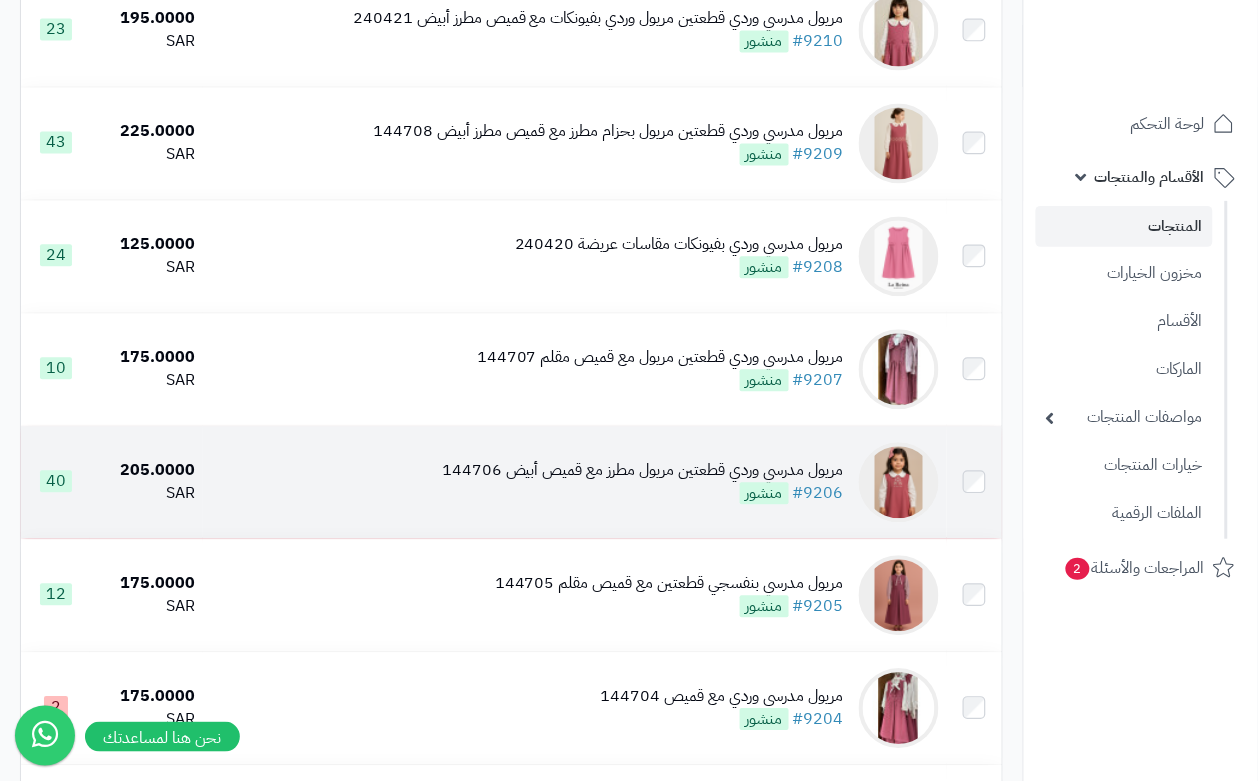 scroll, scrollTop: 875, scrollLeft: 0, axis: vertical 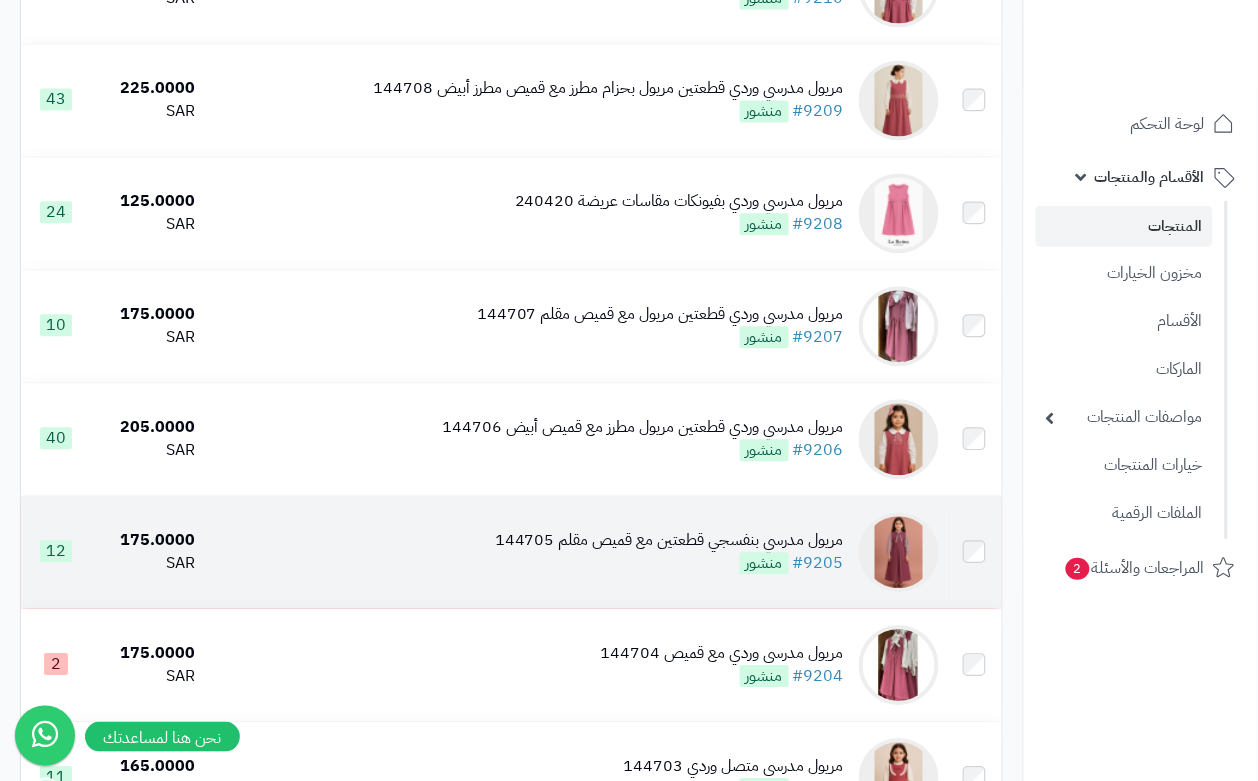 click on "مريول مدرسي بنفسجي قطعتين مع قميص مقلم 144705
#9205
منشور" at bounding box center (575, 552) 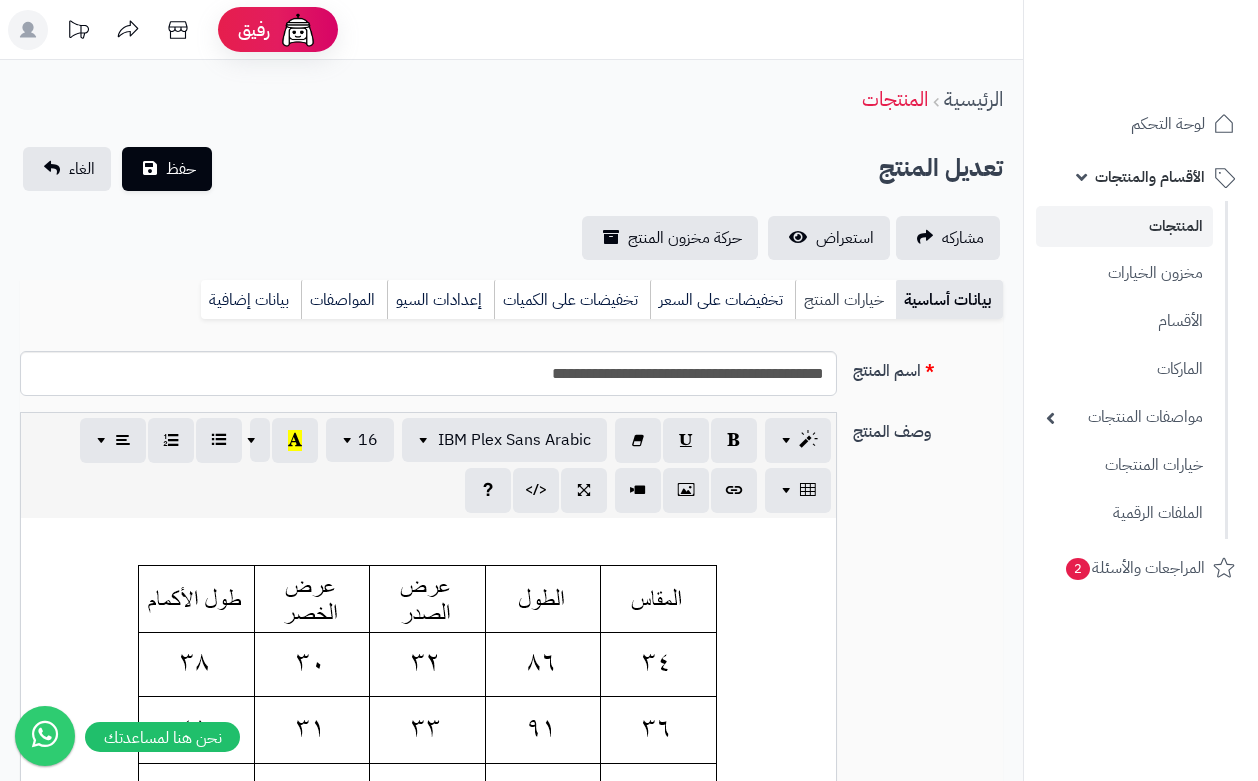 scroll, scrollTop: 0, scrollLeft: 0, axis: both 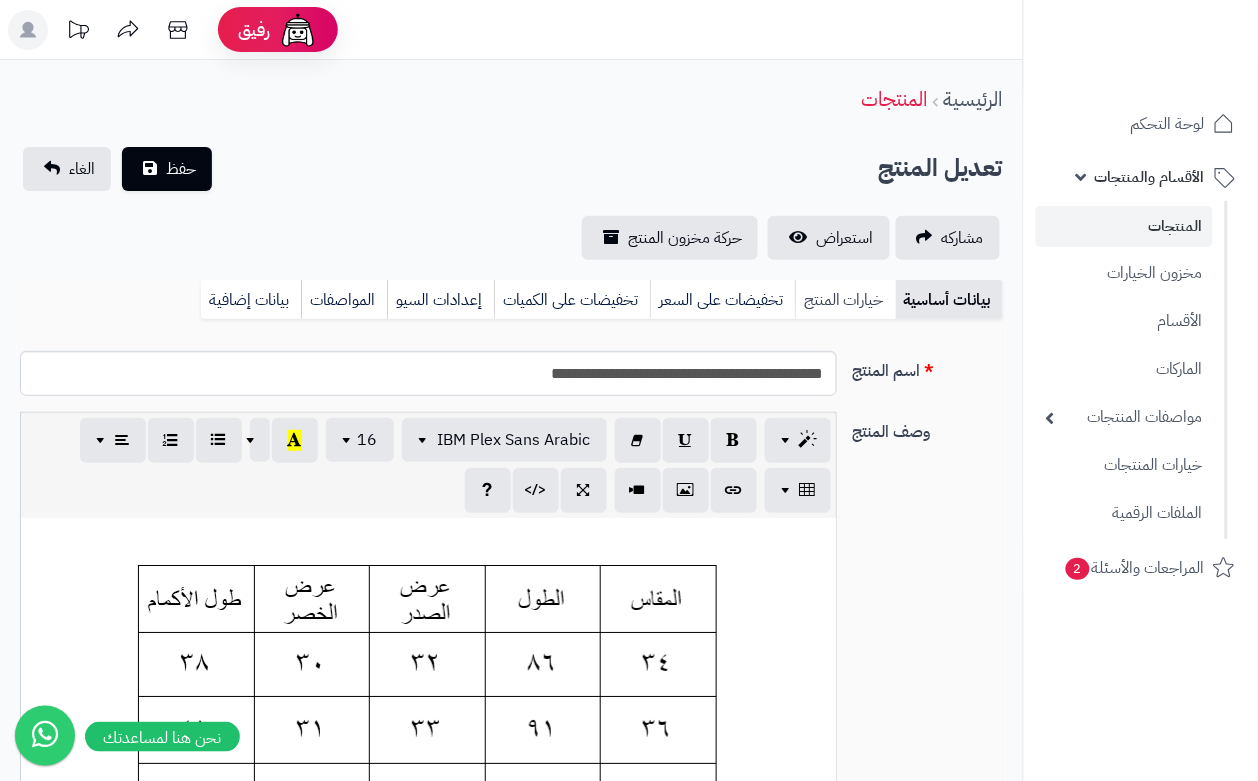 click on "خيارات المنتج" at bounding box center [845, 300] 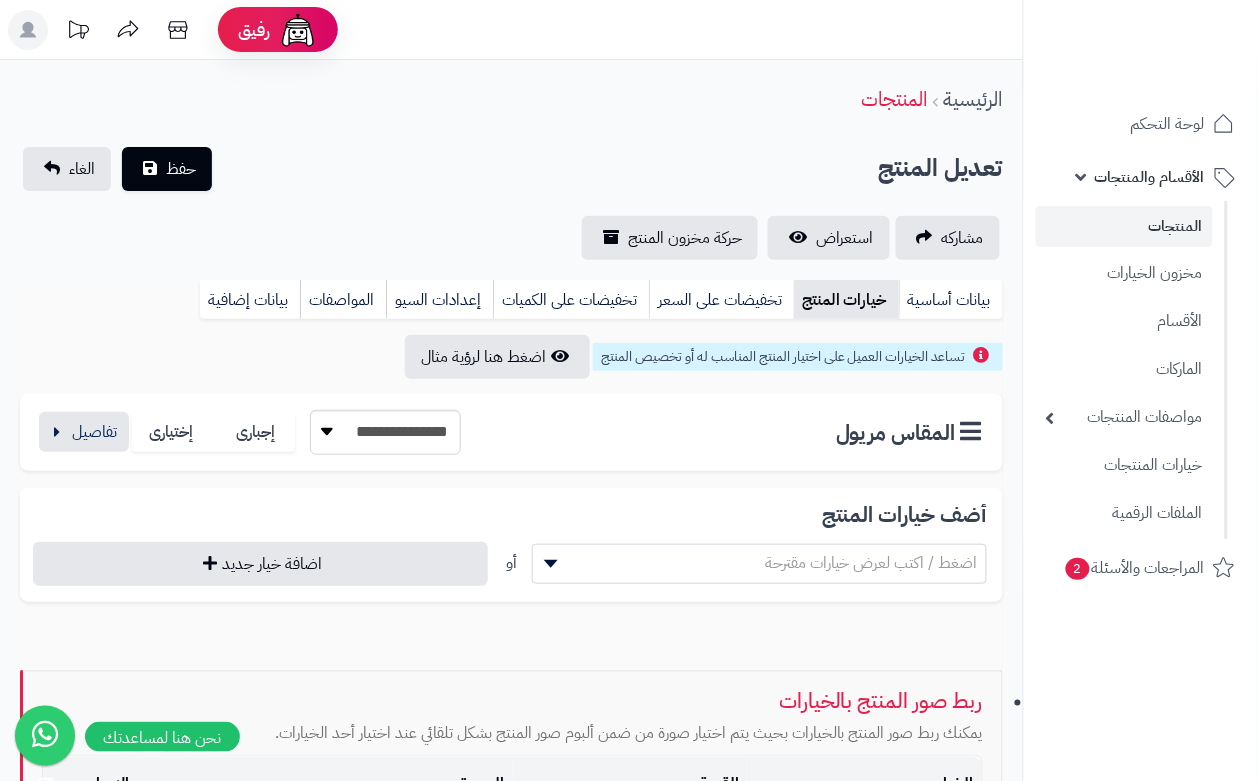 click on "**********" at bounding box center (248, 432) 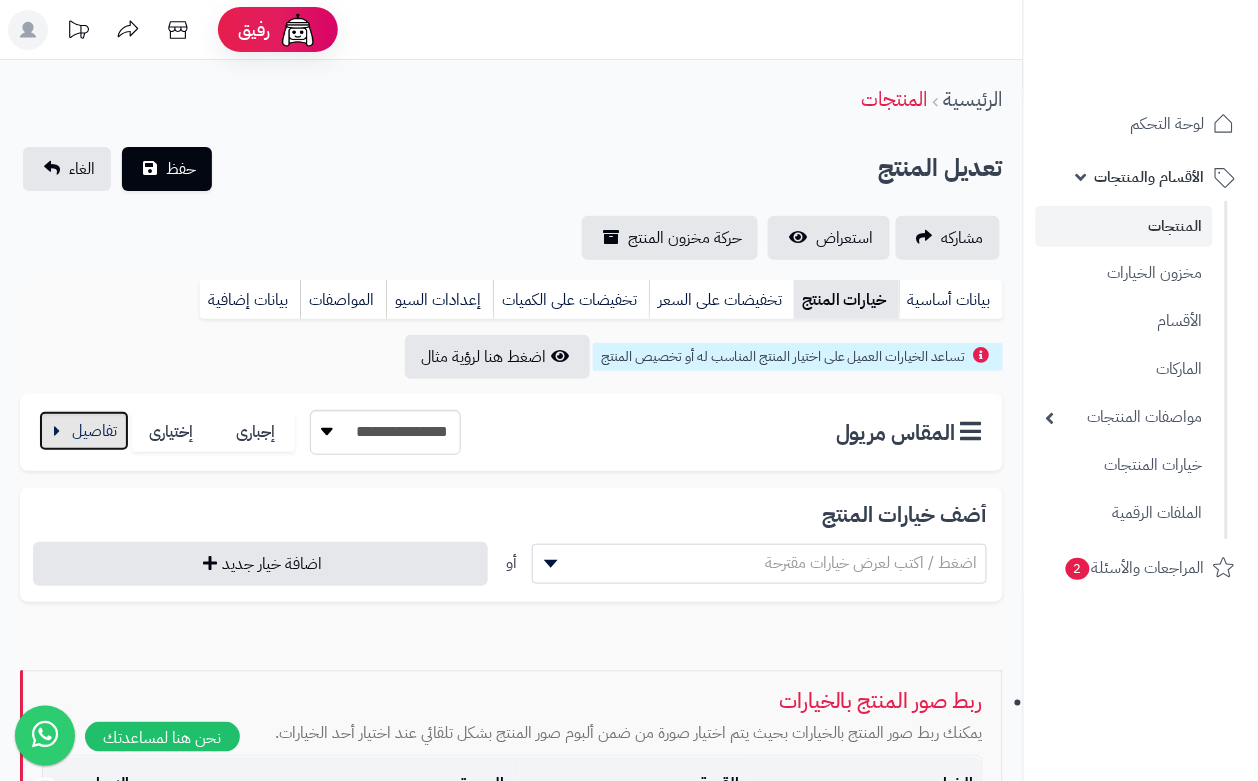 click at bounding box center [84, 431] 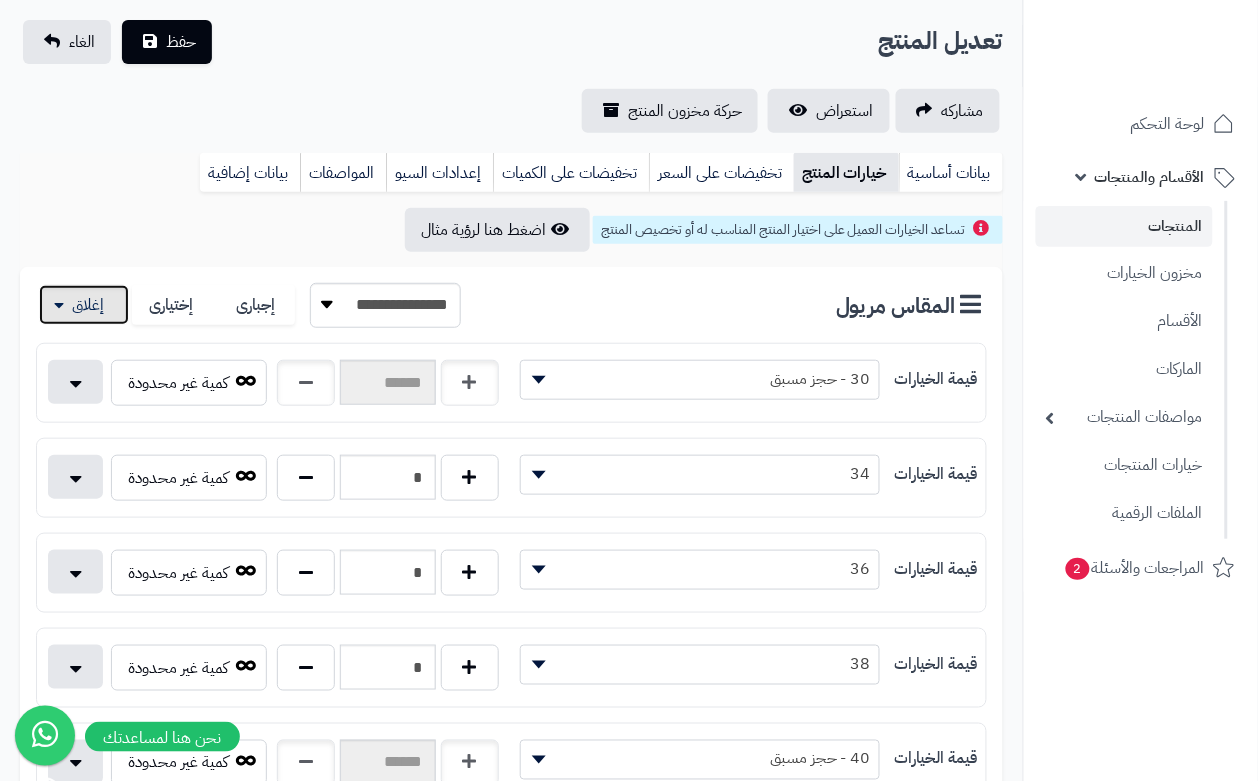 scroll, scrollTop: 250, scrollLeft: 0, axis: vertical 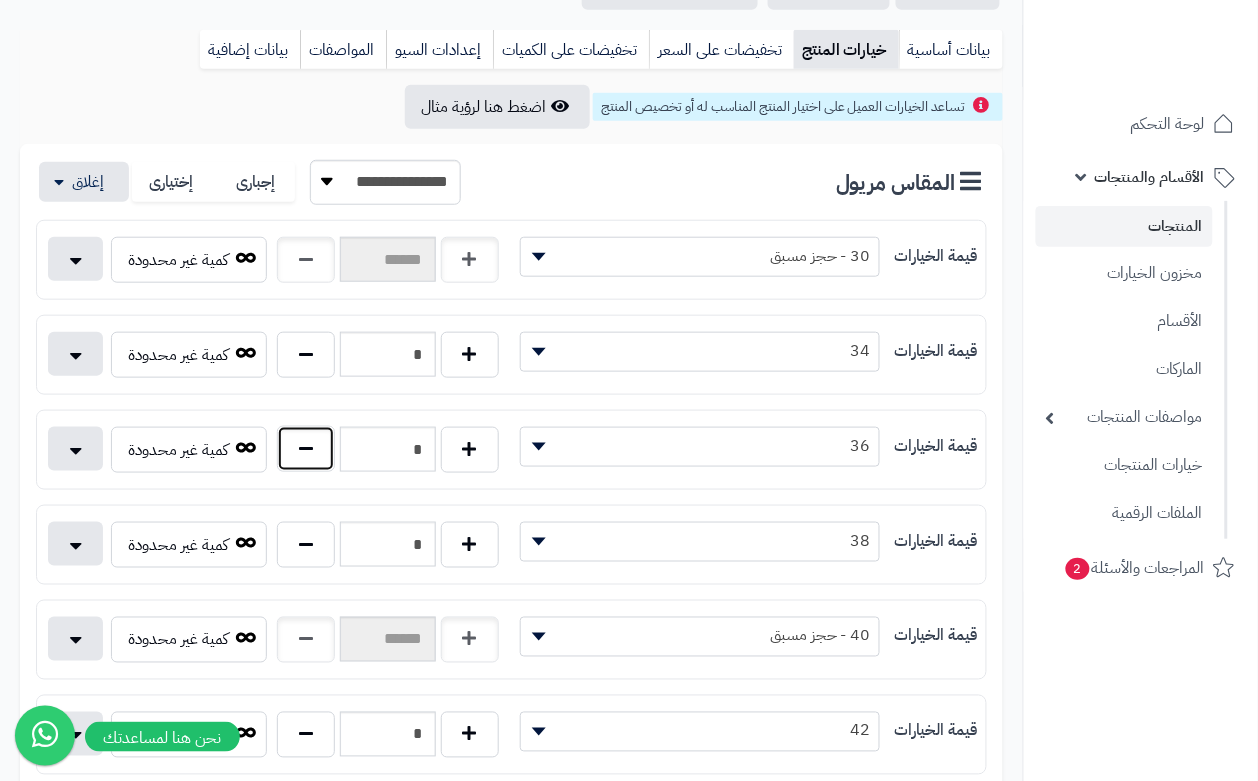 click at bounding box center (306, 449) 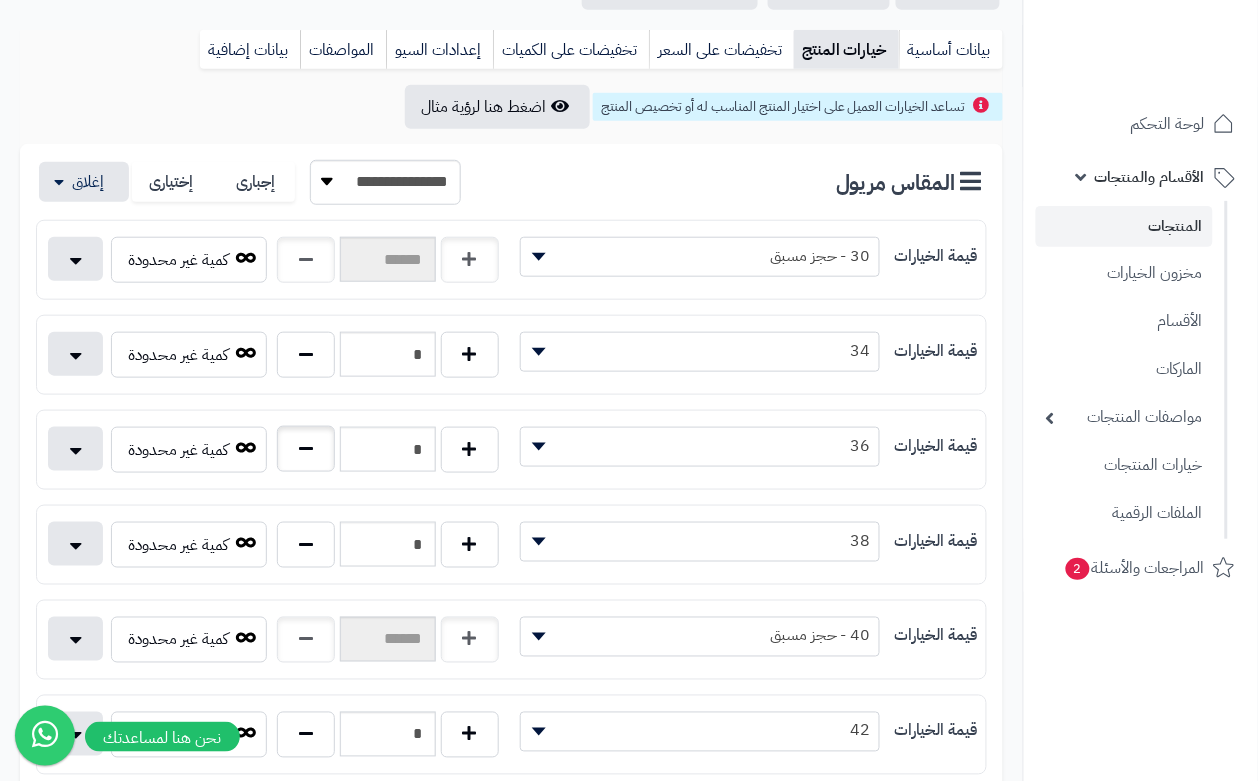 type on "*" 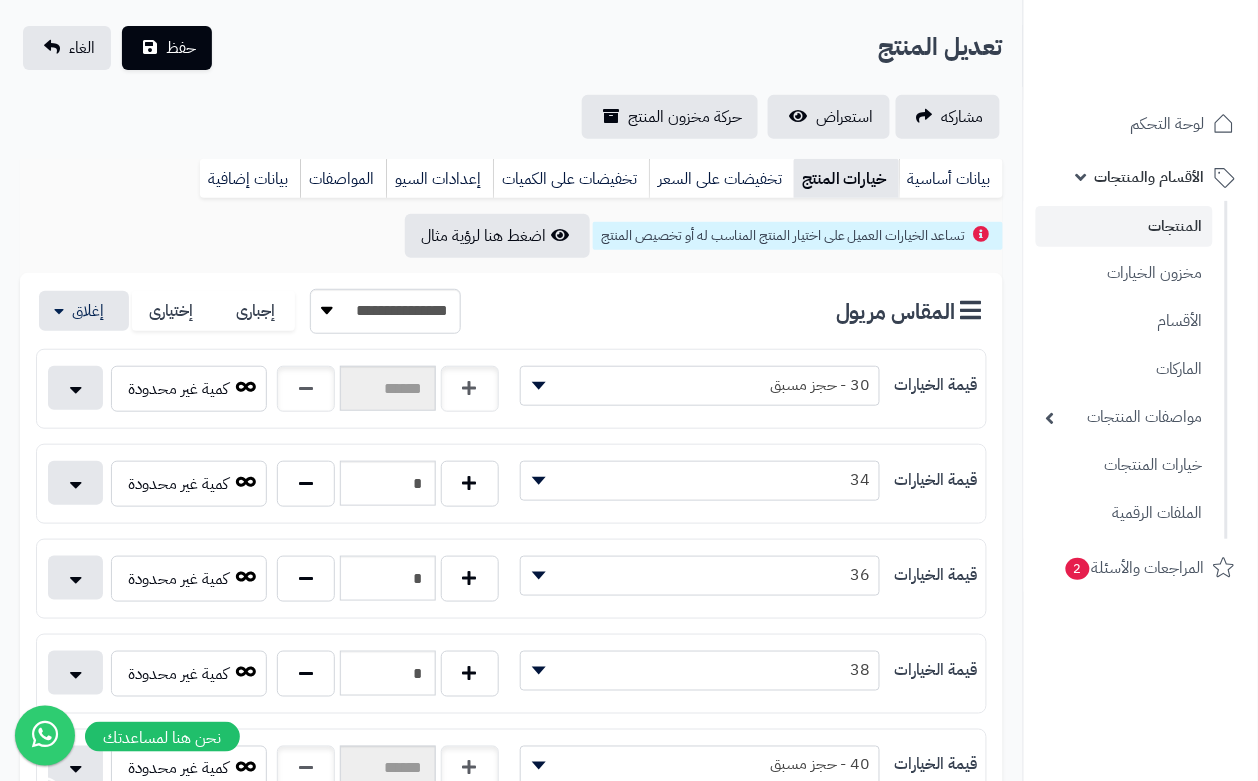 scroll, scrollTop: 0, scrollLeft: 0, axis: both 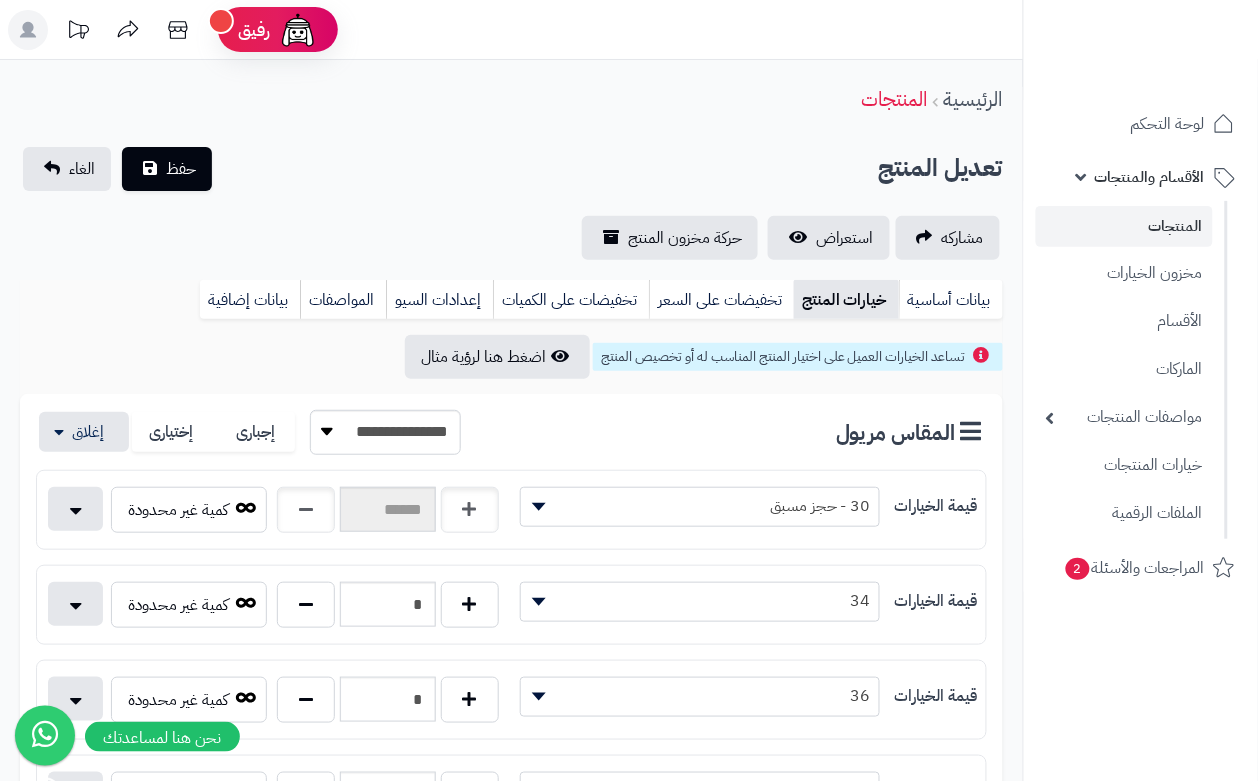 drag, startPoint x: 323, startPoint y: 197, endPoint x: 247, endPoint y: 197, distance: 76 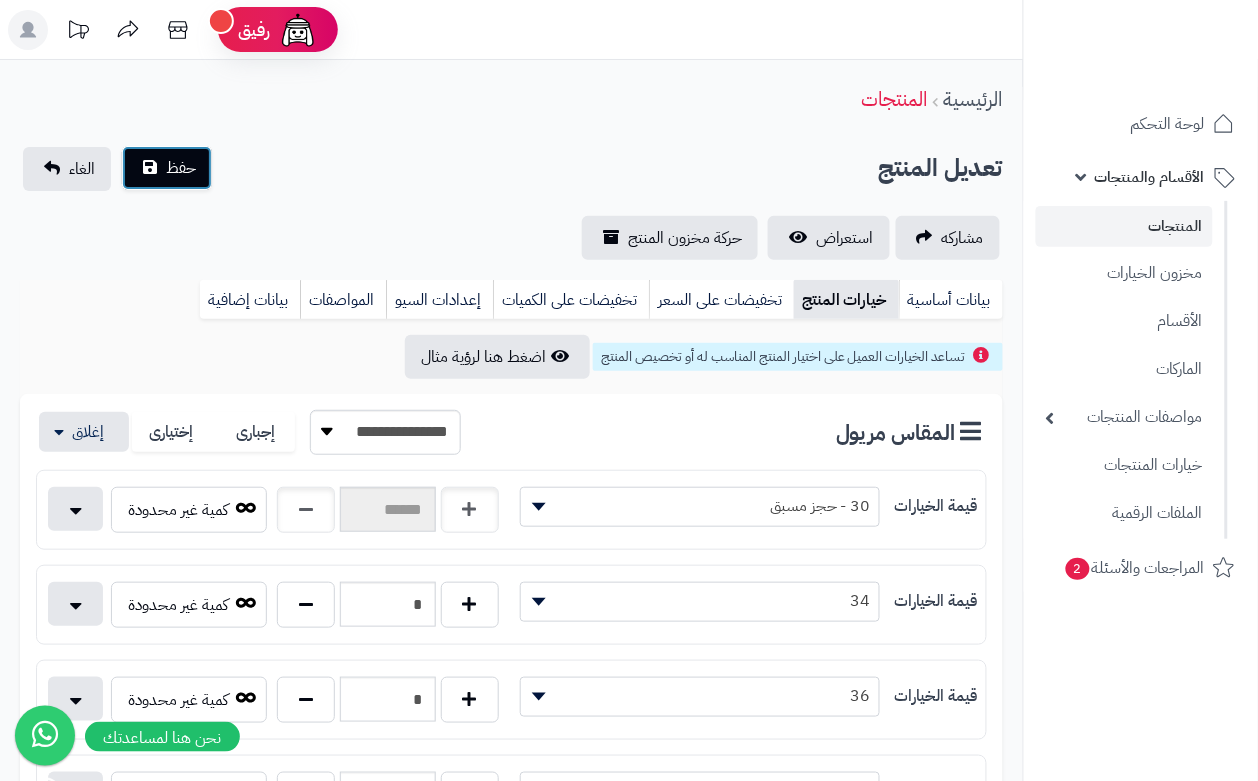 click on "حفظ" at bounding box center (181, 168) 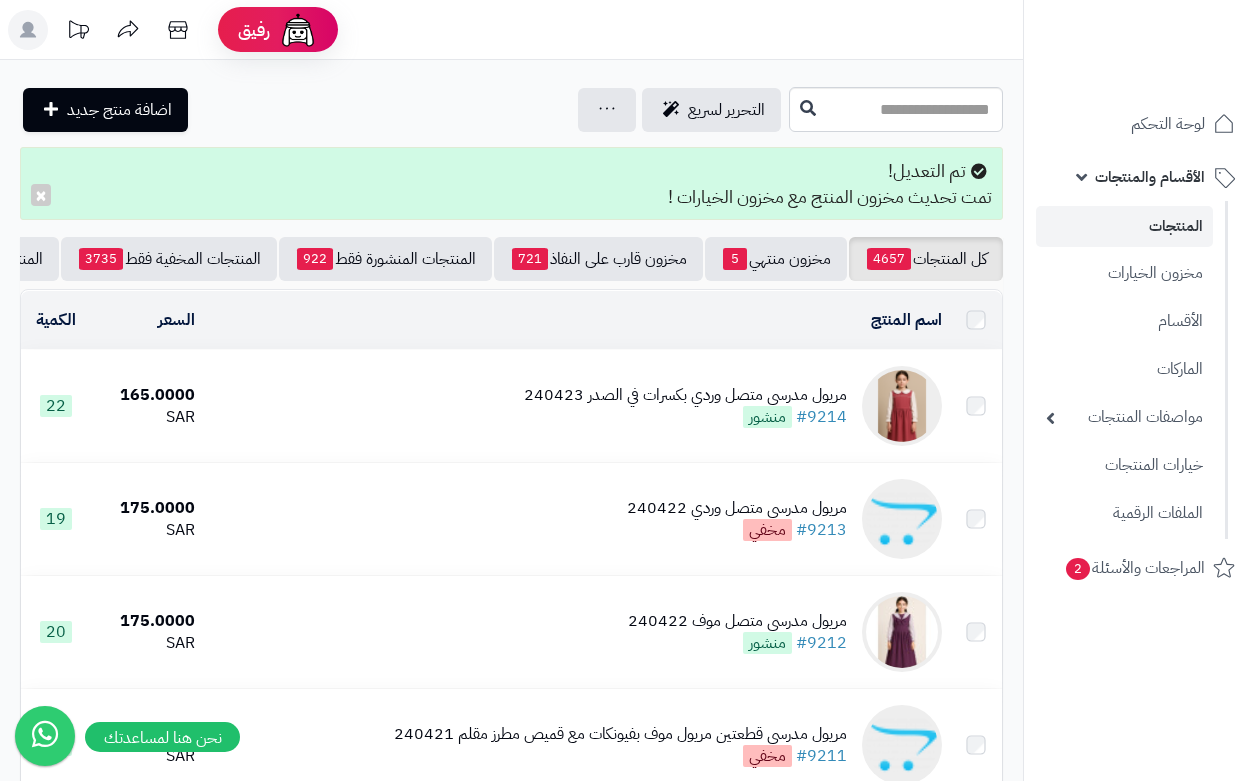 scroll, scrollTop: 0, scrollLeft: 0, axis: both 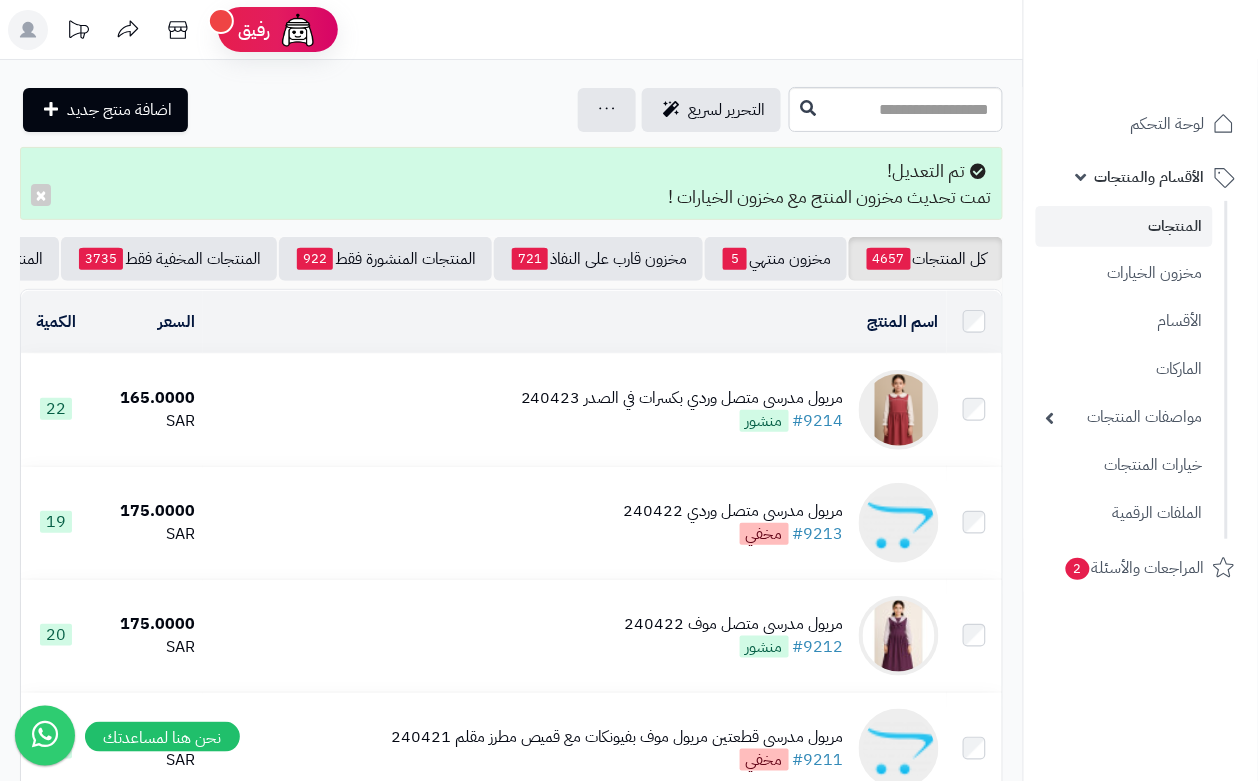 click on "**********" at bounding box center (511, 1395) 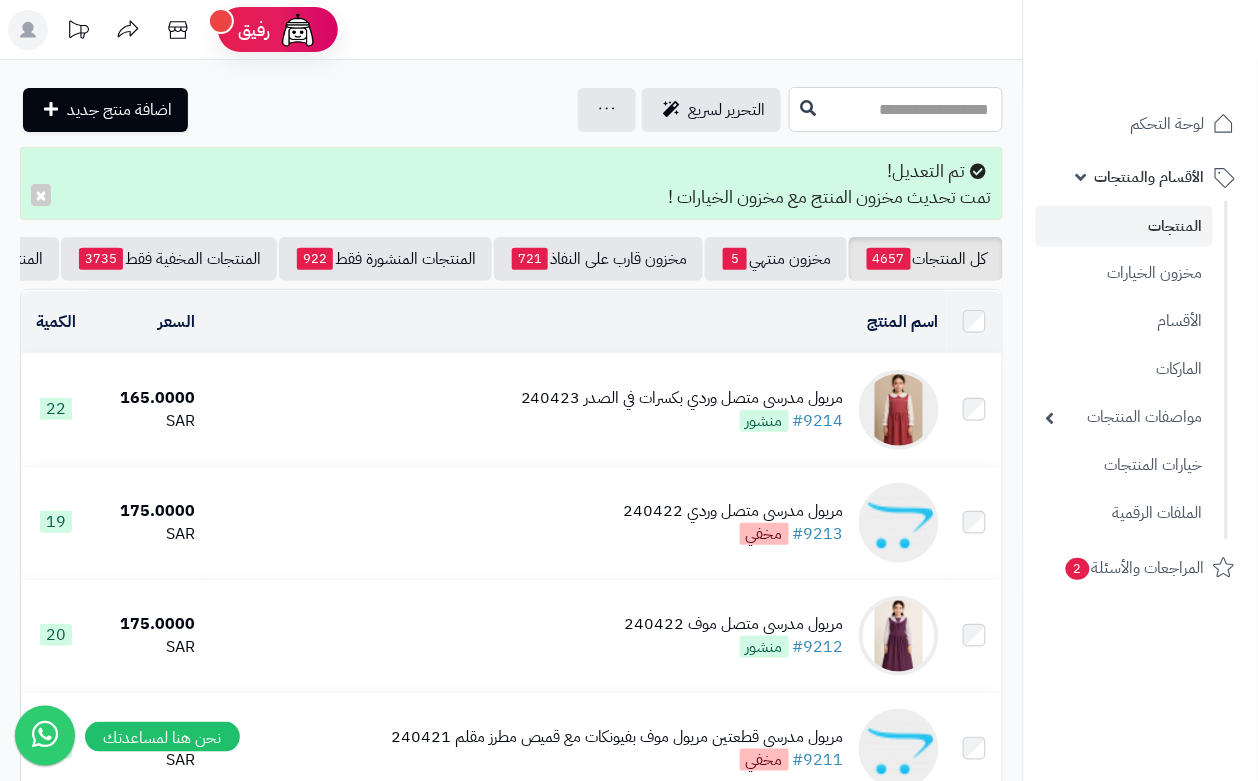 click at bounding box center [896, 109] 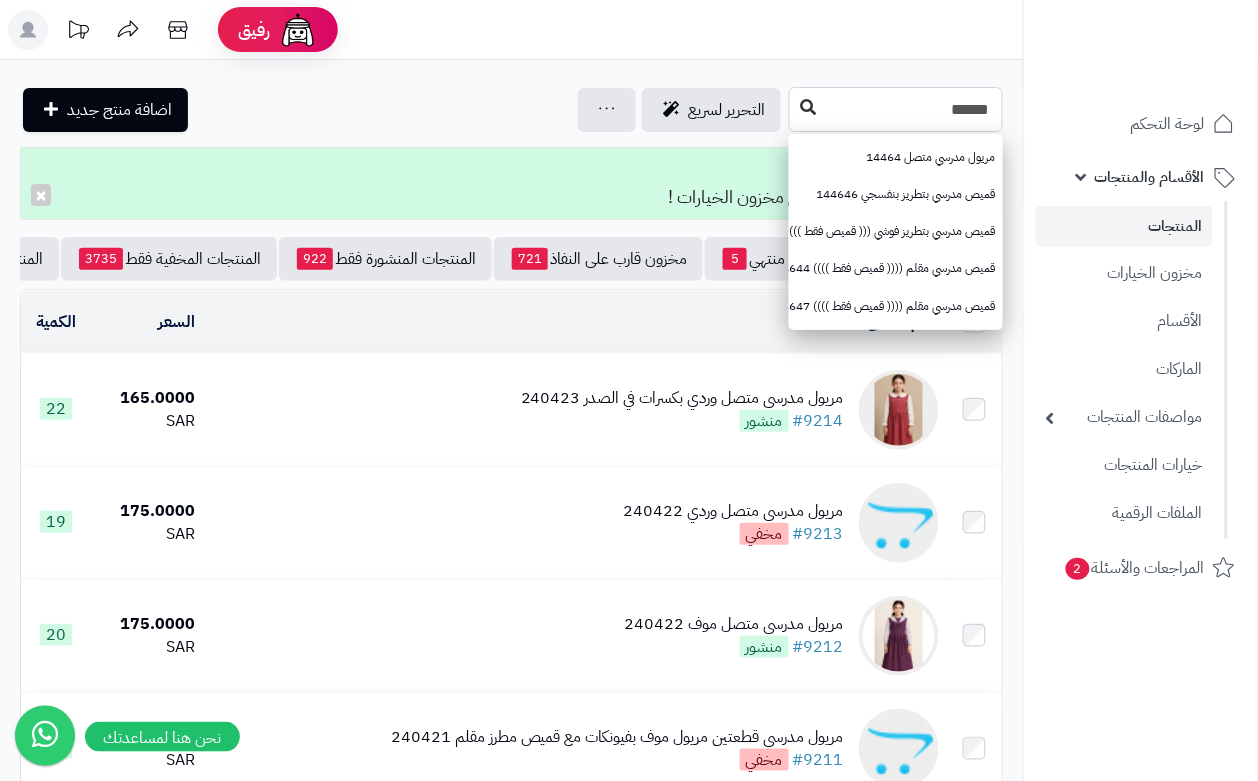 type on "******" 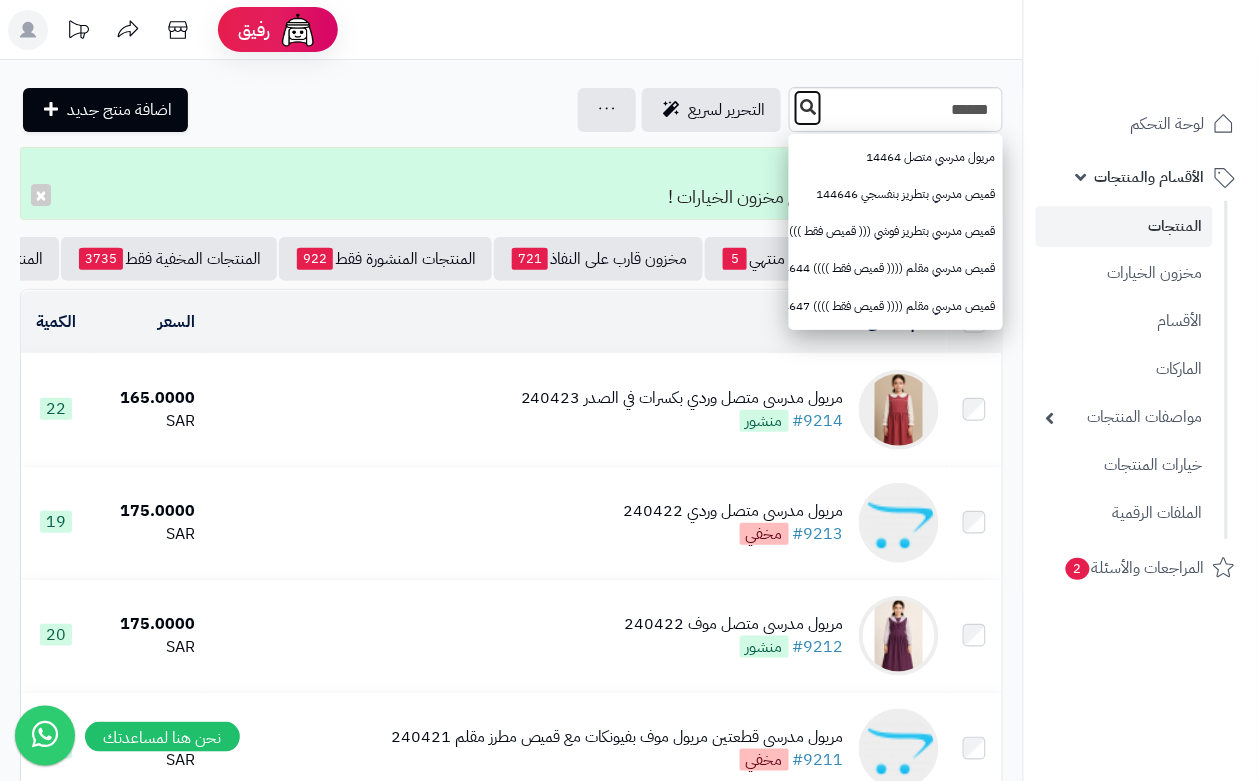 click at bounding box center [808, 108] 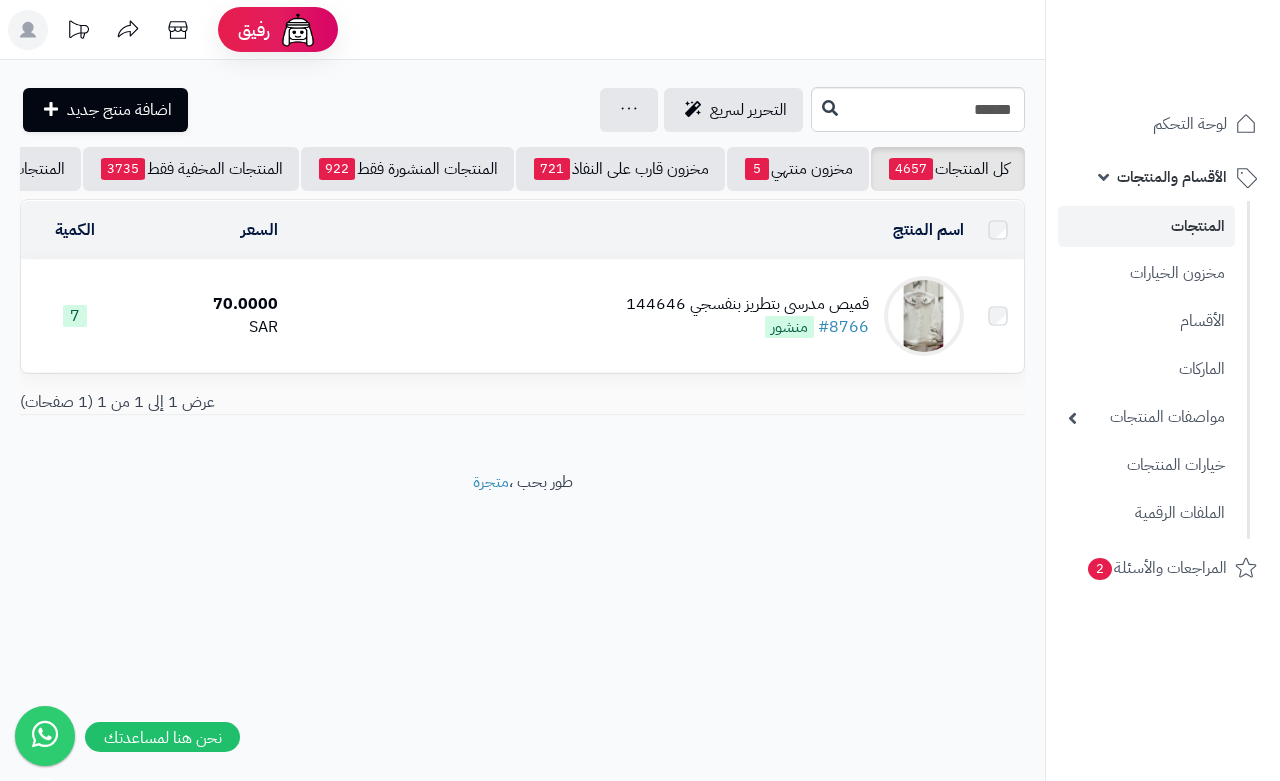 scroll, scrollTop: 0, scrollLeft: 0, axis: both 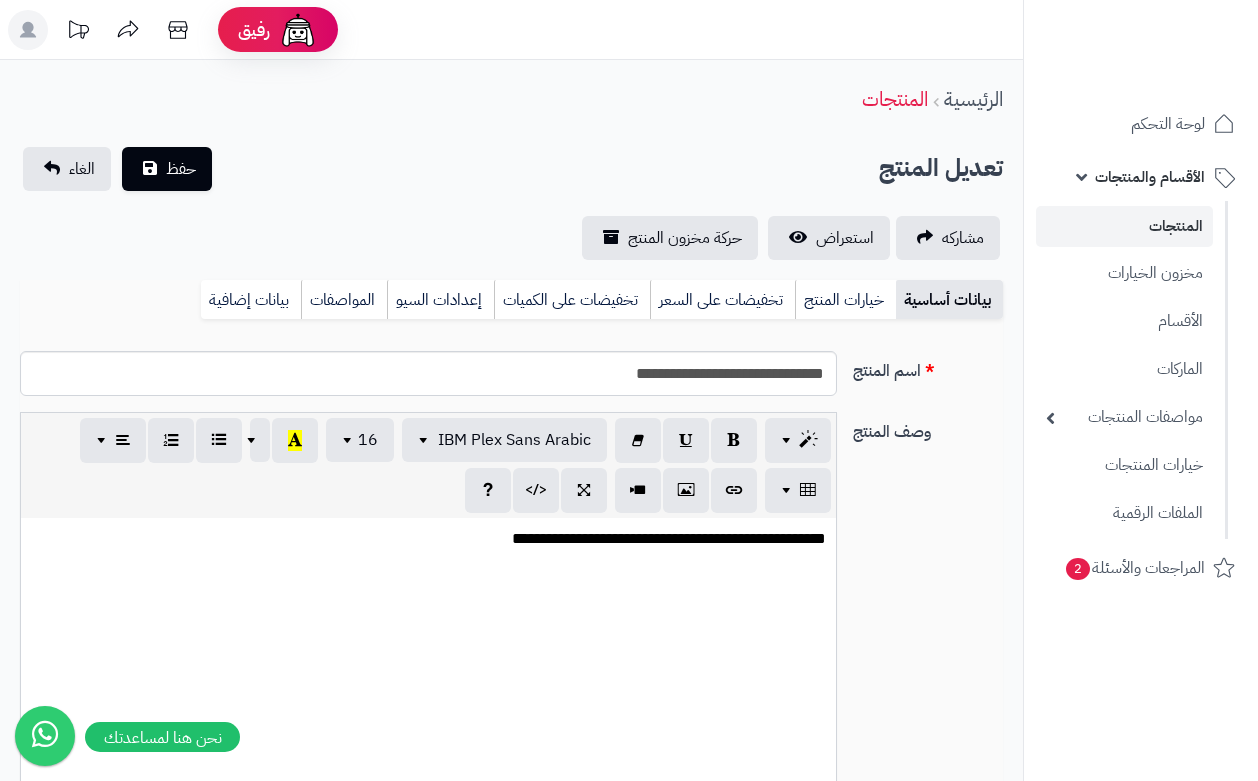 click on "خيارات المنتج" at bounding box center (845, 300) 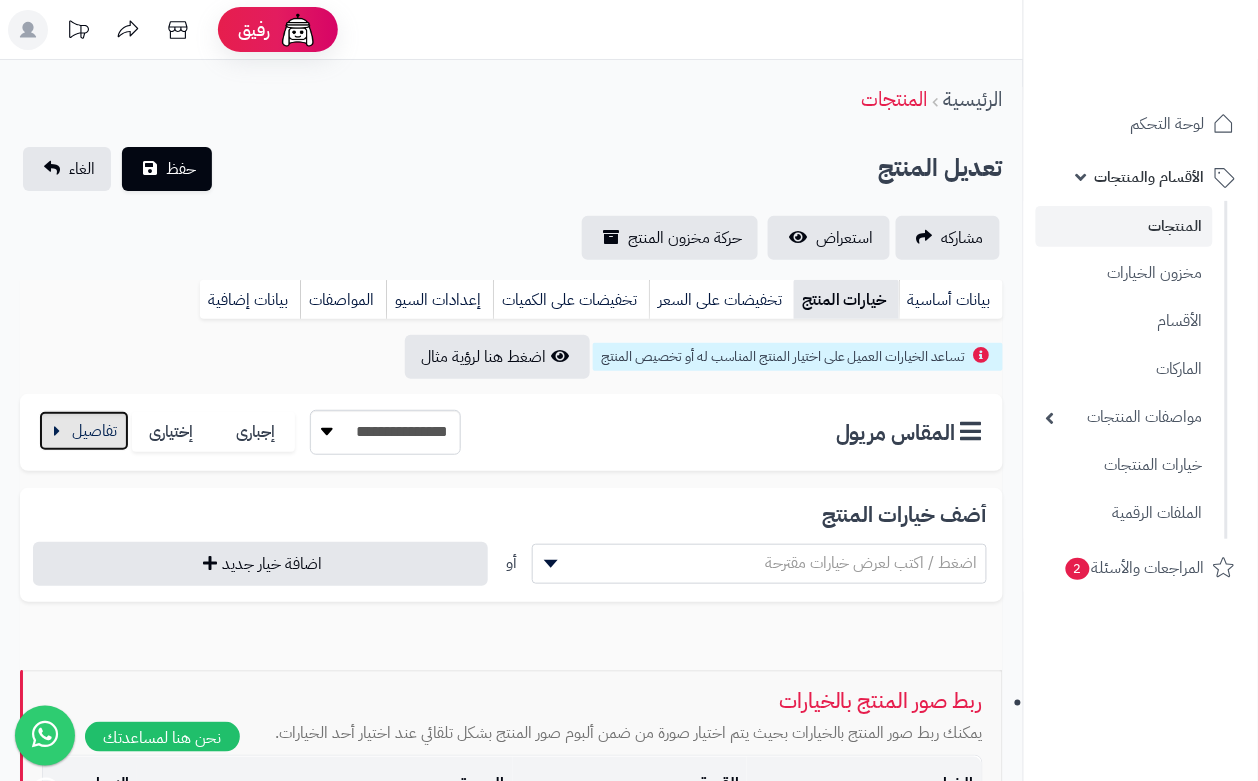 click at bounding box center [84, 431] 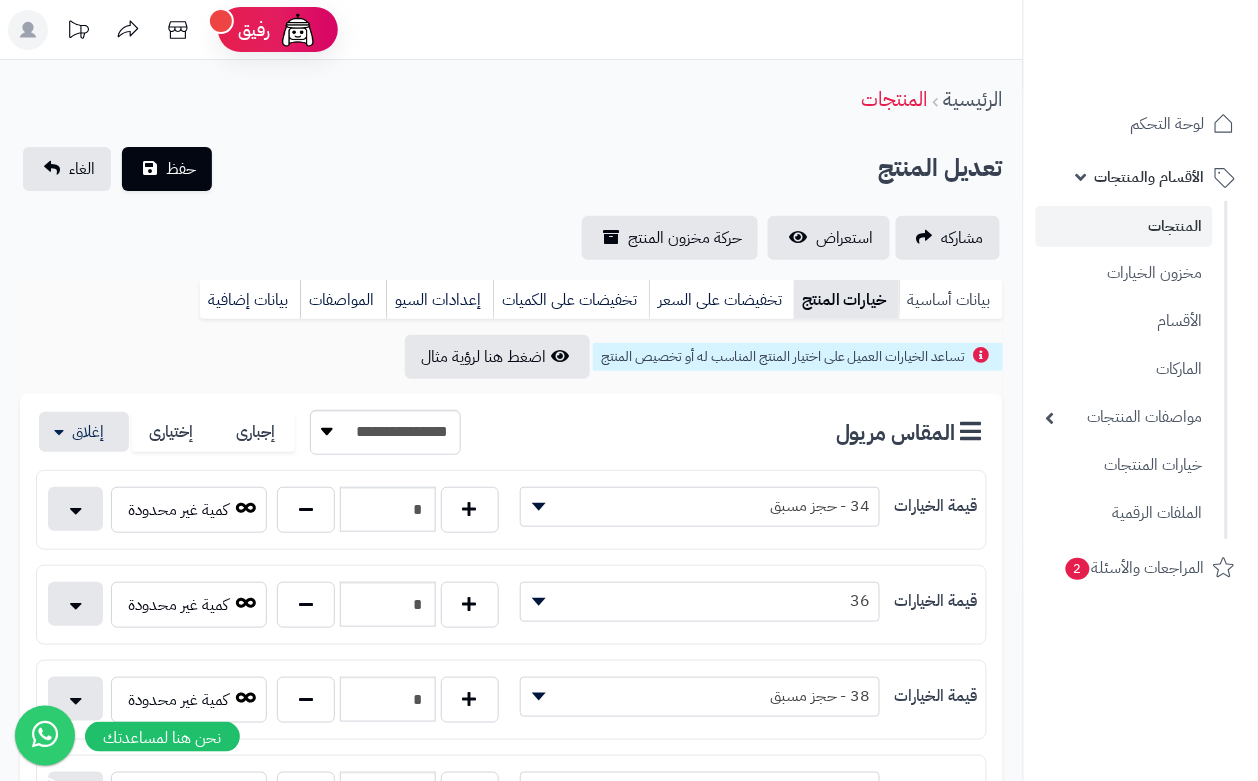 click on "بيانات أساسية" at bounding box center [951, 300] 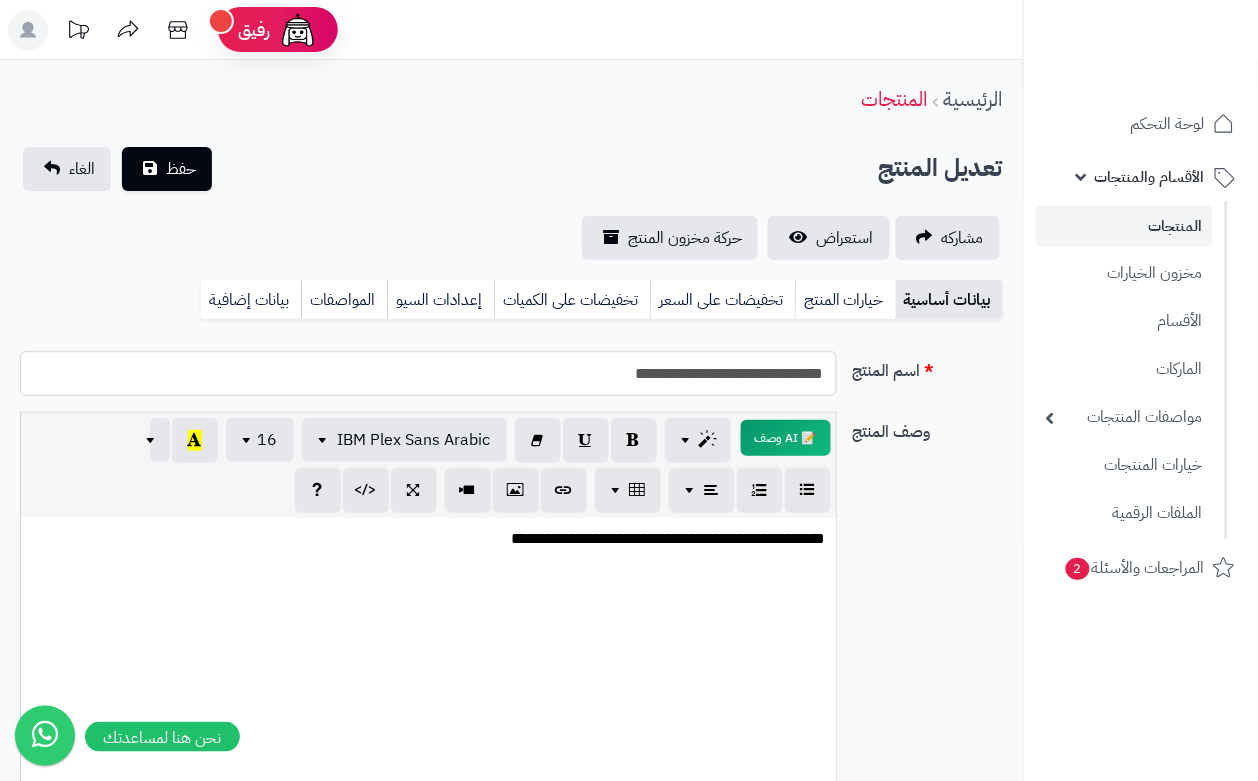 scroll, scrollTop: 0, scrollLeft: 0, axis: both 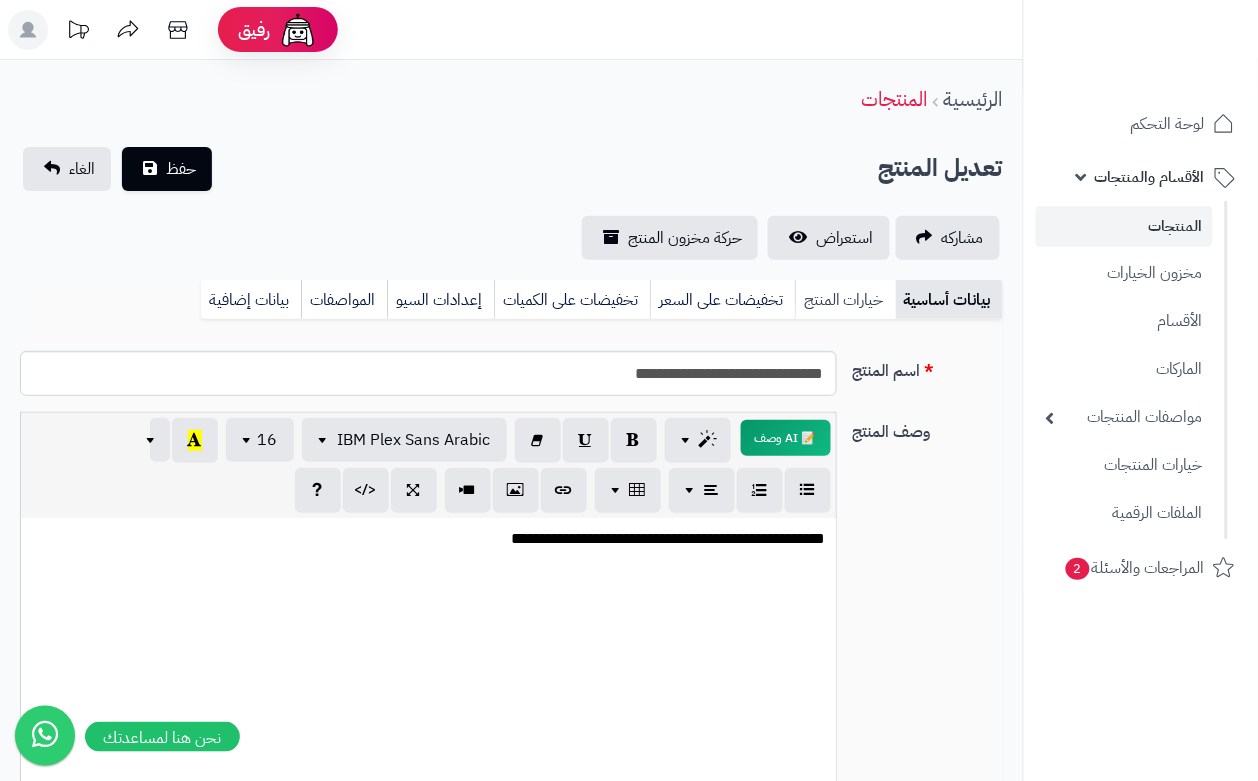 click on "خيارات المنتج" at bounding box center (845, 300) 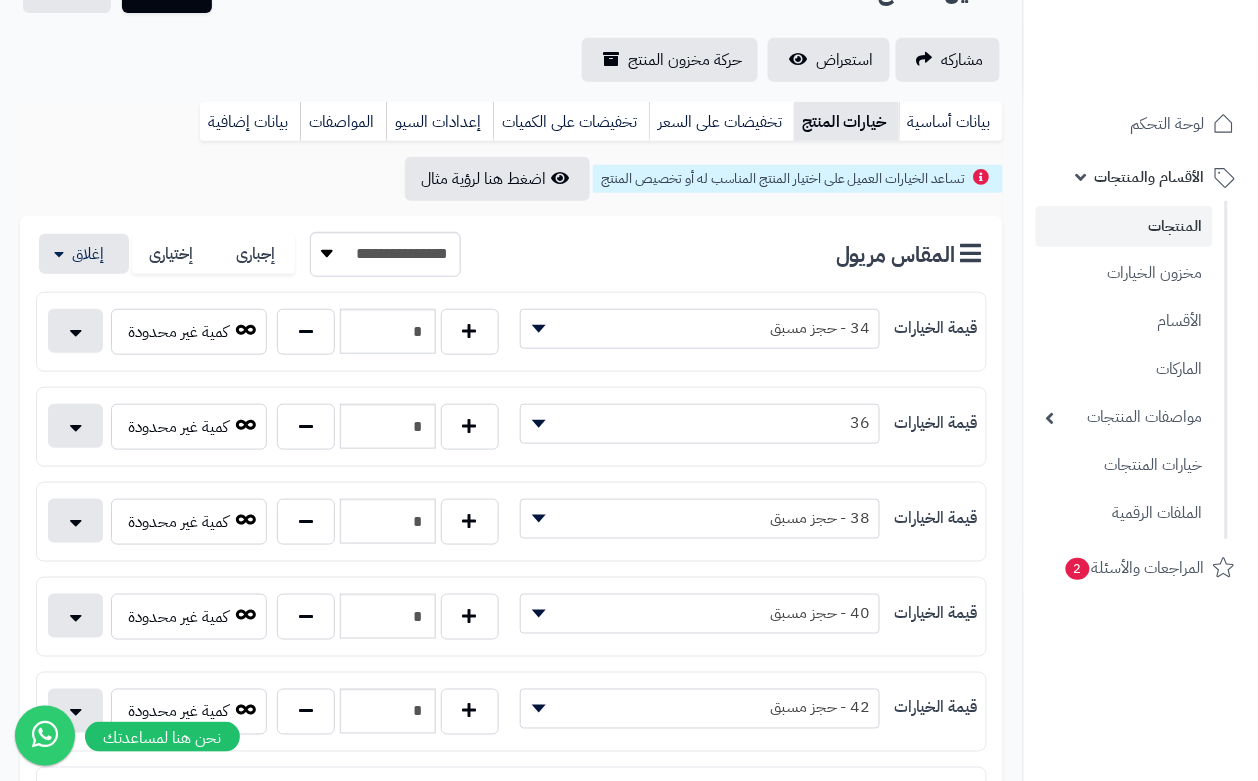 scroll, scrollTop: 0, scrollLeft: 0, axis: both 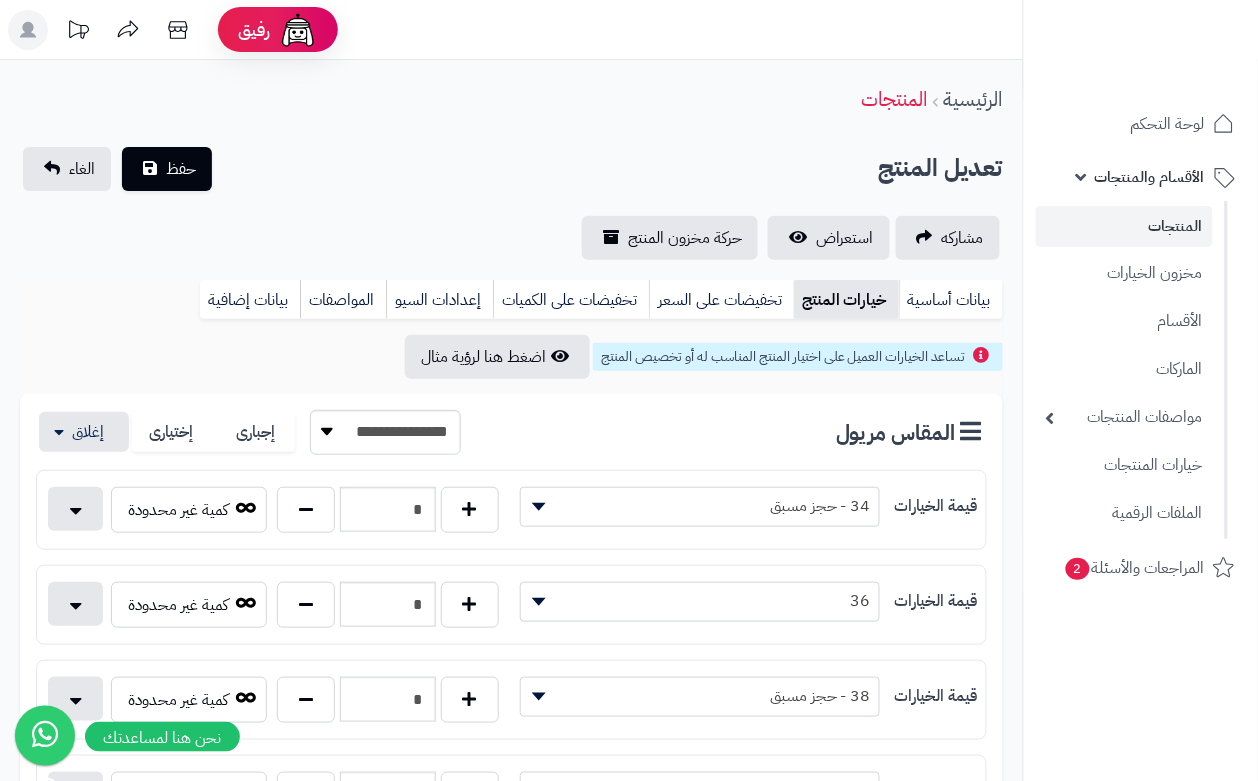 drag, startPoint x: 342, startPoint y: 162, endPoint x: 313, endPoint y: 161, distance: 29.017237 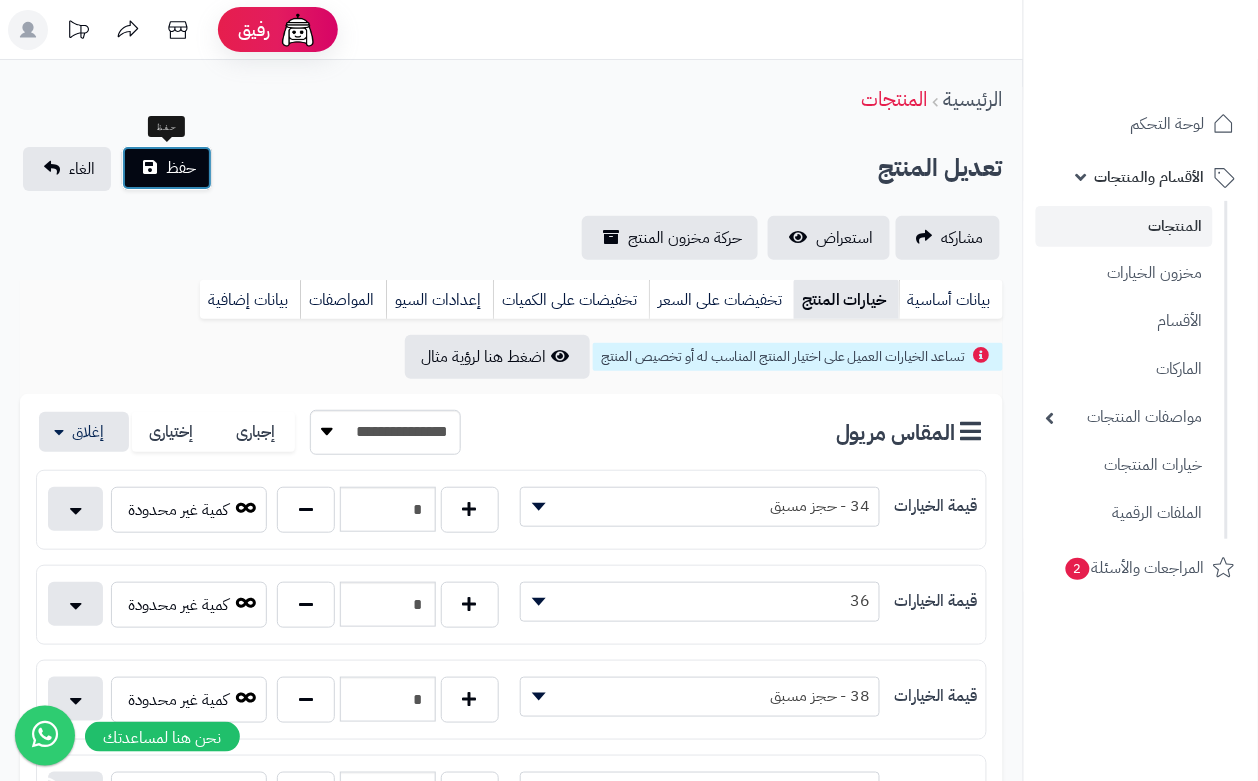 click on "حفظ" at bounding box center (167, 168) 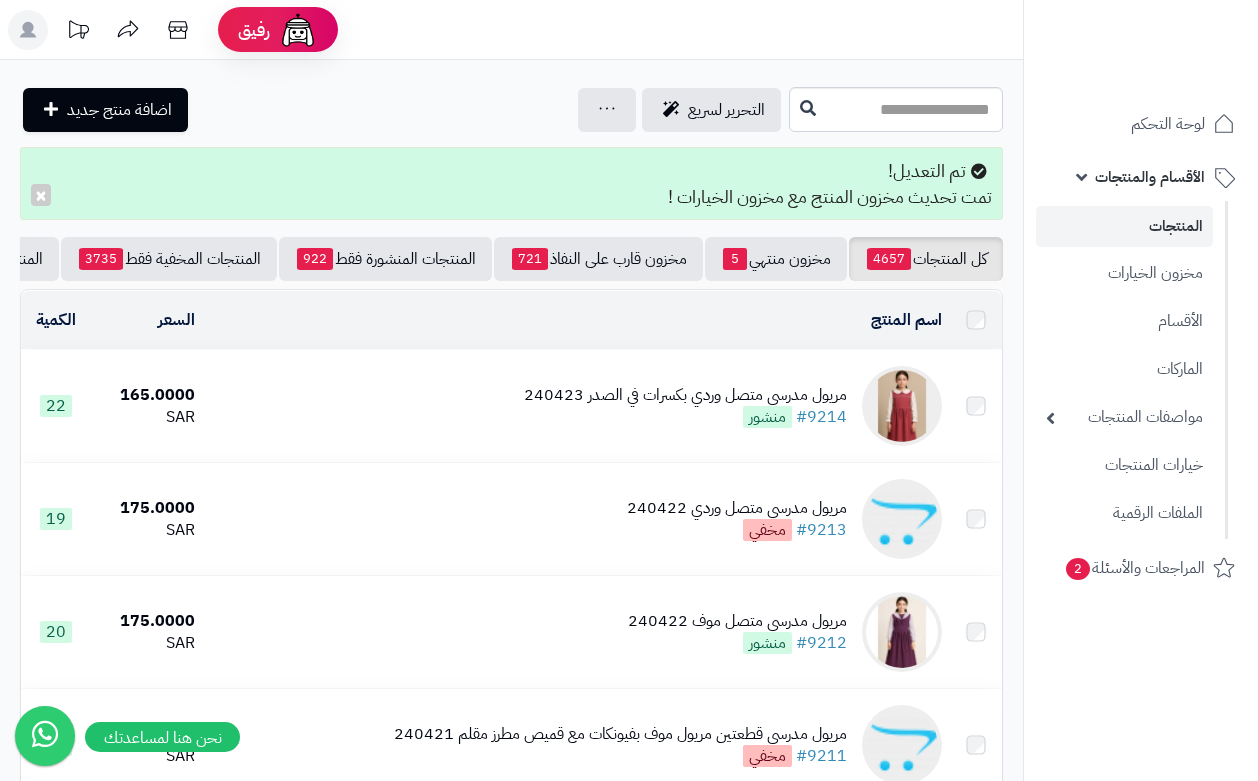 scroll, scrollTop: 0, scrollLeft: 0, axis: both 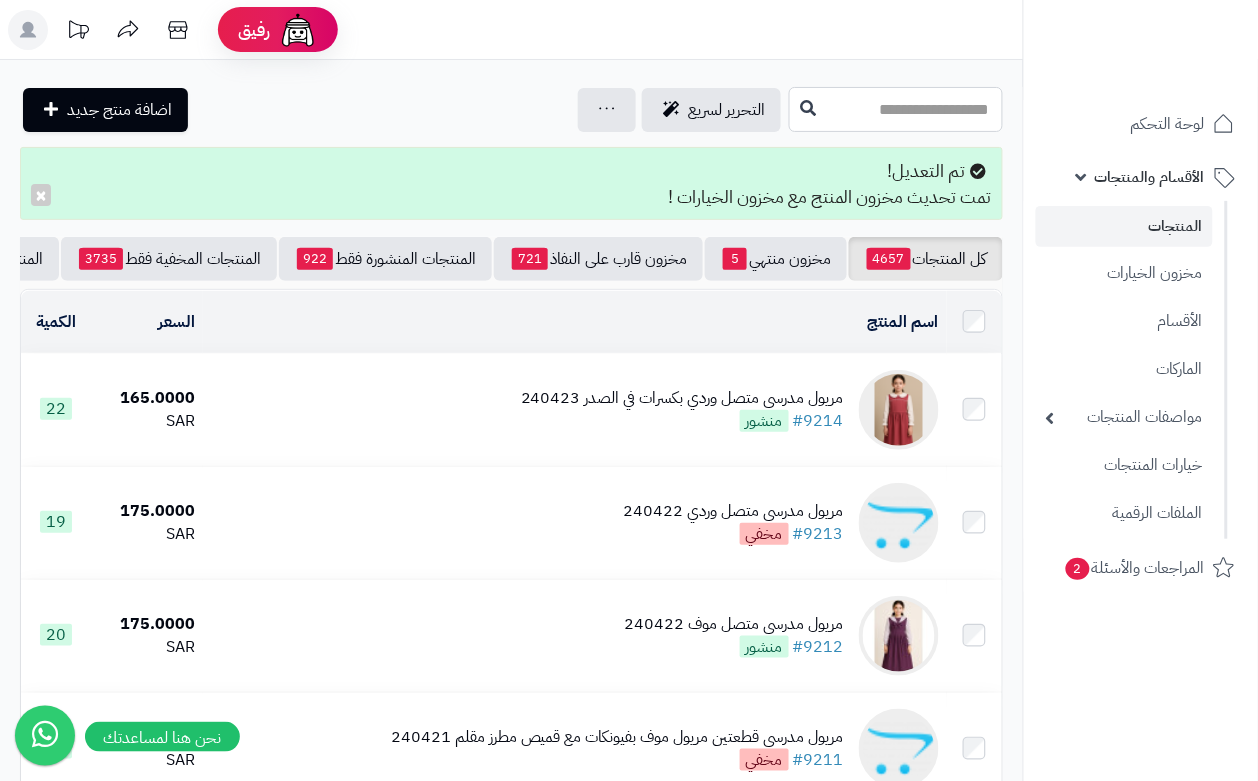 drag, startPoint x: 820, startPoint y: 88, endPoint x: 823, endPoint y: 102, distance: 14.3178215 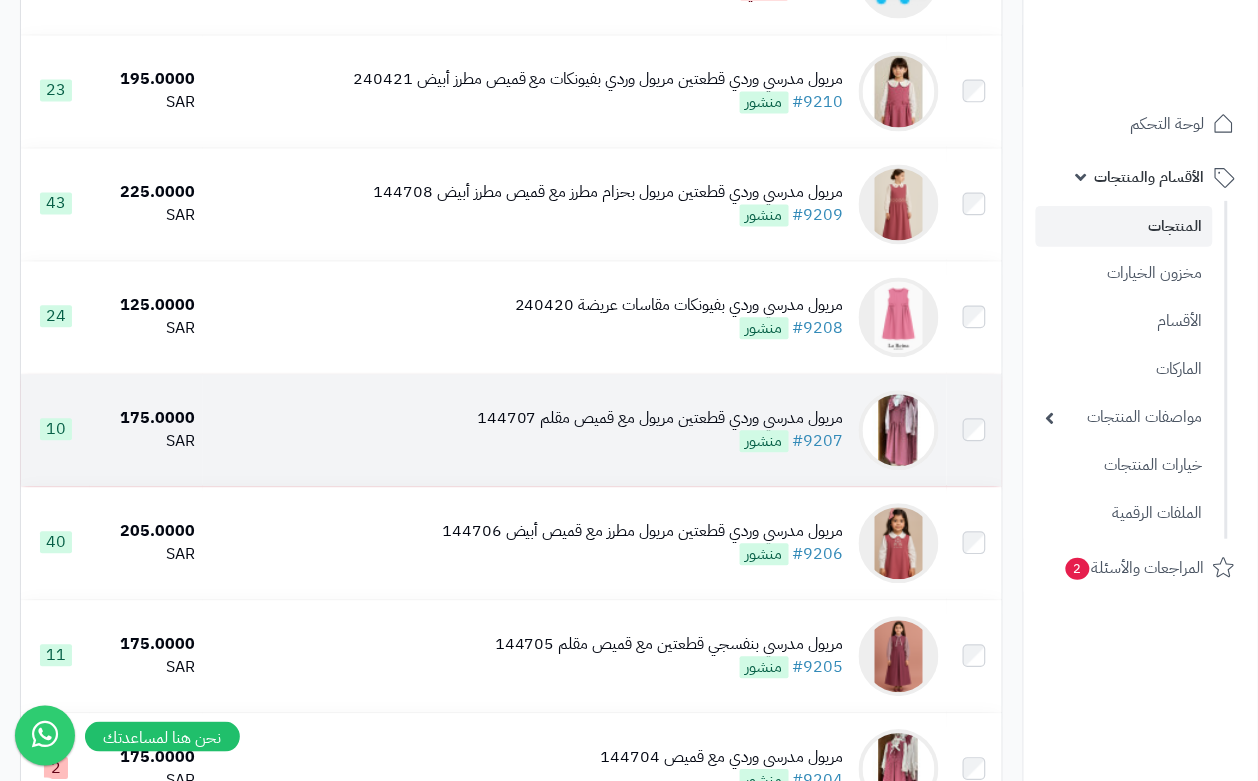 scroll, scrollTop: 875, scrollLeft: 0, axis: vertical 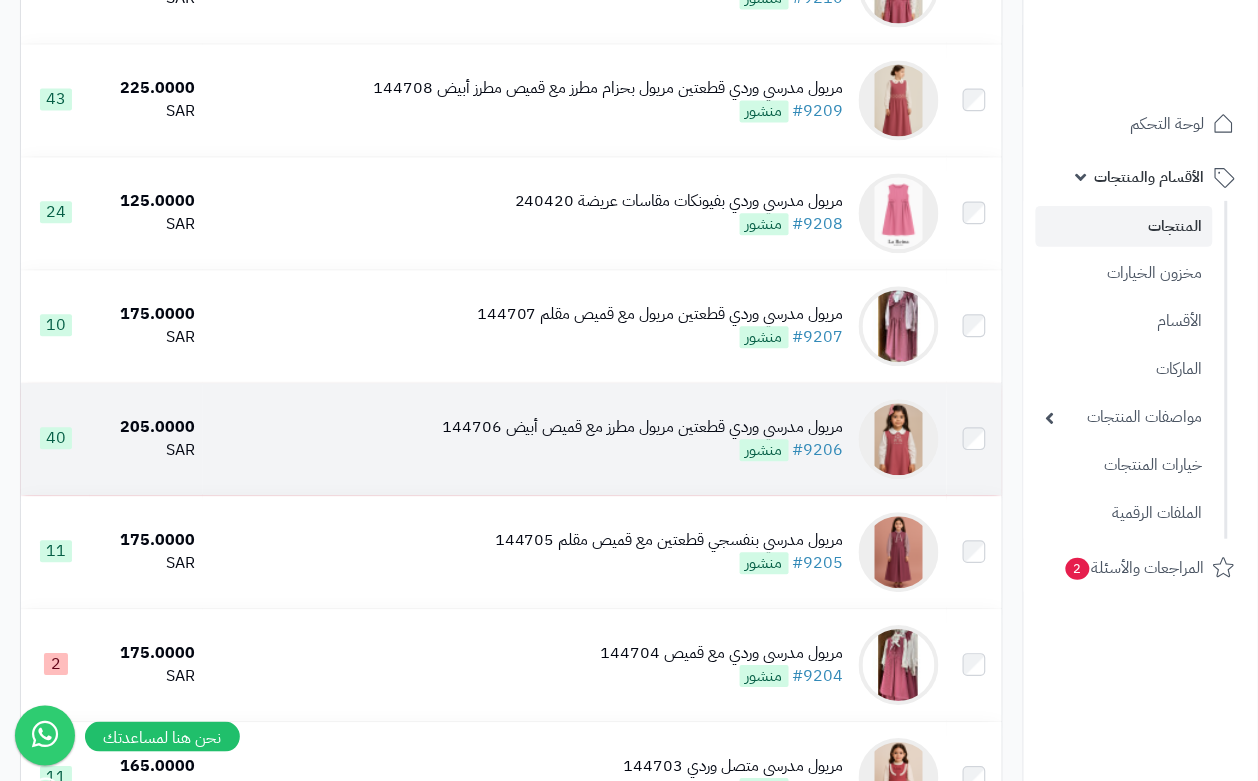 type on "****" 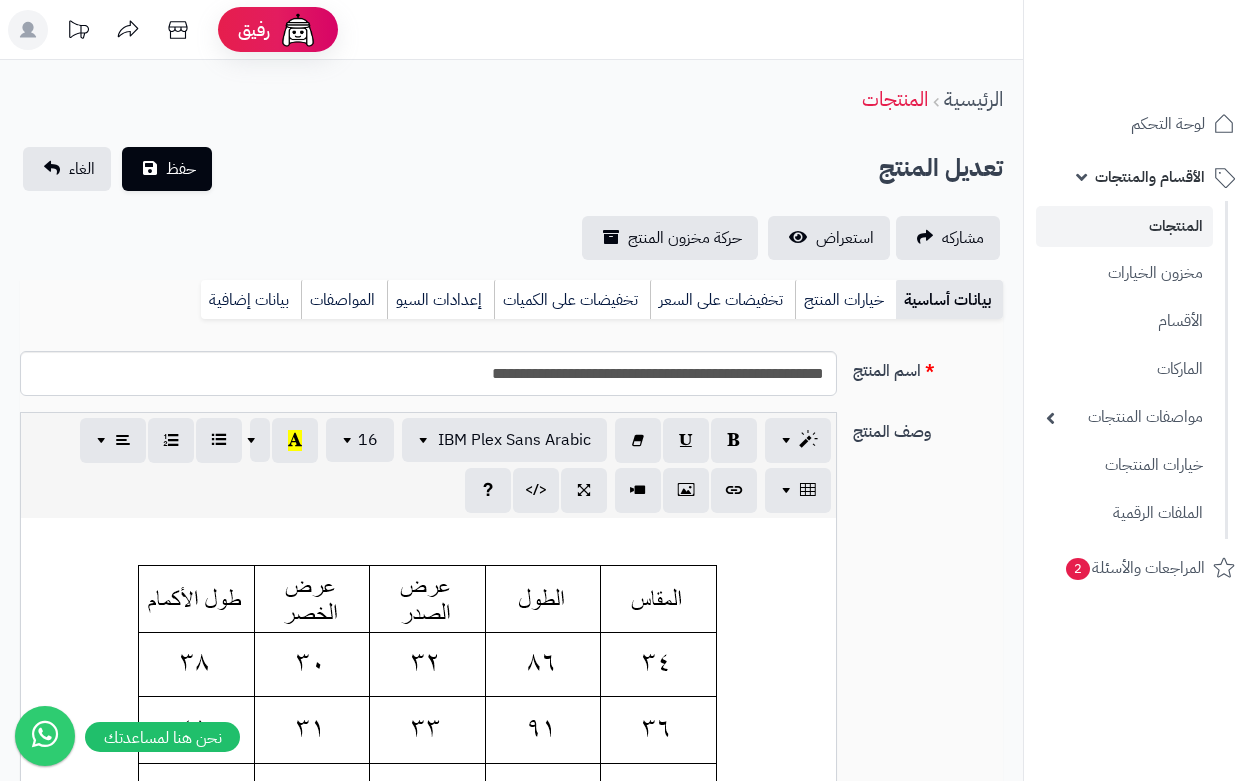 click on "بيانات أساسية خيارات المنتج تخفيضات على السعر تخفيضات على الكميات إعدادات السيو المواصفات نقاط المكافآت بيانات إضافية" at bounding box center (511, 307) 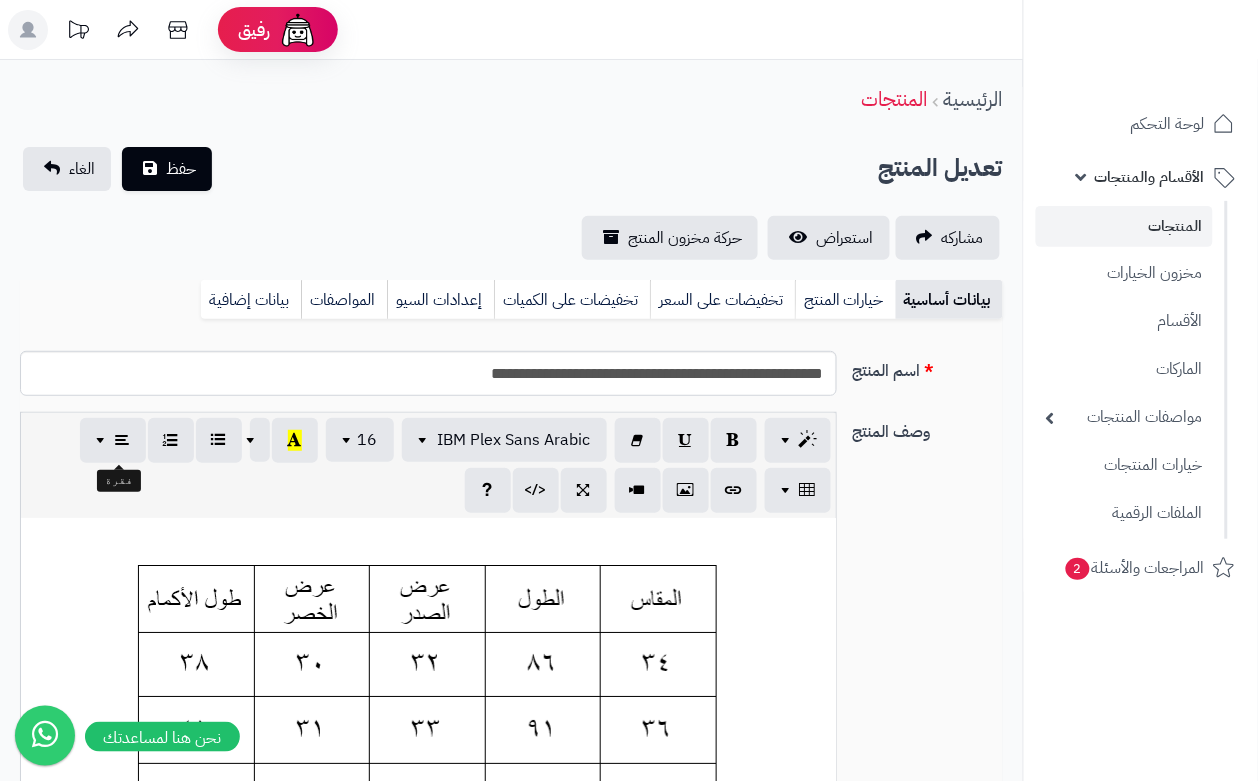 scroll, scrollTop: 163, scrollLeft: 0, axis: vertical 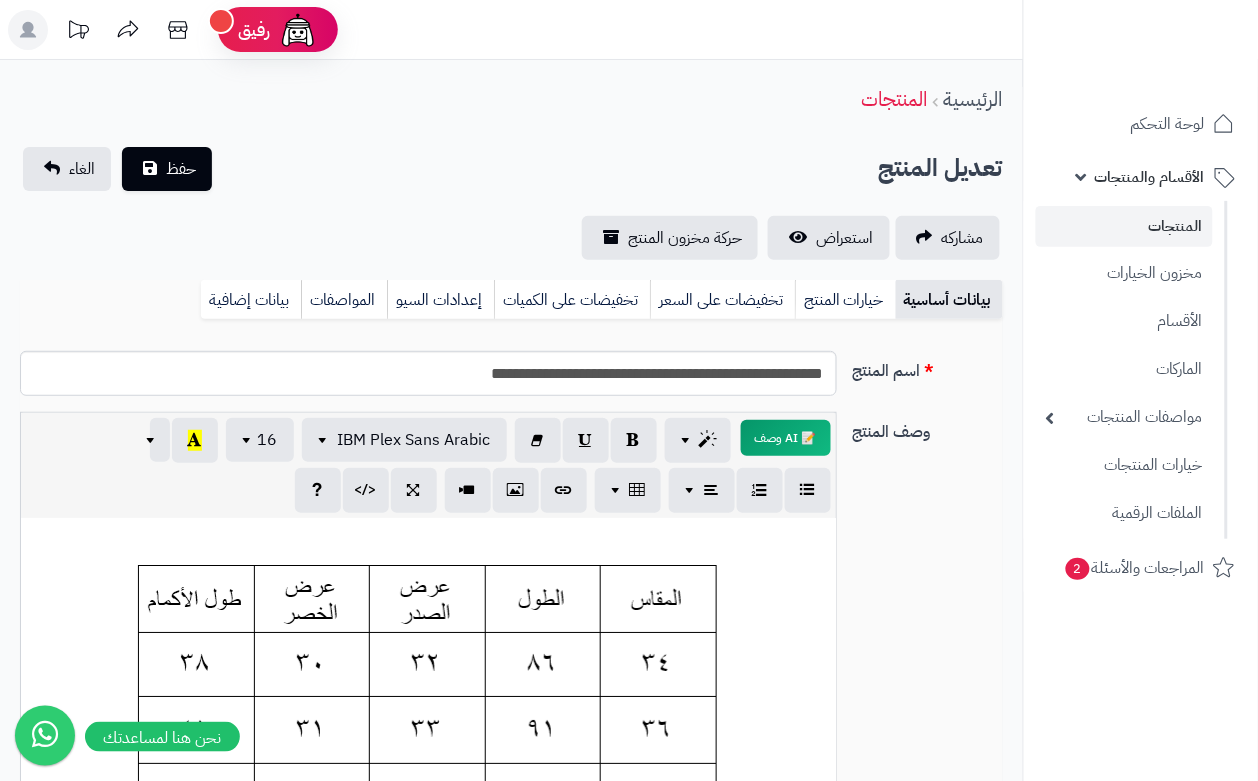 click on "بيانات أساسية خيارات المنتج تخفيضات على السعر تخفيضات على الكميات إعدادات السيو المواصفات نقاط المكافآت بيانات إضافية" at bounding box center [511, 307] 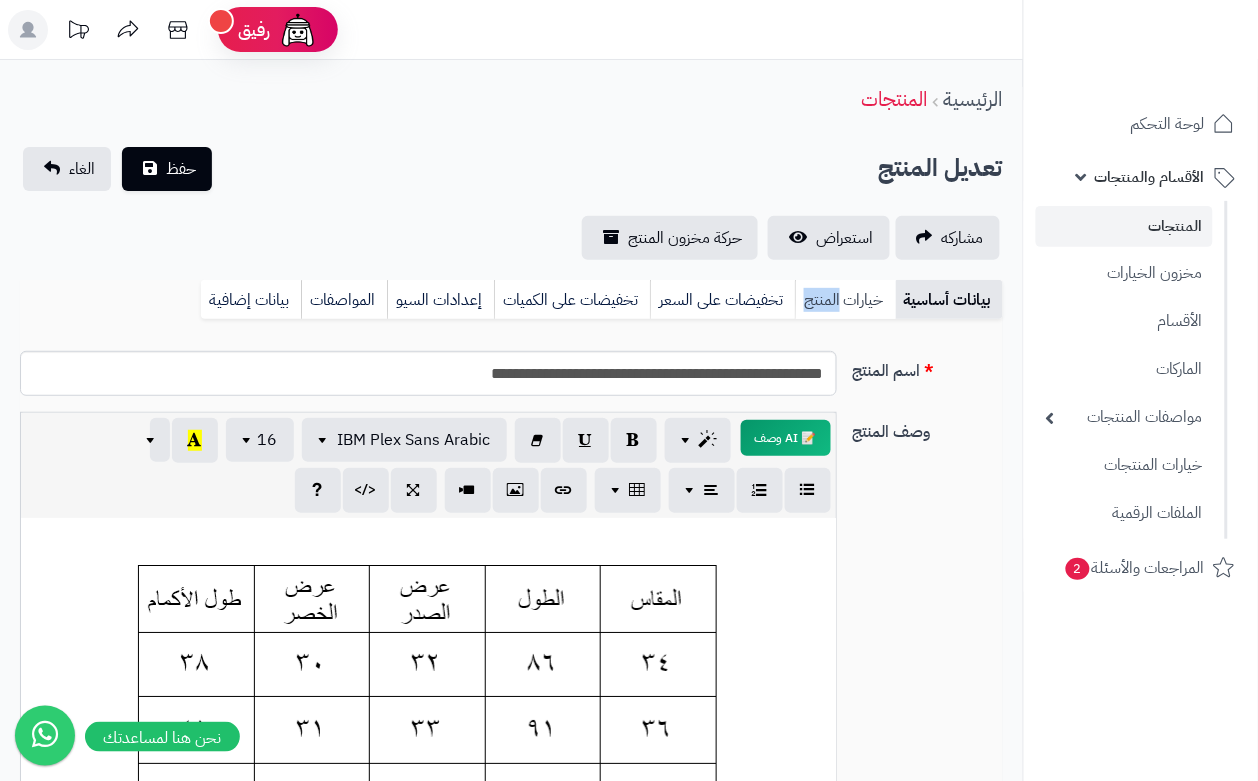 click on "خيارات المنتج" at bounding box center (845, 300) 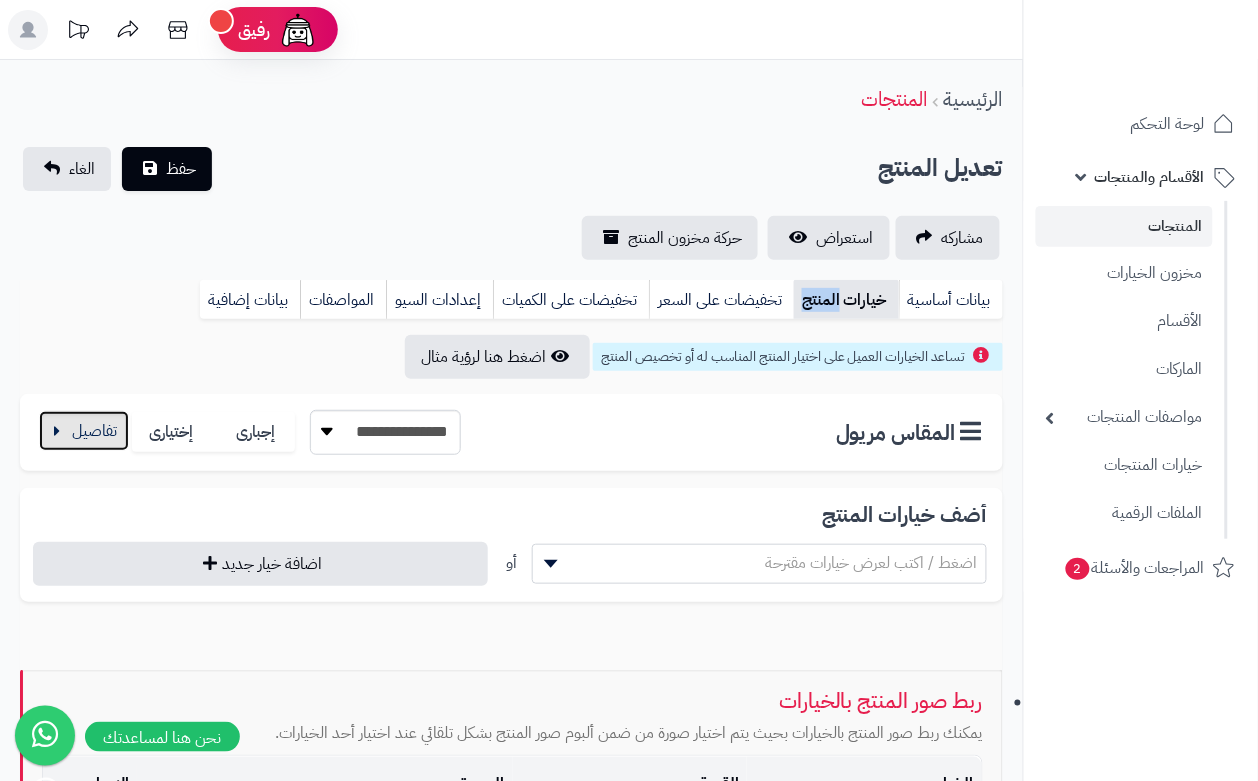 click at bounding box center [84, 431] 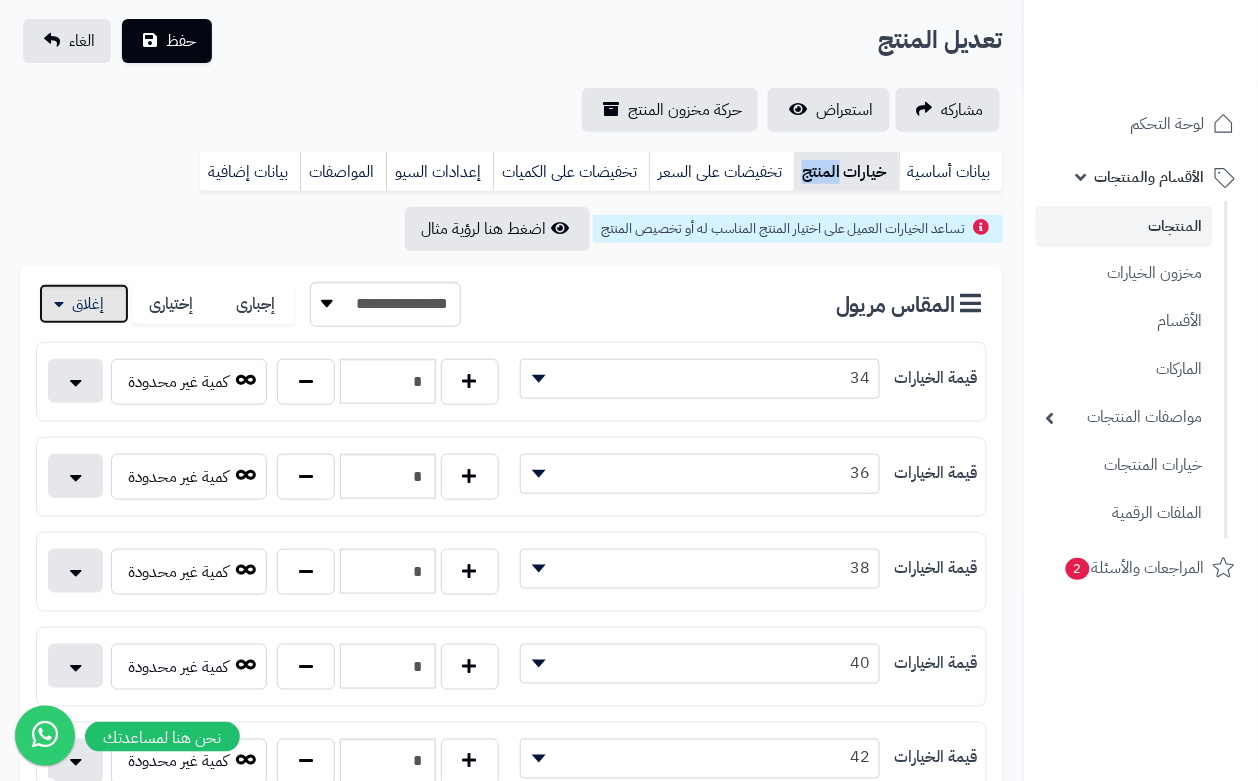 scroll, scrollTop: 0, scrollLeft: 0, axis: both 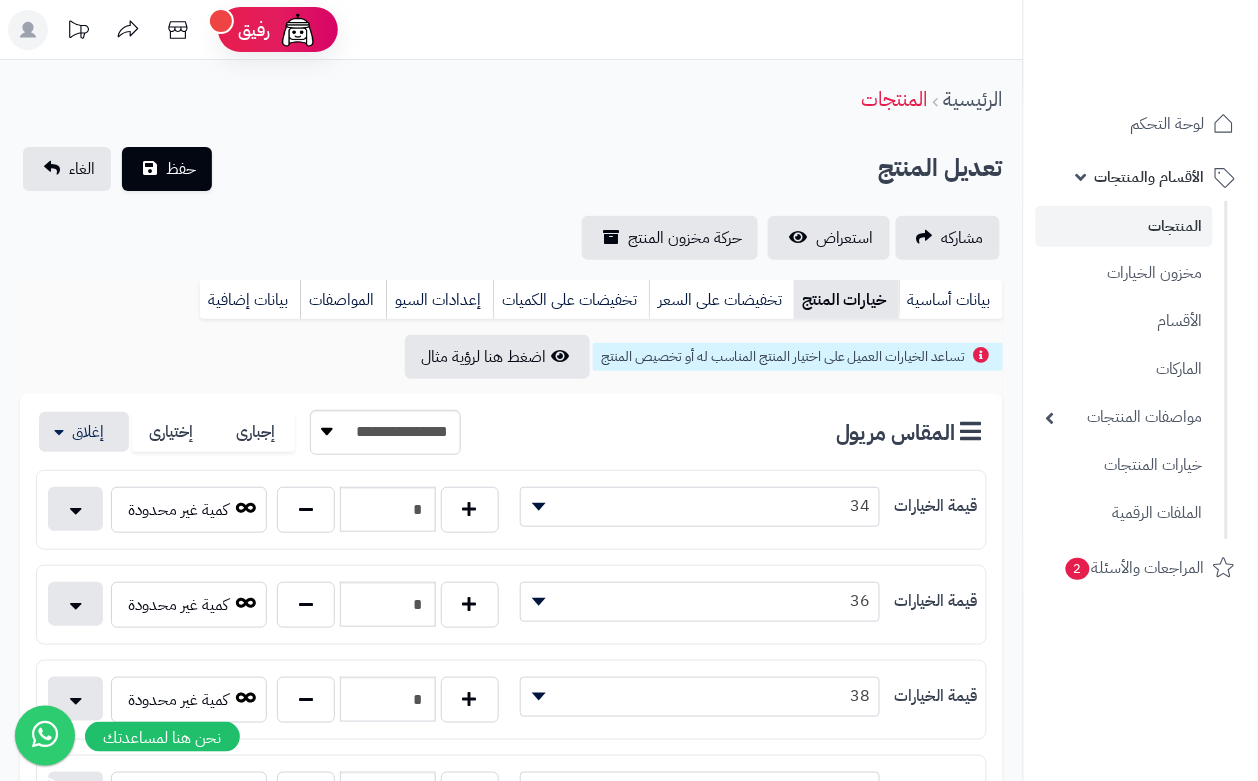 click on "تعديل المنتج
حفظ
الغاء" at bounding box center [511, 169] 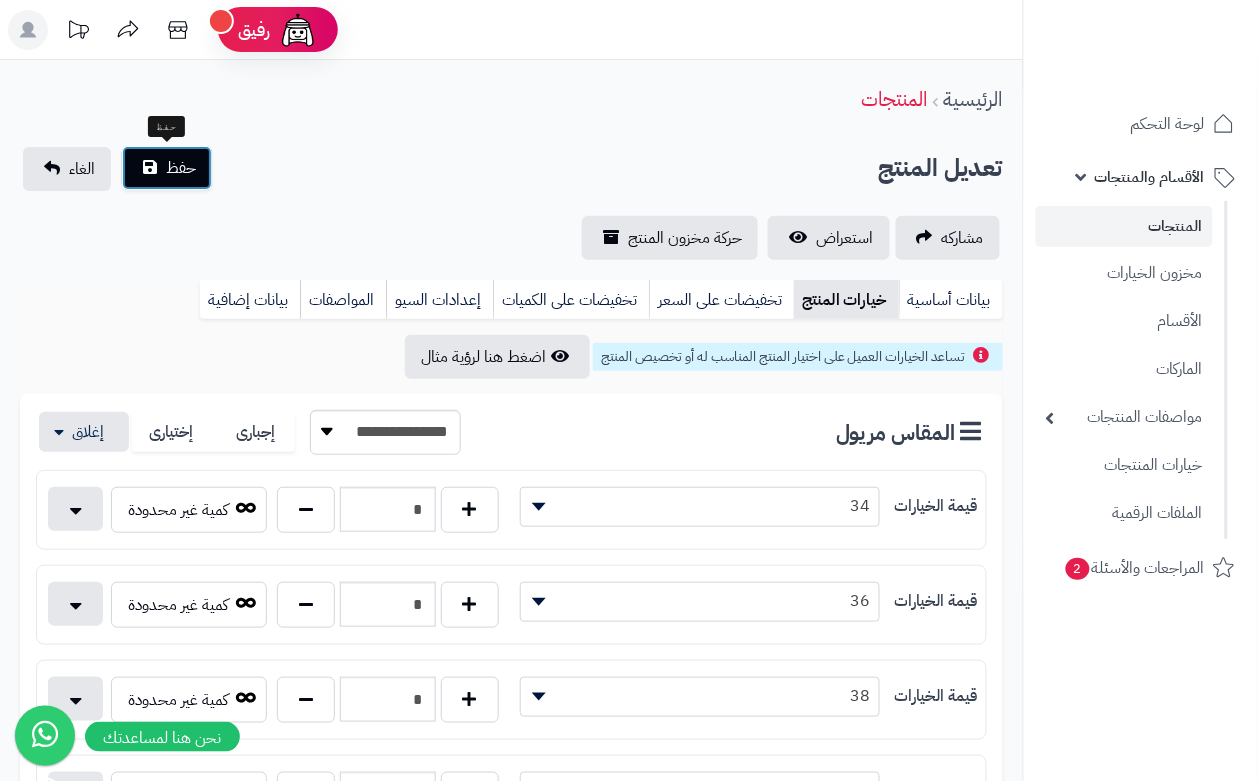 click on "حفظ" at bounding box center [181, 168] 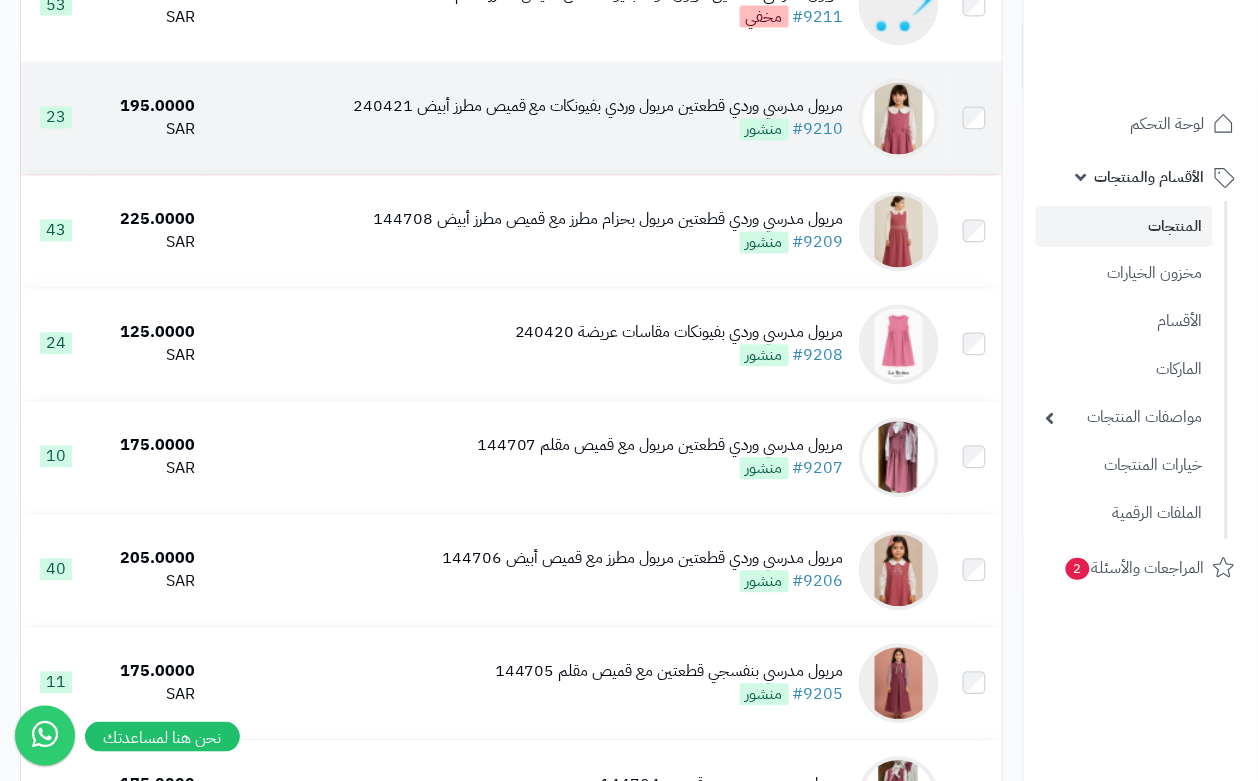 scroll, scrollTop: 750, scrollLeft: 0, axis: vertical 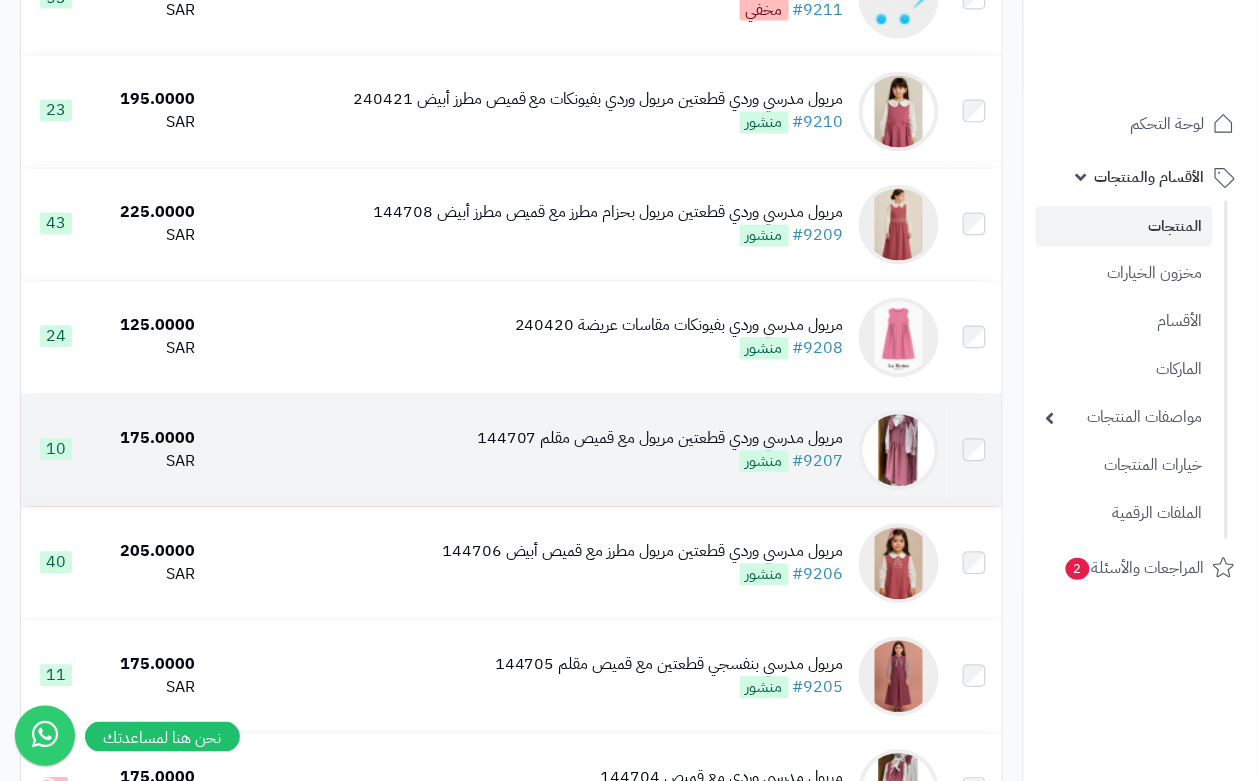 click on "مريول مدرسي وردي قطعتين مريول مع قميص مقلم  [NUMBER]
# [NUMBER]
منشور" at bounding box center (660, 451) 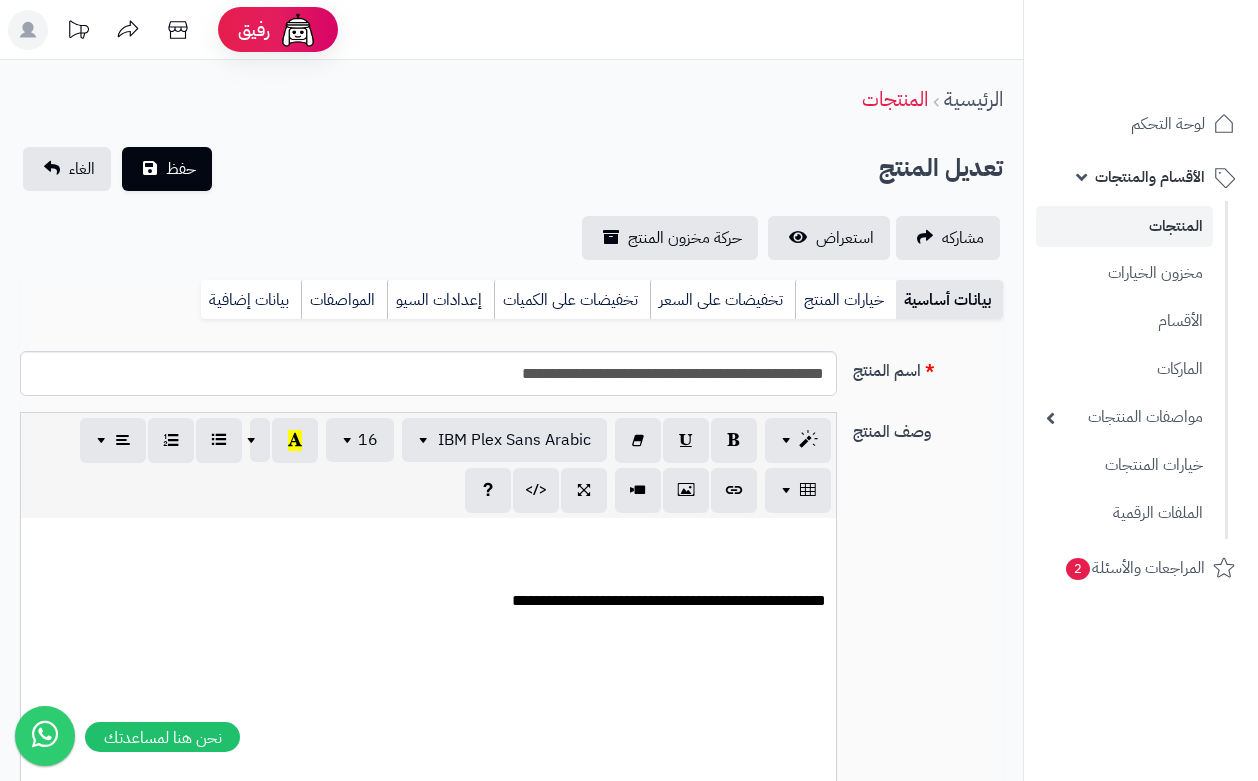 scroll, scrollTop: 0, scrollLeft: 0, axis: both 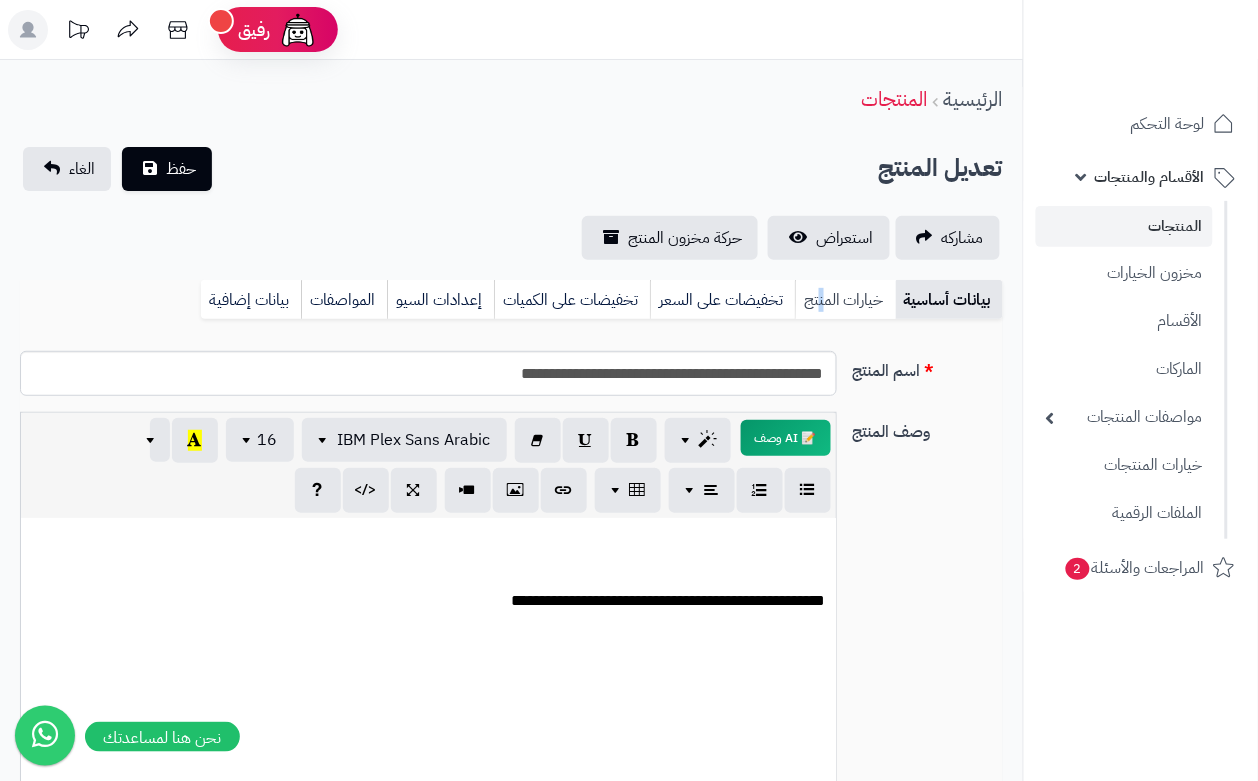 click on "خيارات المنتج" at bounding box center [845, 300] 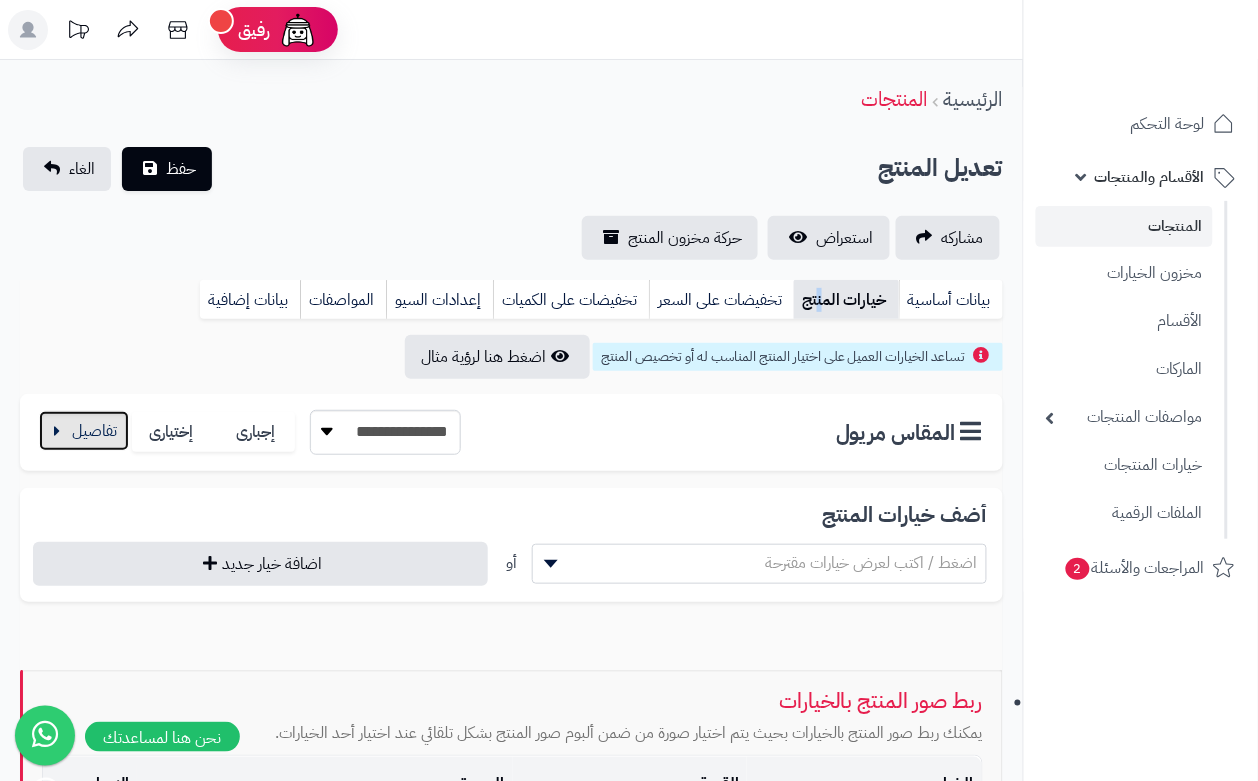 click at bounding box center (84, 431) 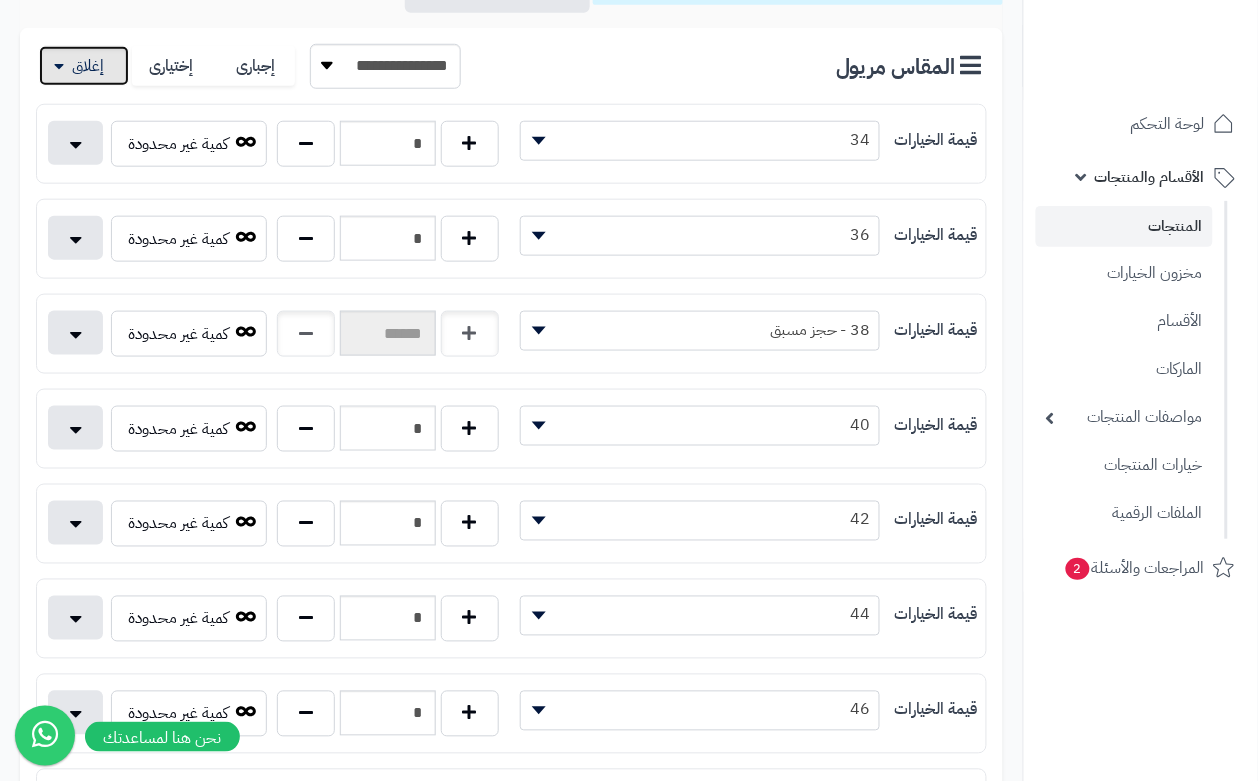 scroll, scrollTop: 375, scrollLeft: 0, axis: vertical 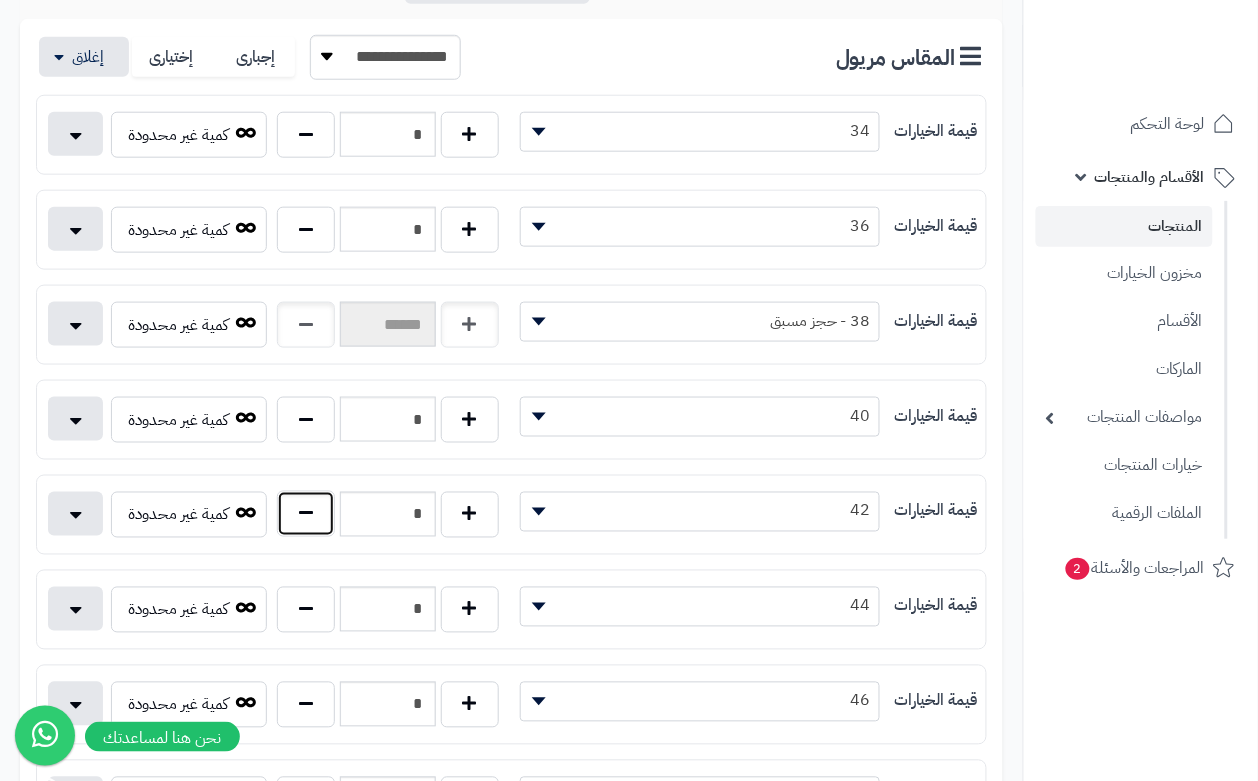 click at bounding box center [306, 514] 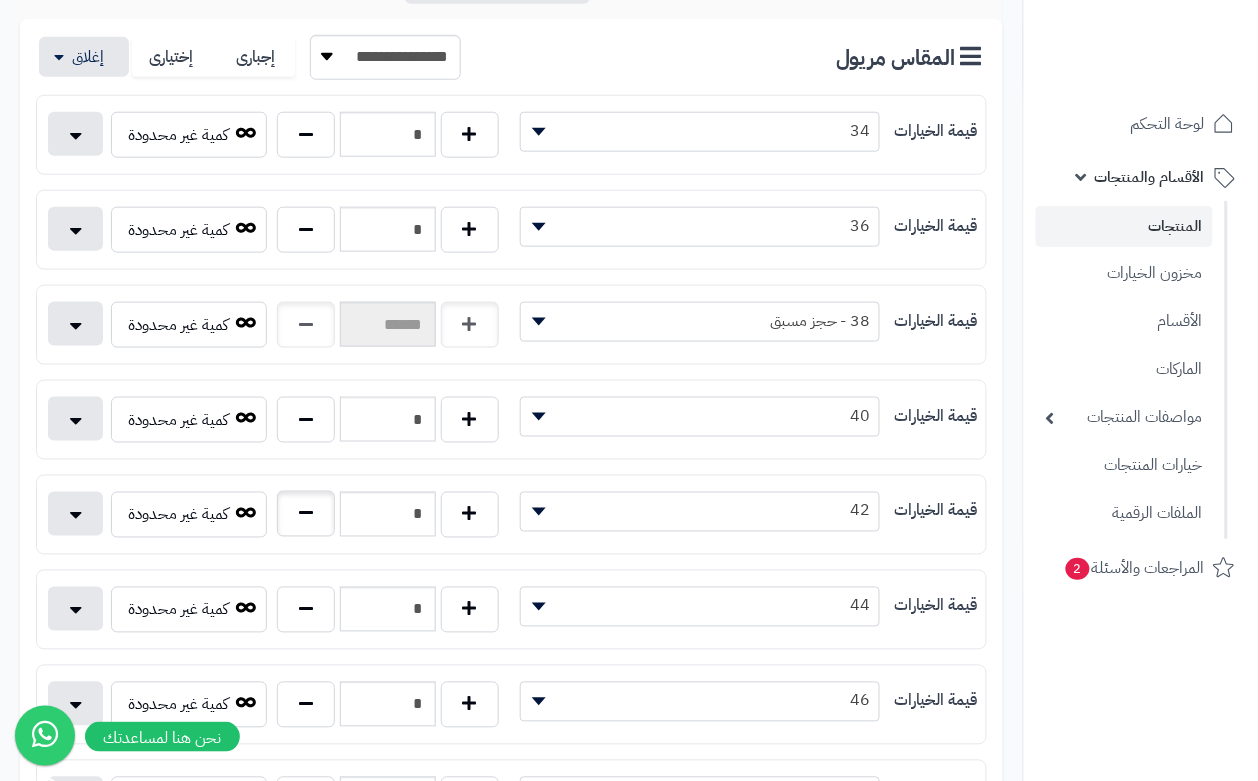 type on "*" 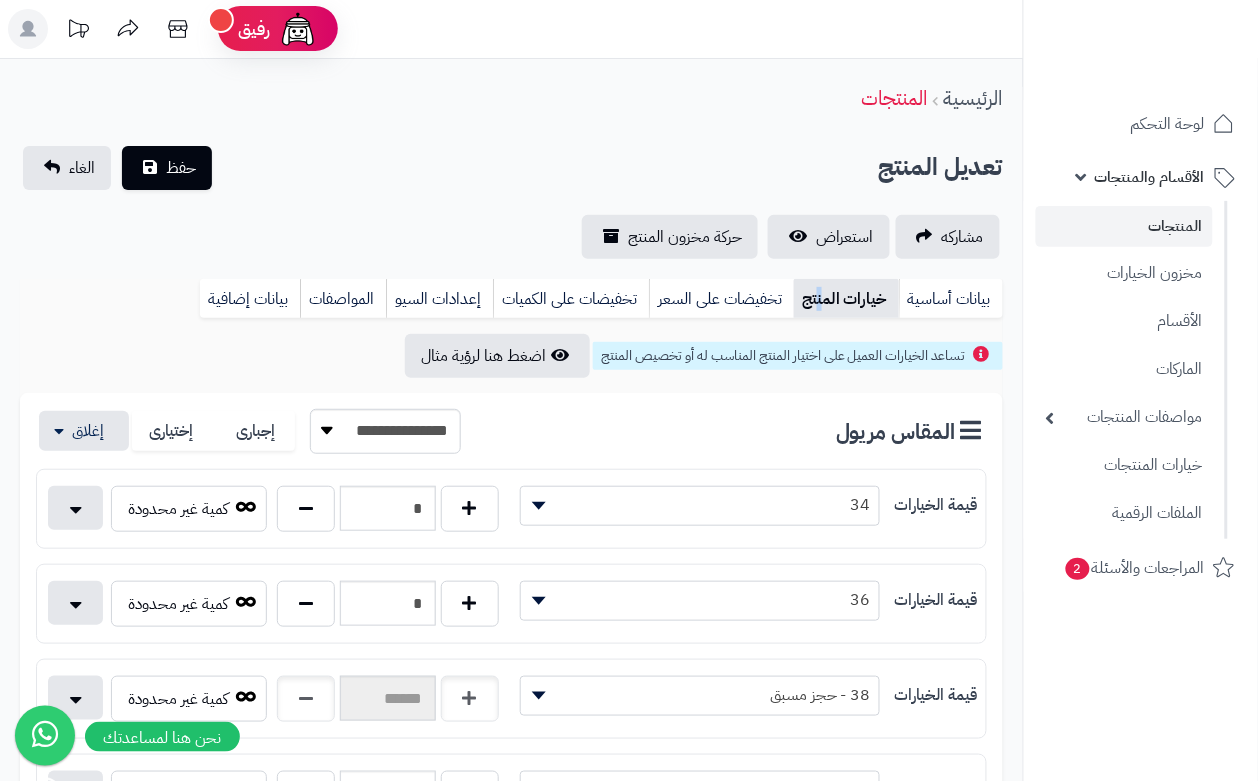 scroll, scrollTop: 0, scrollLeft: 0, axis: both 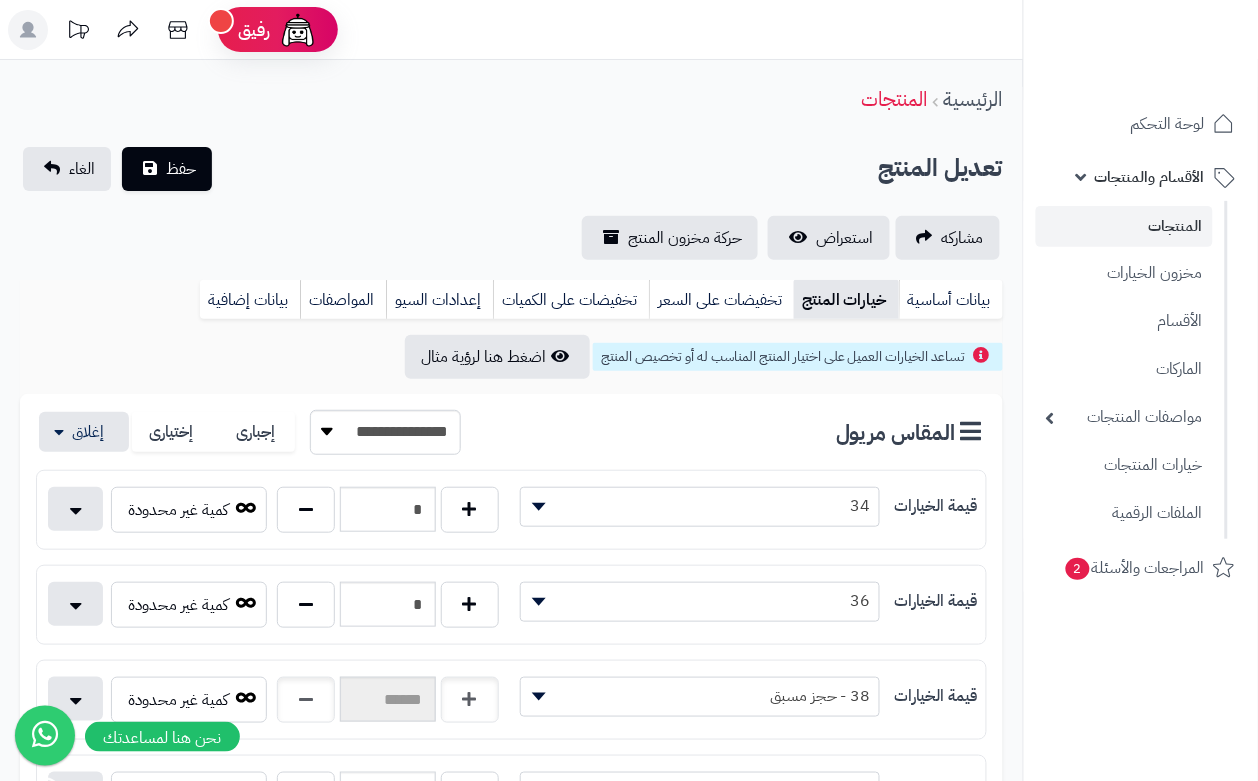 click on "تعديل المنتج
حفظ
الغاء" at bounding box center (511, 169) 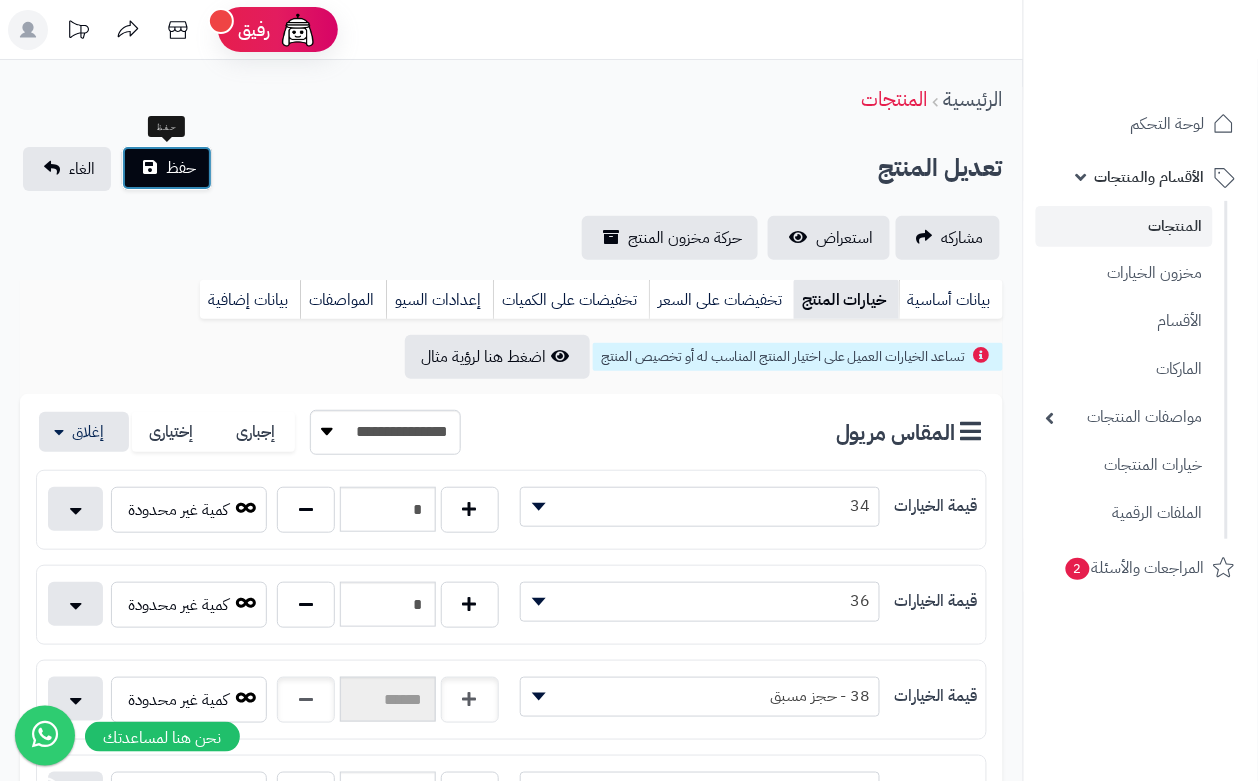 drag, startPoint x: 132, startPoint y: 165, endPoint x: 157, endPoint y: 163, distance: 25.079872 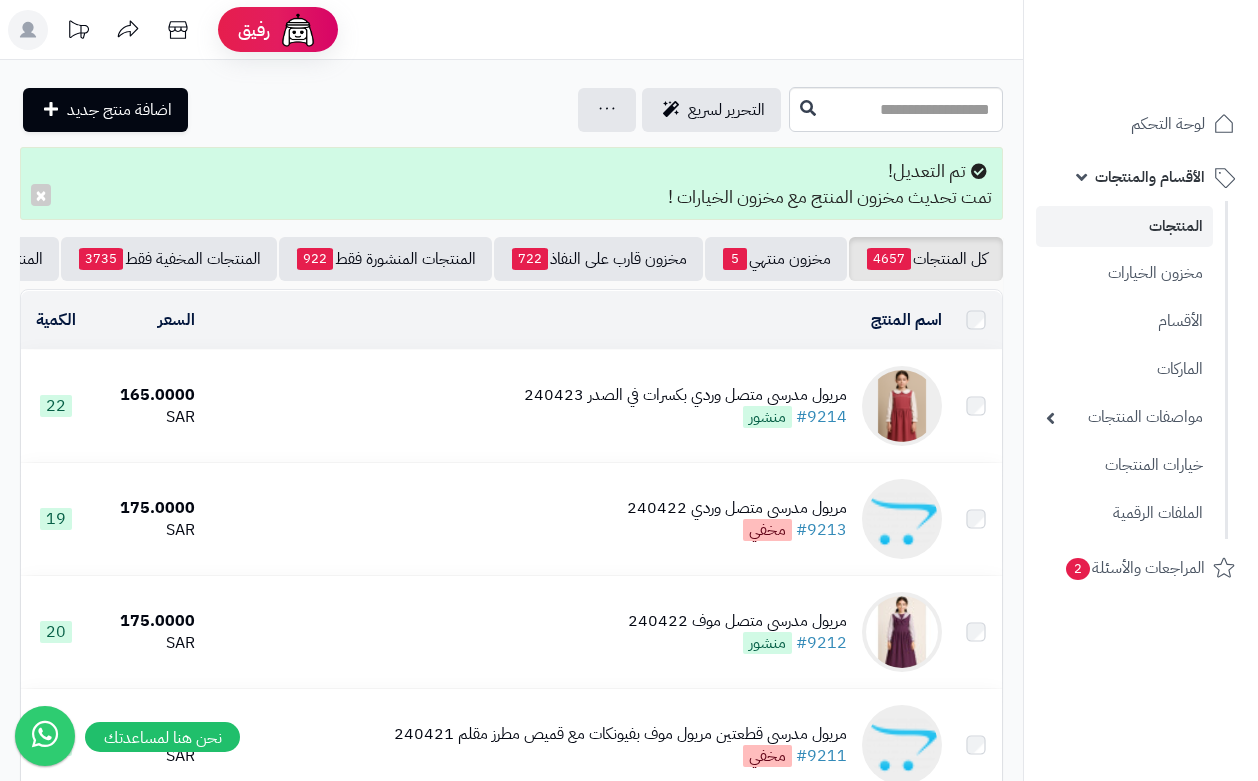 scroll, scrollTop: 0, scrollLeft: 0, axis: both 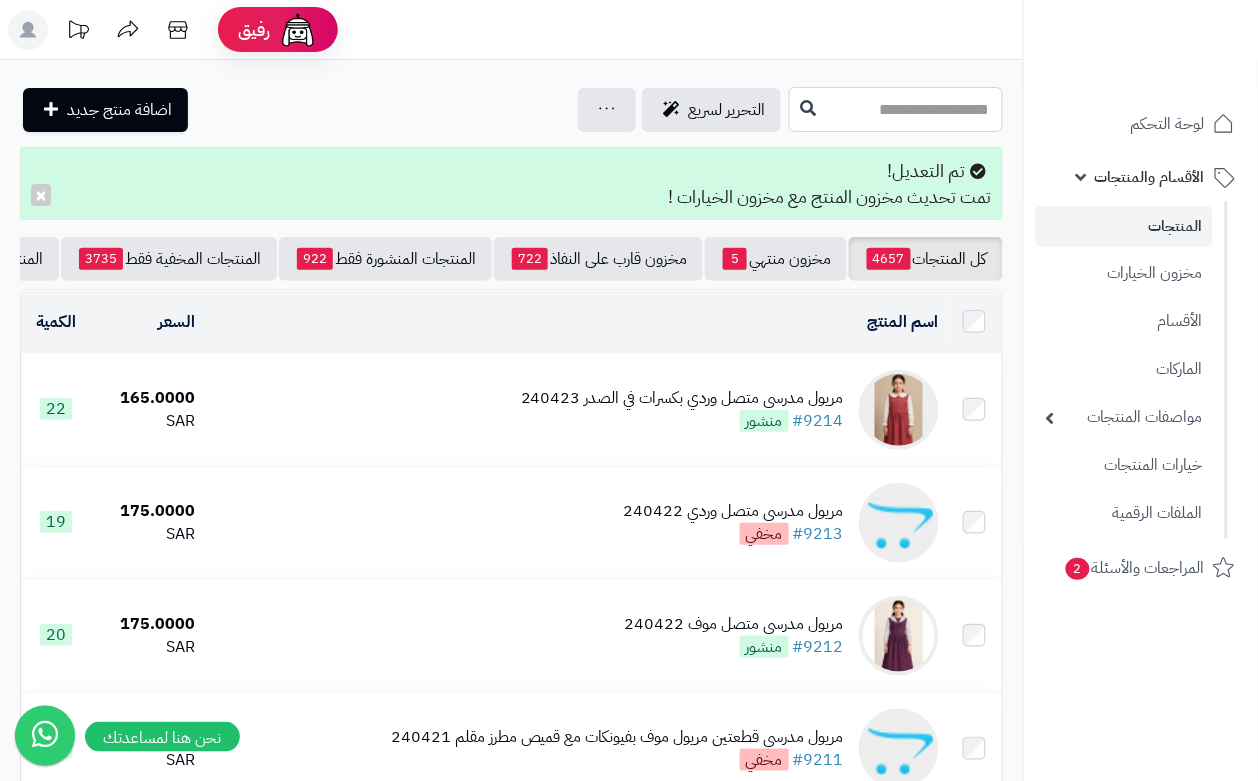 click at bounding box center (896, 109) 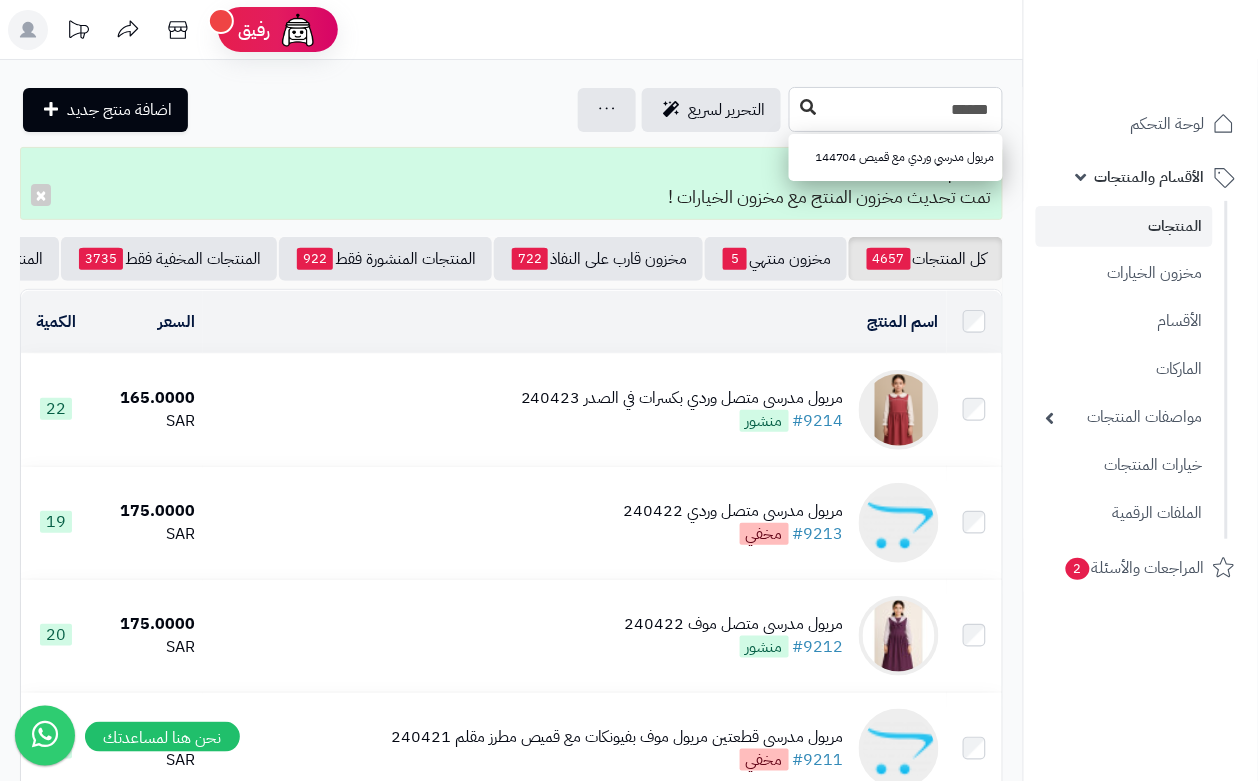 type on "******" 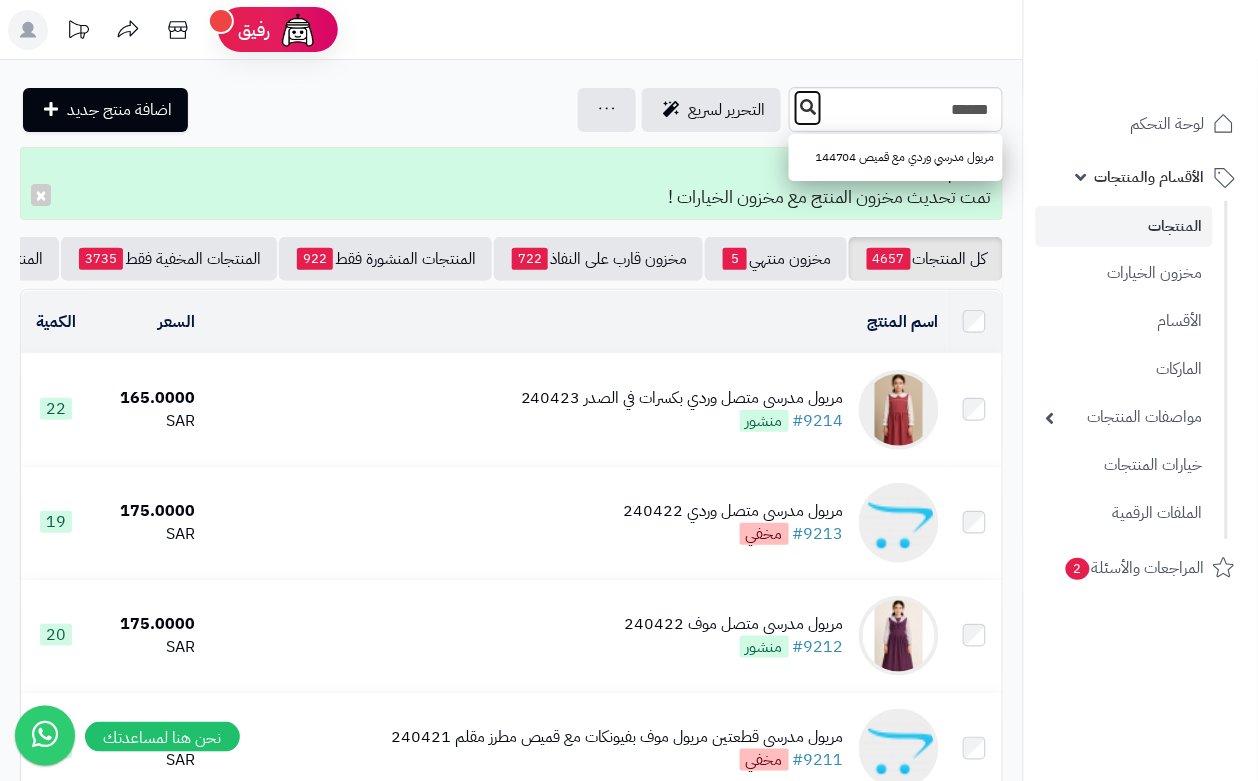 click at bounding box center [808, 107] 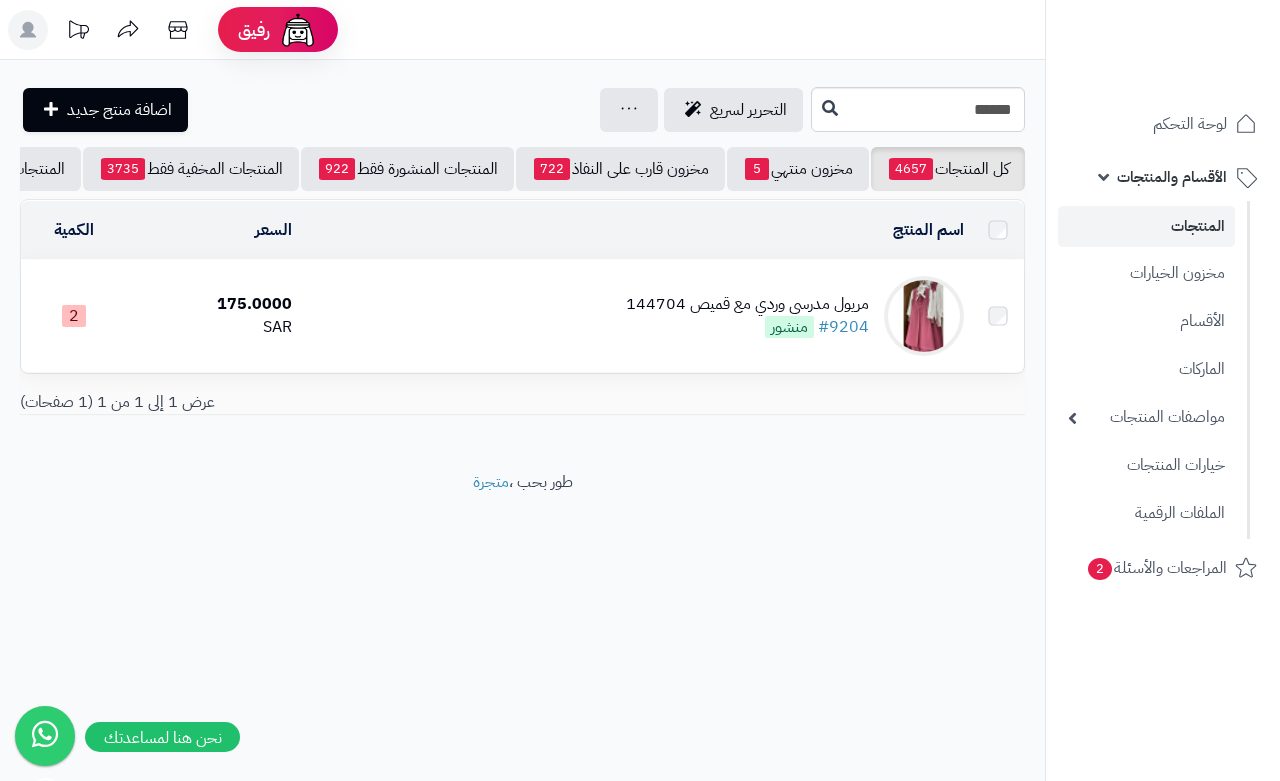 scroll, scrollTop: 0, scrollLeft: 0, axis: both 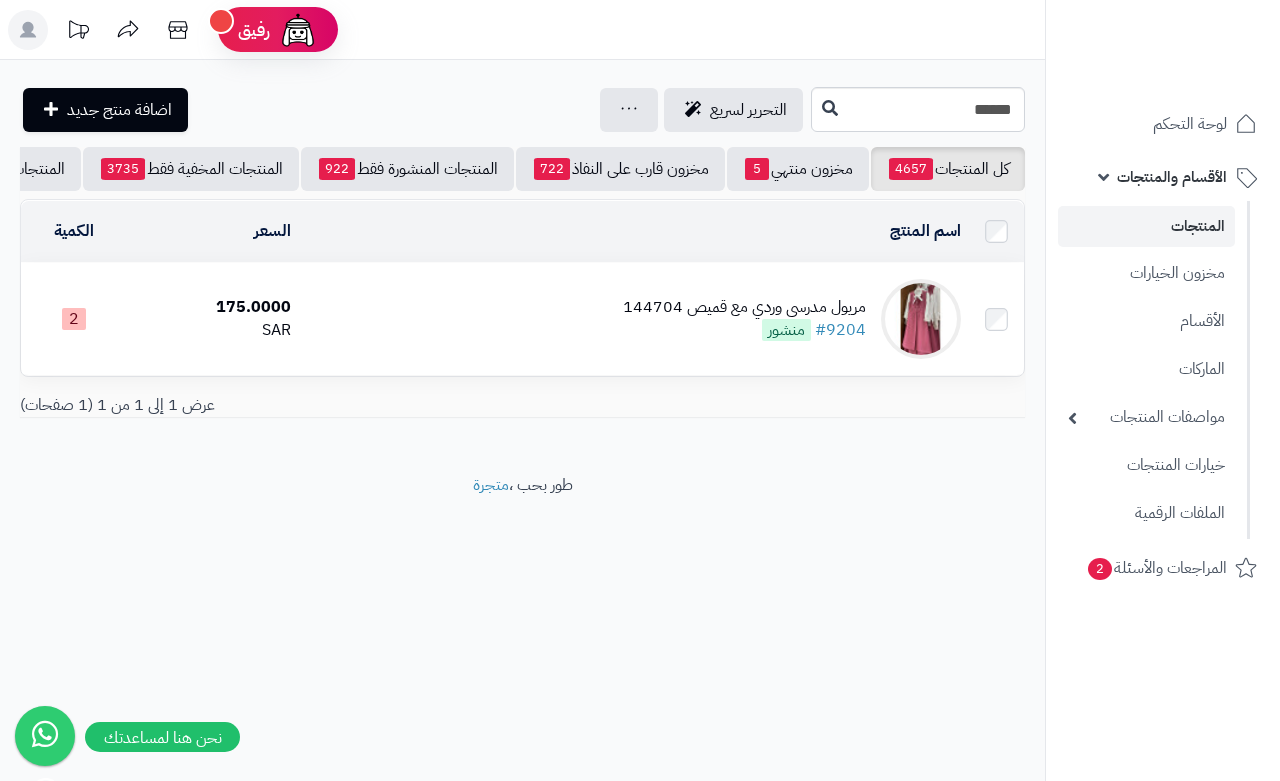 click on "مريول مدرسي وردي مع قميص 144704
#9204
منشور" at bounding box center (634, 319) 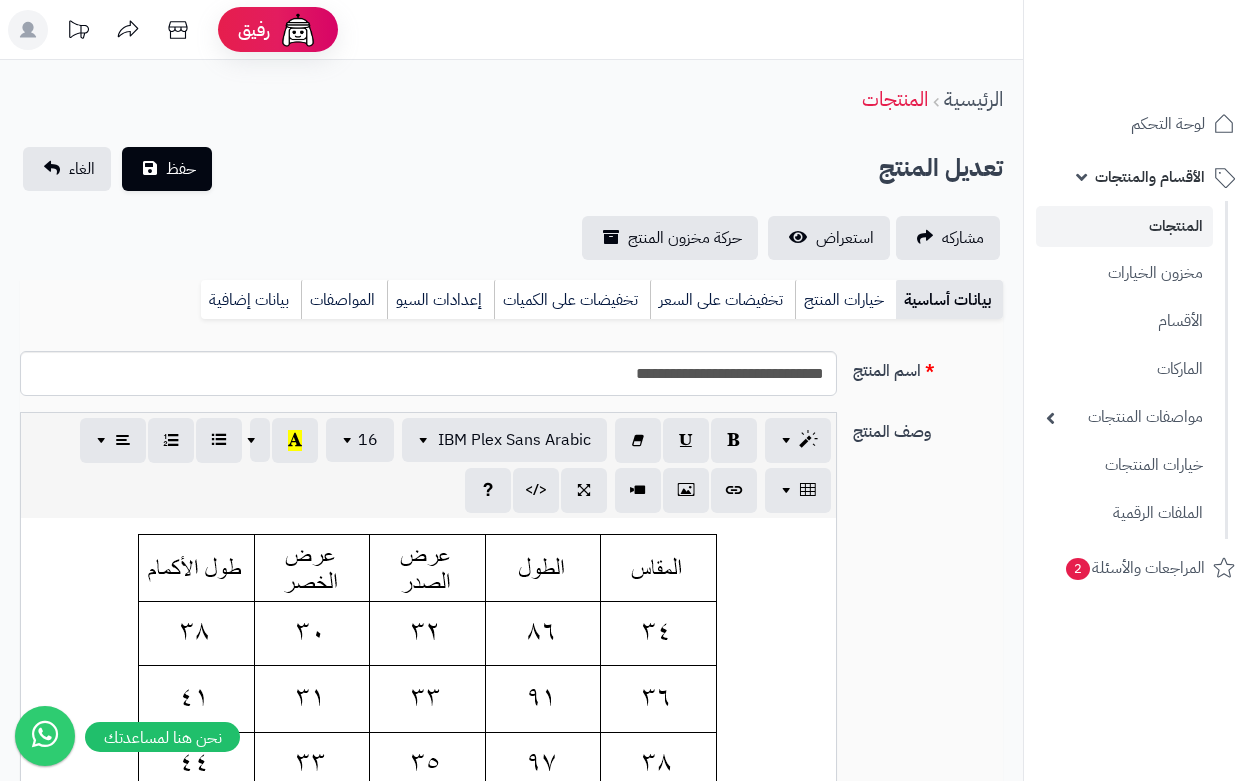 scroll, scrollTop: 0, scrollLeft: 0, axis: both 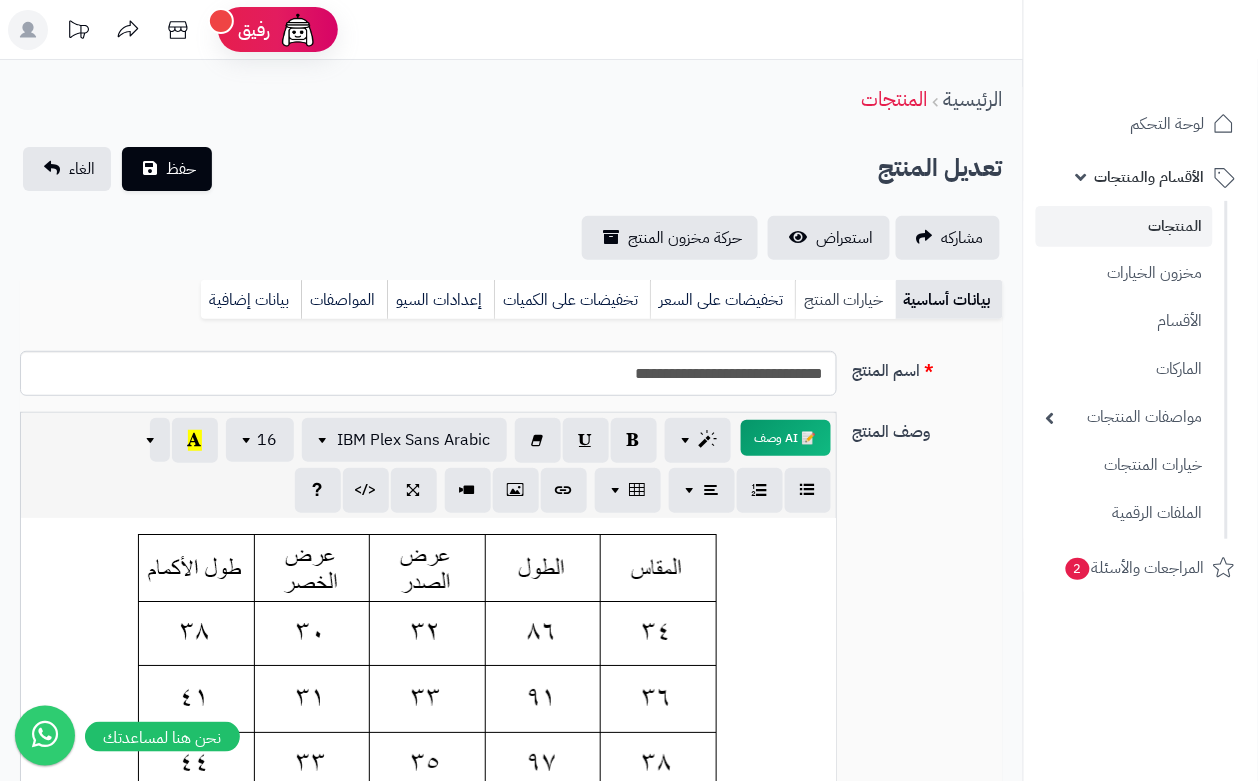 click on "خيارات المنتج" at bounding box center (845, 300) 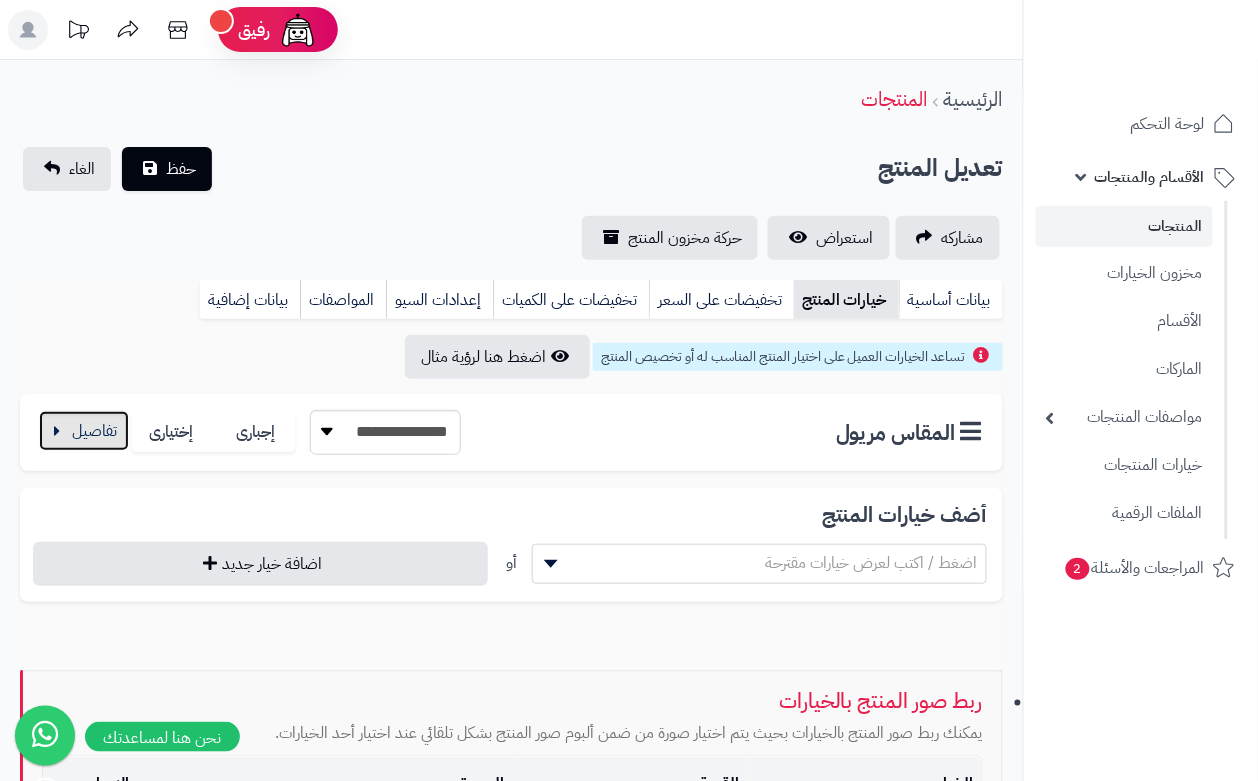 click at bounding box center (84, 431) 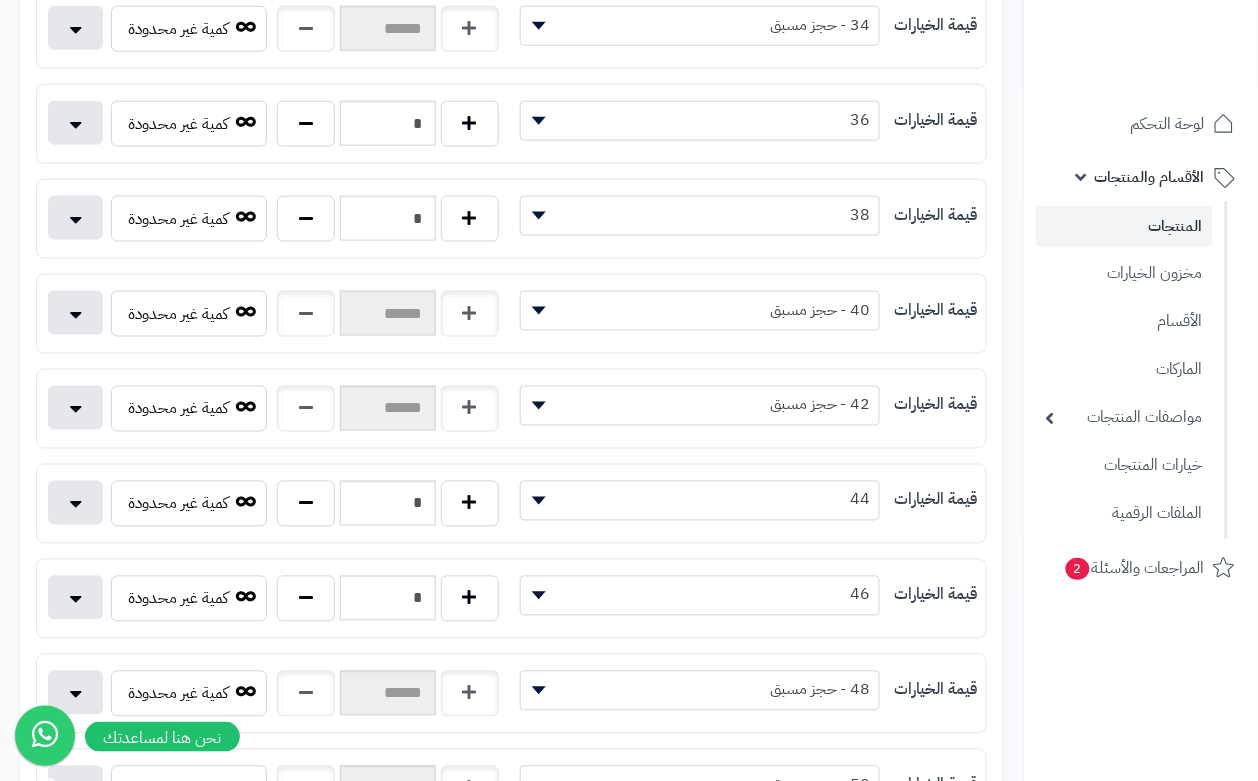 scroll, scrollTop: 500, scrollLeft: 0, axis: vertical 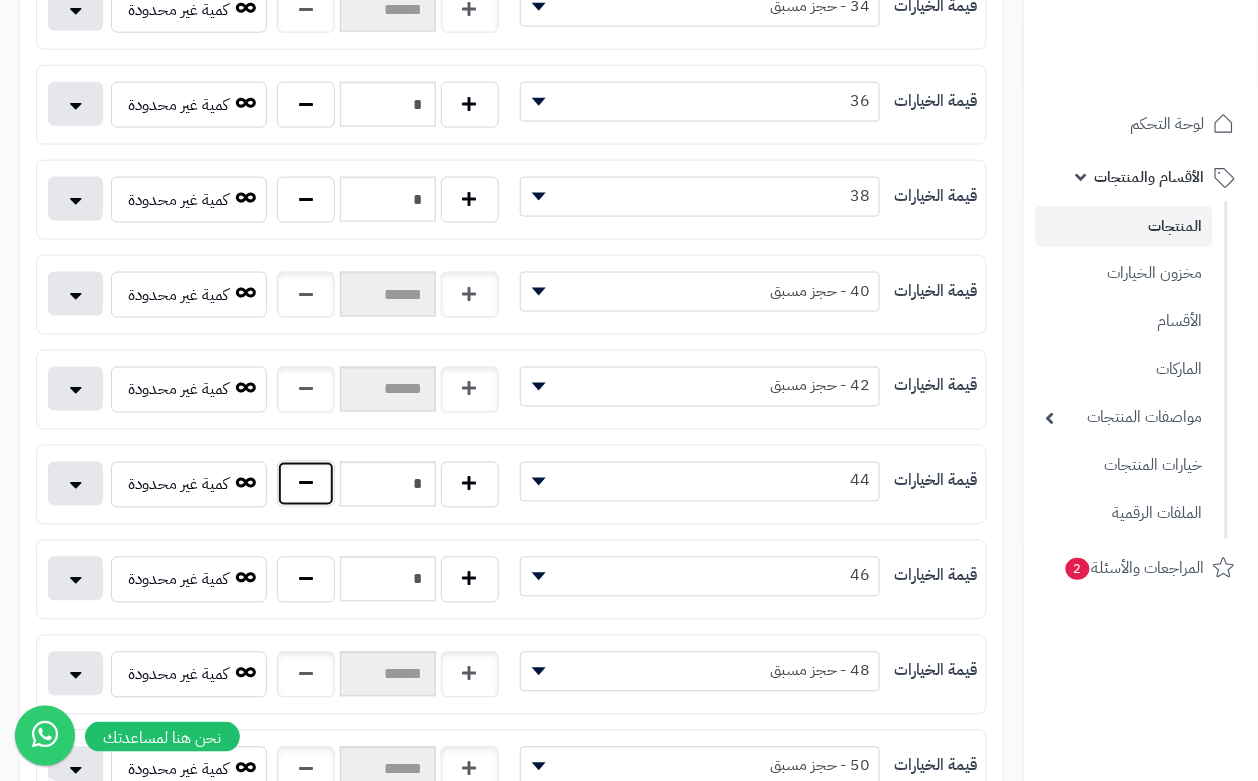 click at bounding box center [306, 484] 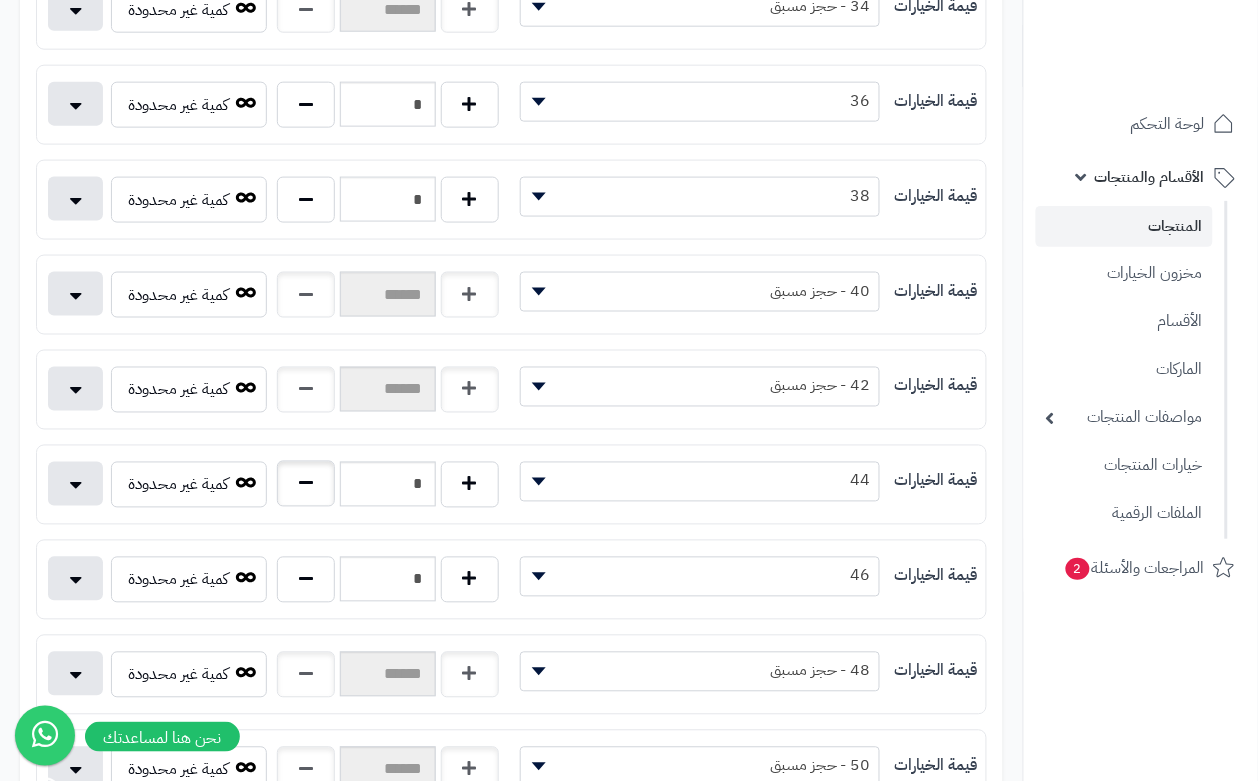 type on "*" 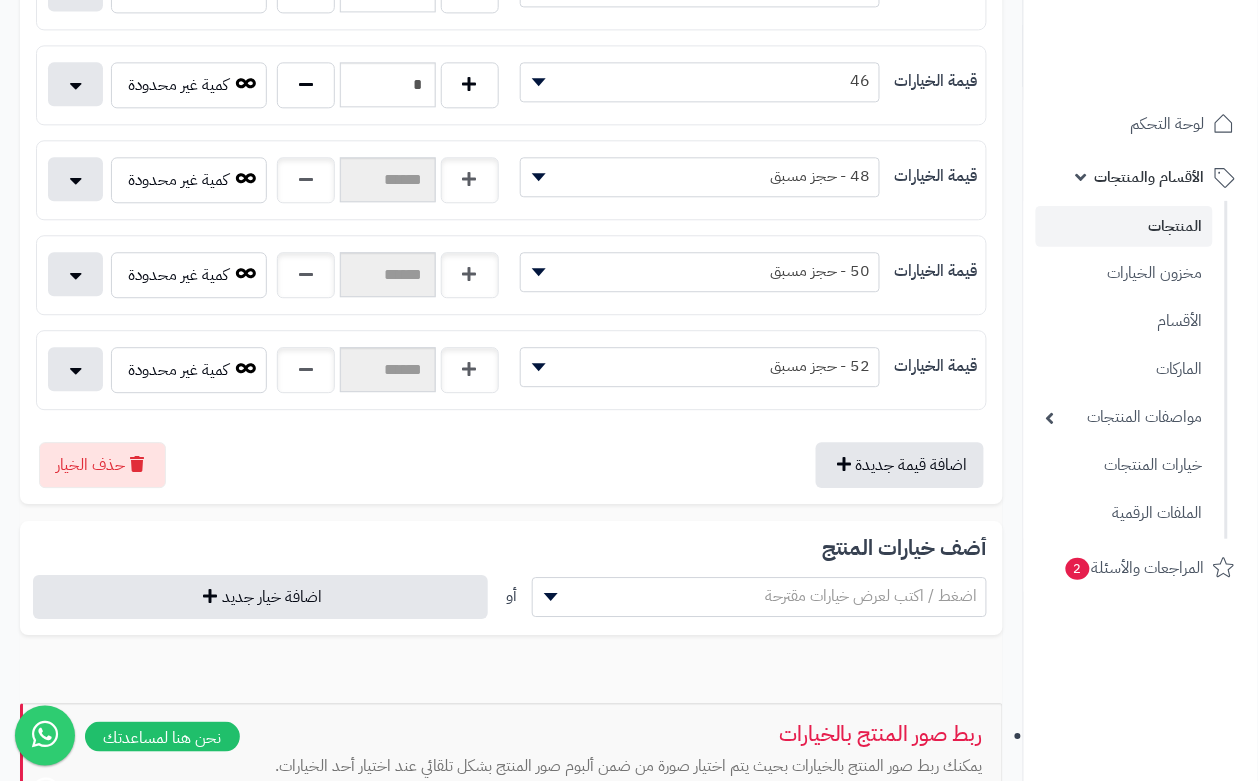 scroll, scrollTop: 1000, scrollLeft: 0, axis: vertical 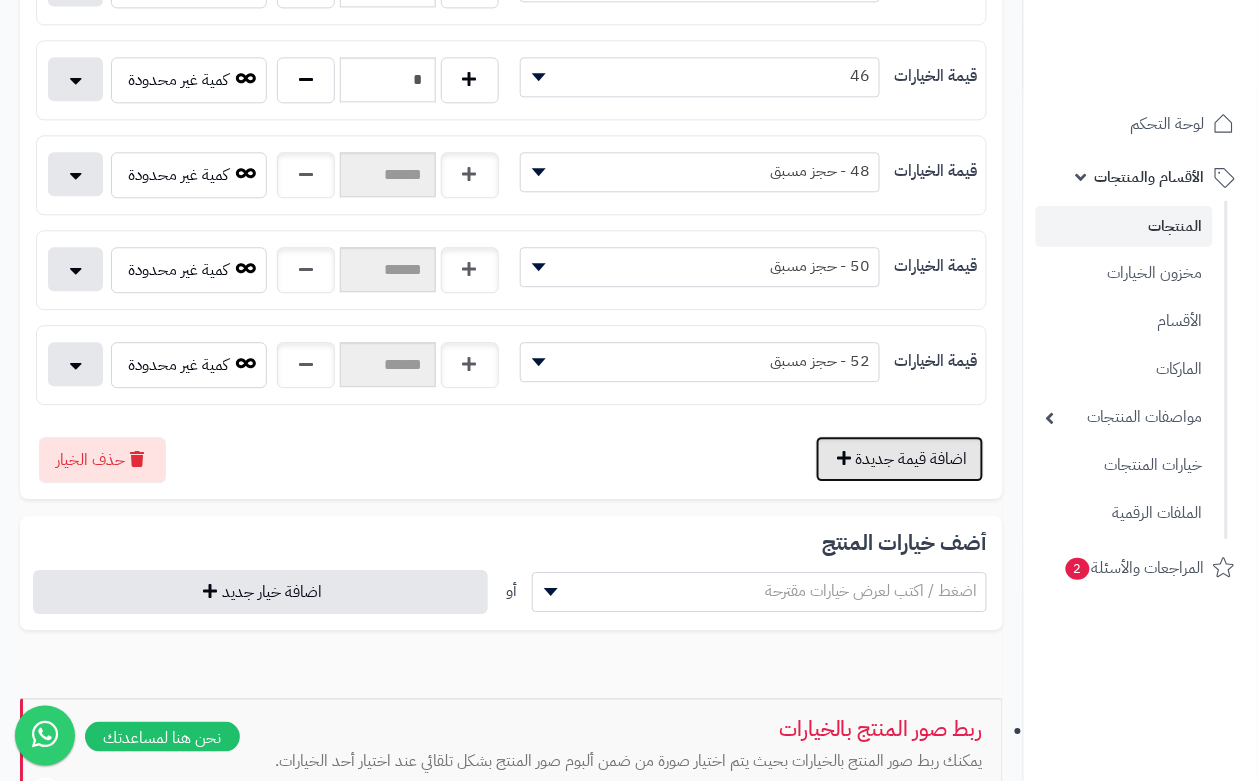 click on "اضافة قيمة جديدة" at bounding box center [900, 459] 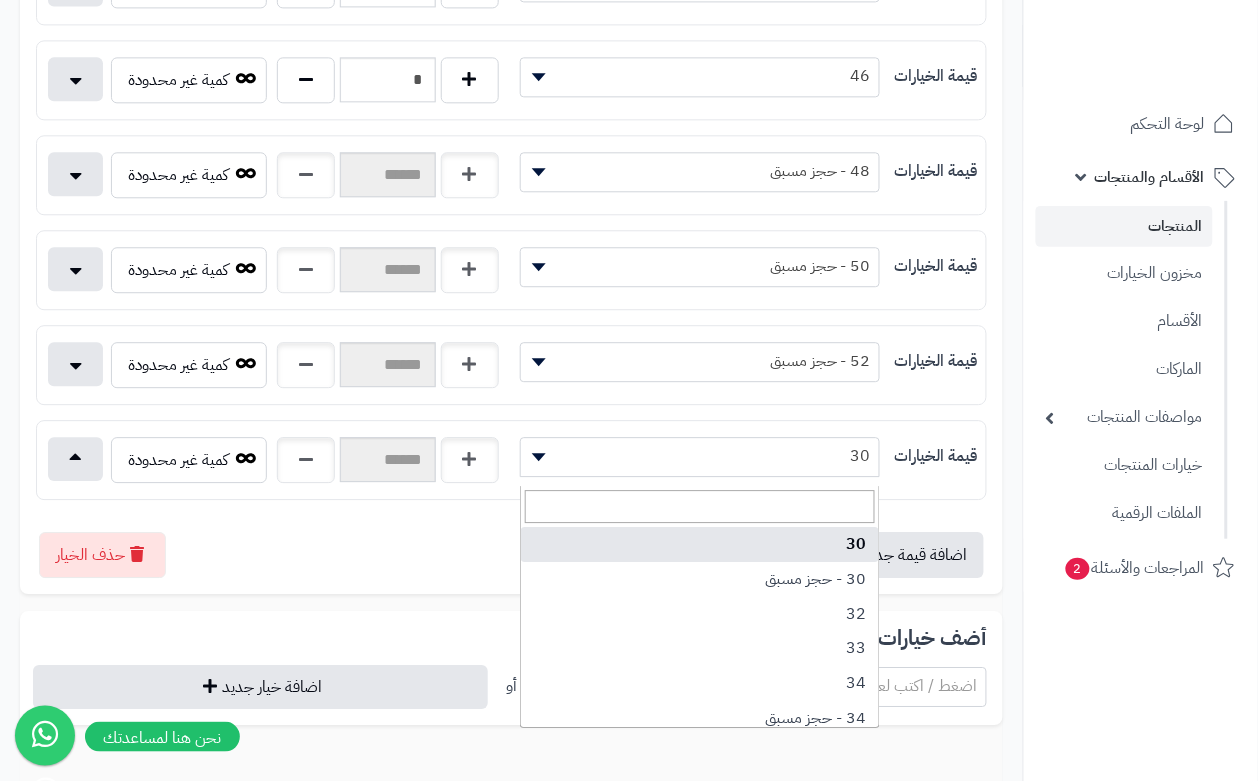 click on "30" at bounding box center [700, 456] 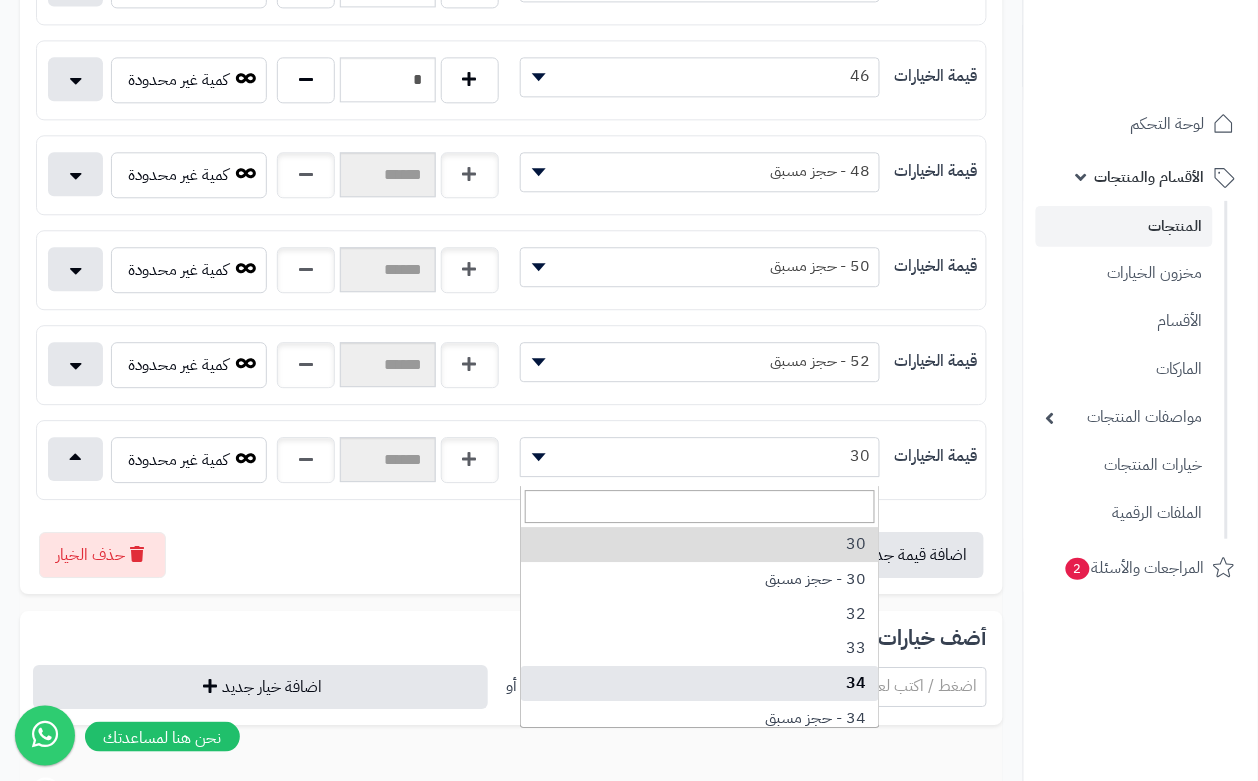 select on "***" 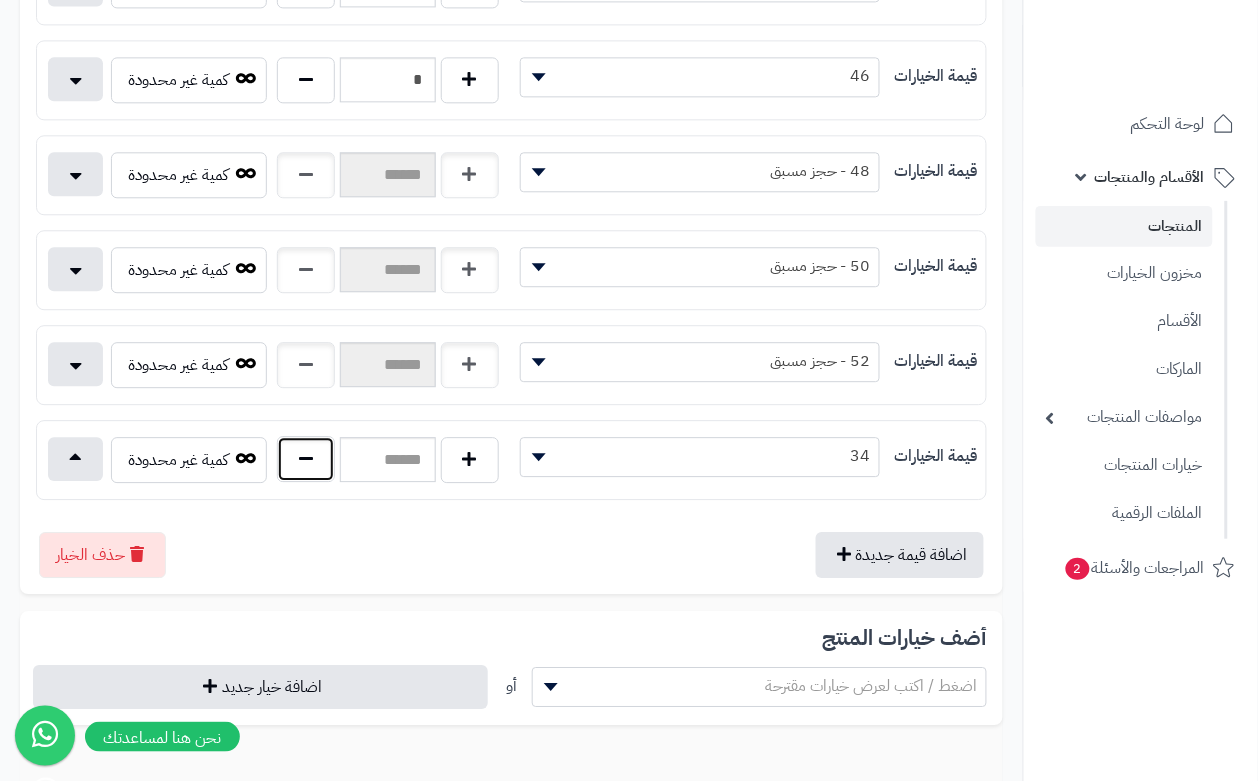 click at bounding box center [306, 459] 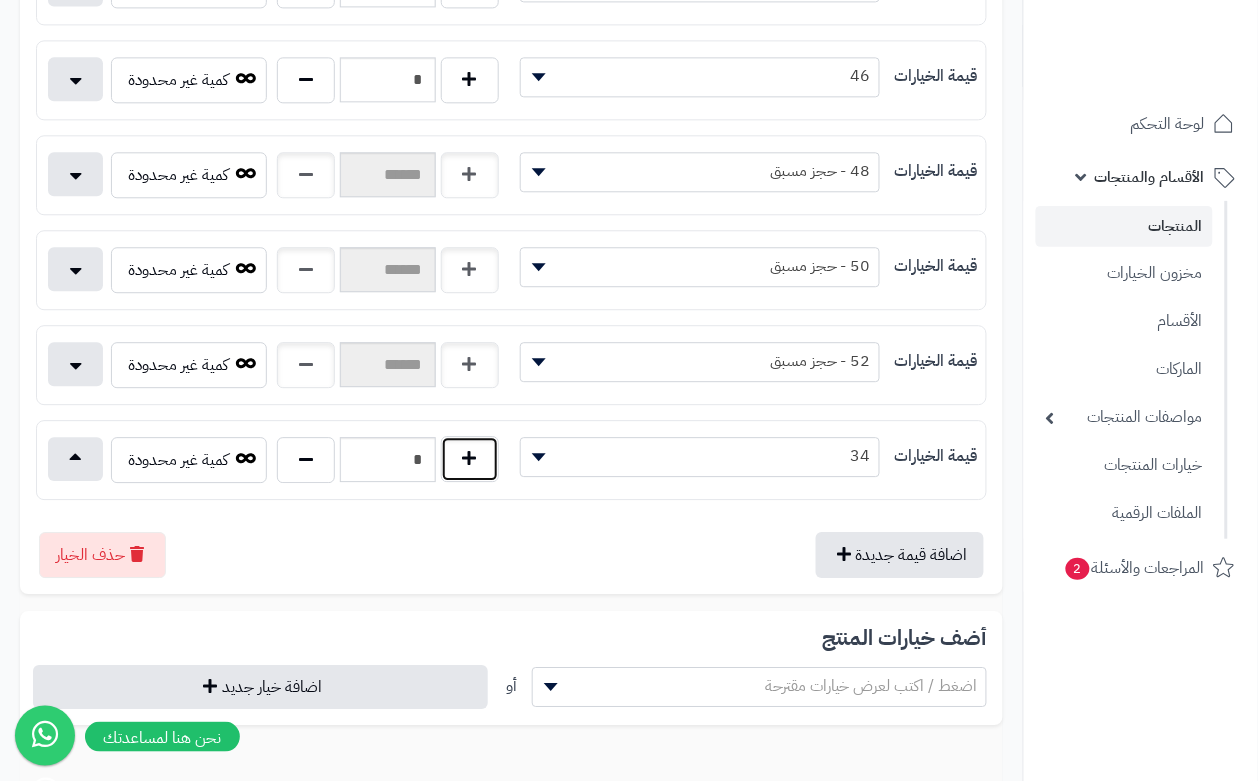 click at bounding box center (470, 459) 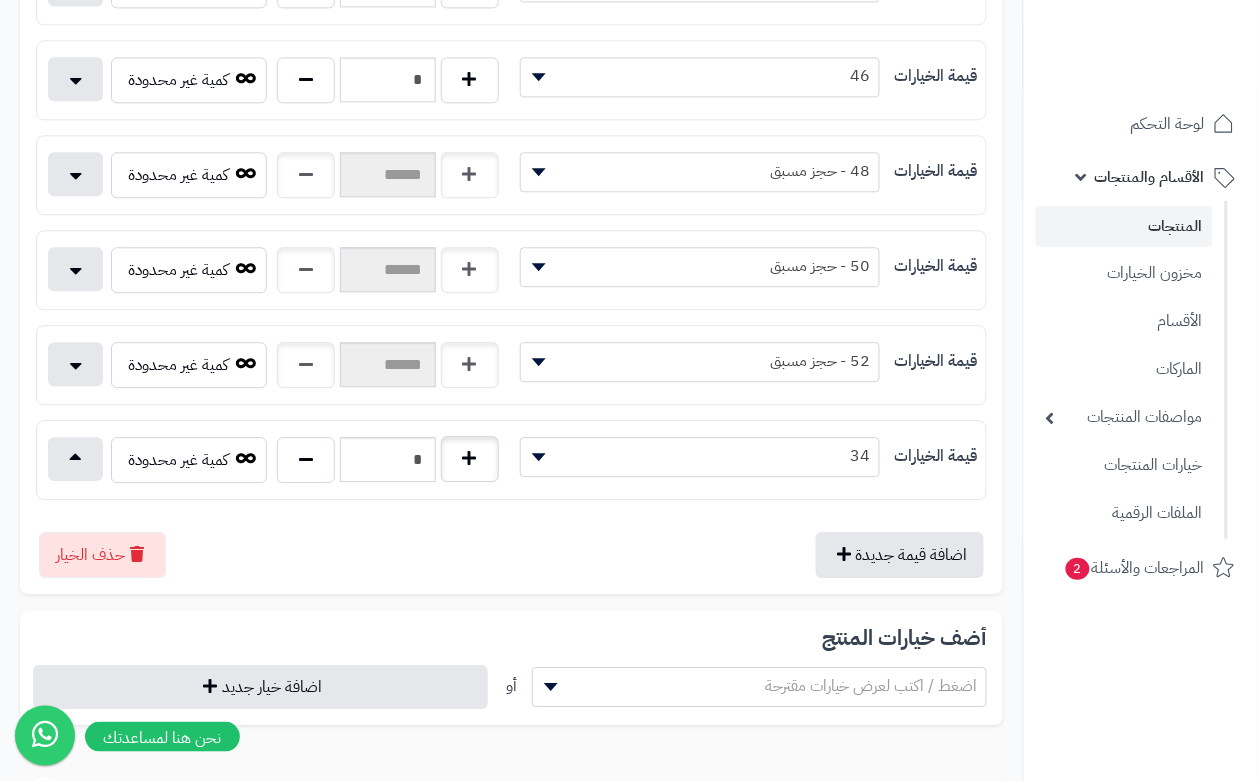type on "*" 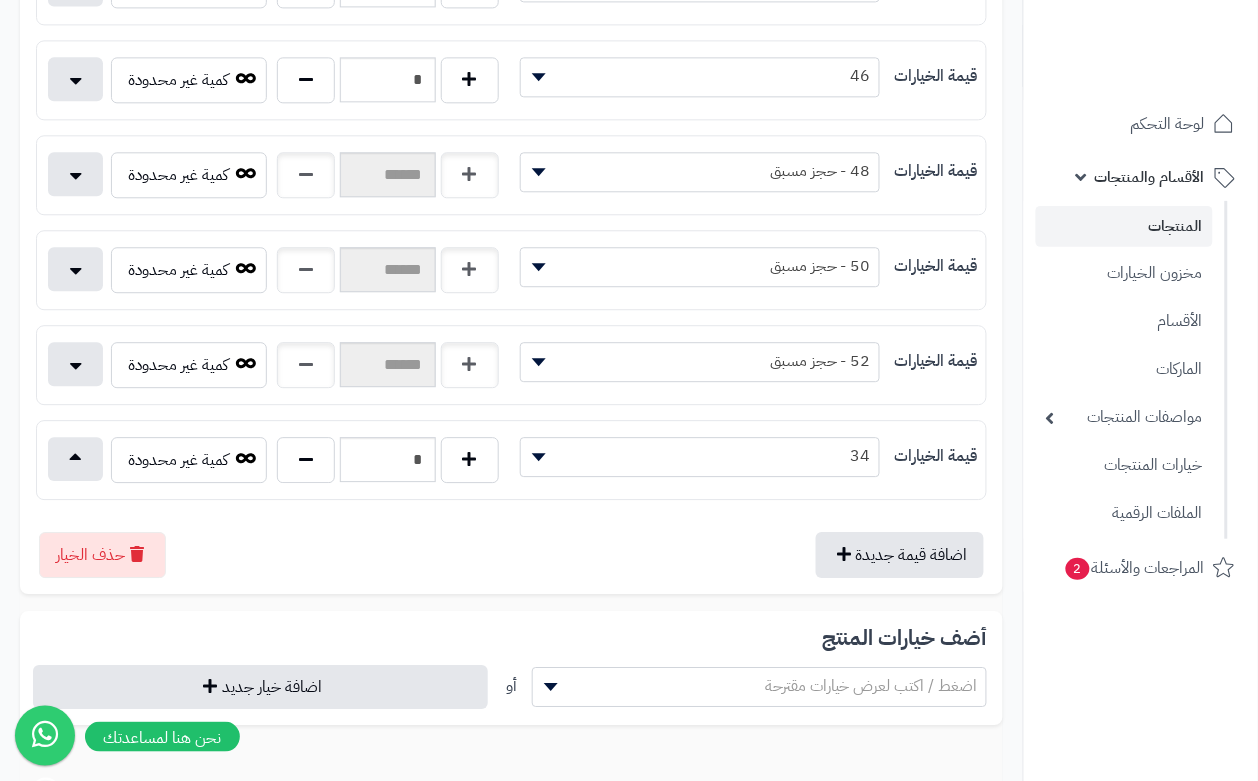 click on "اضافة قيمة جديدة
حذف الخيار" at bounding box center [511, 547] 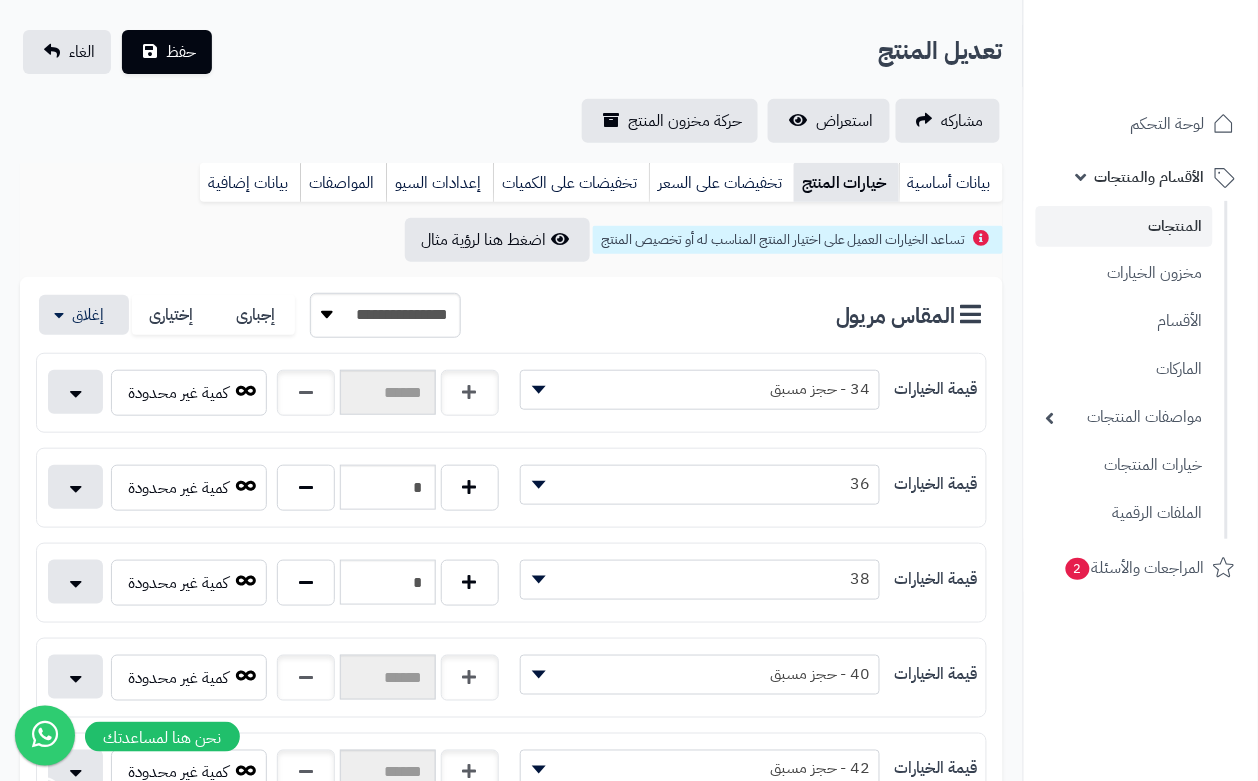 scroll, scrollTop: 0, scrollLeft: 0, axis: both 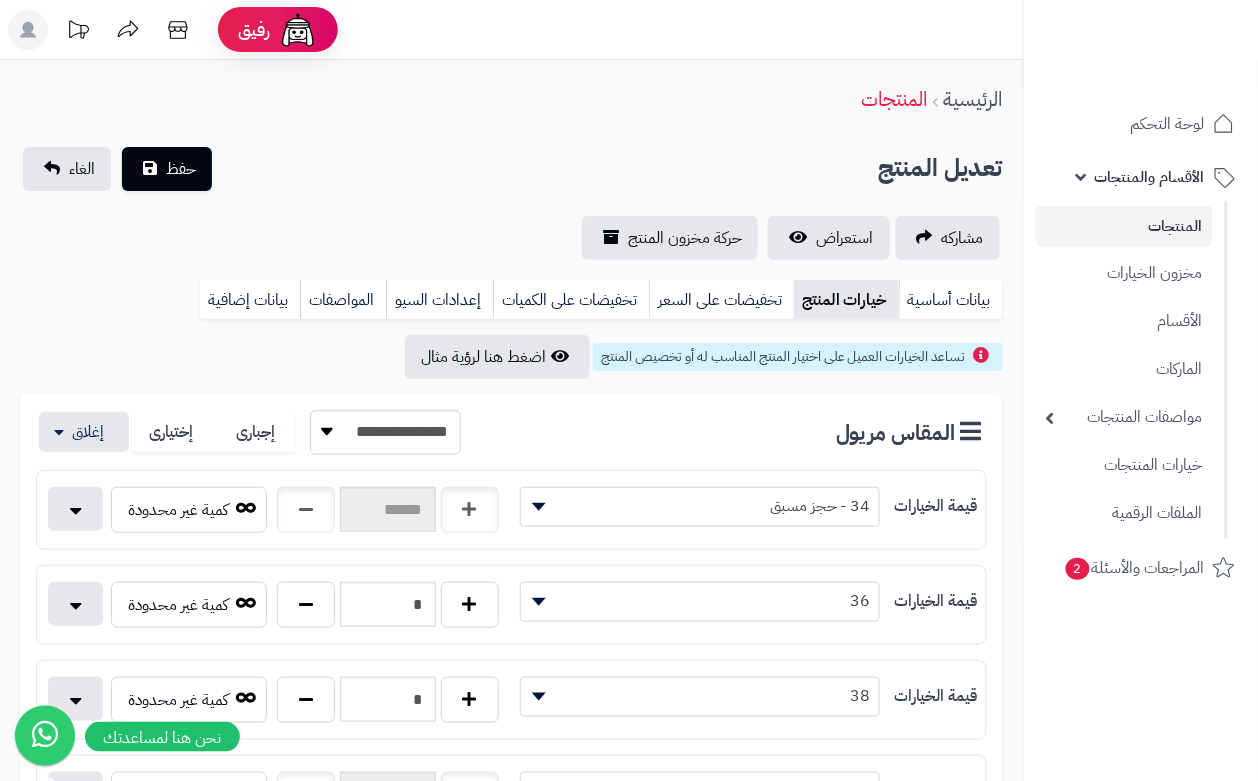 click on "الرئيسية المنتجات" at bounding box center [511, 99] 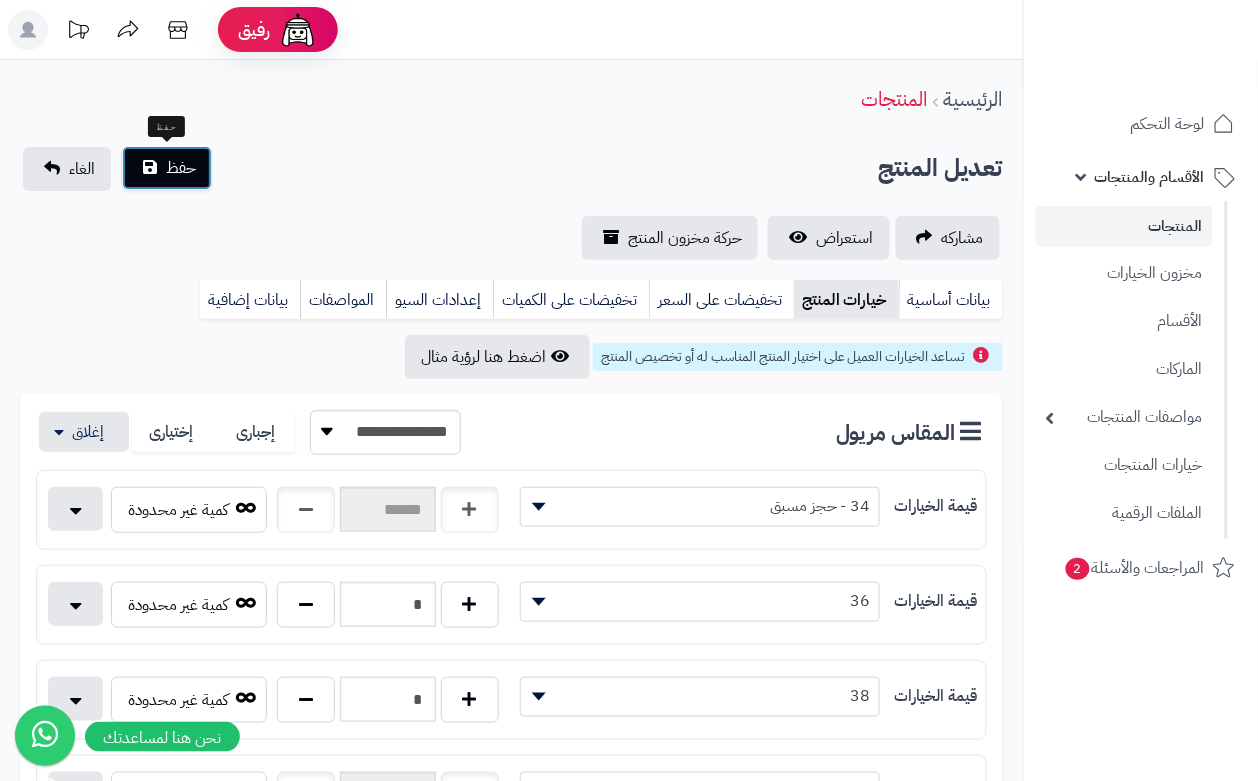 click on "حفظ" at bounding box center [181, 168] 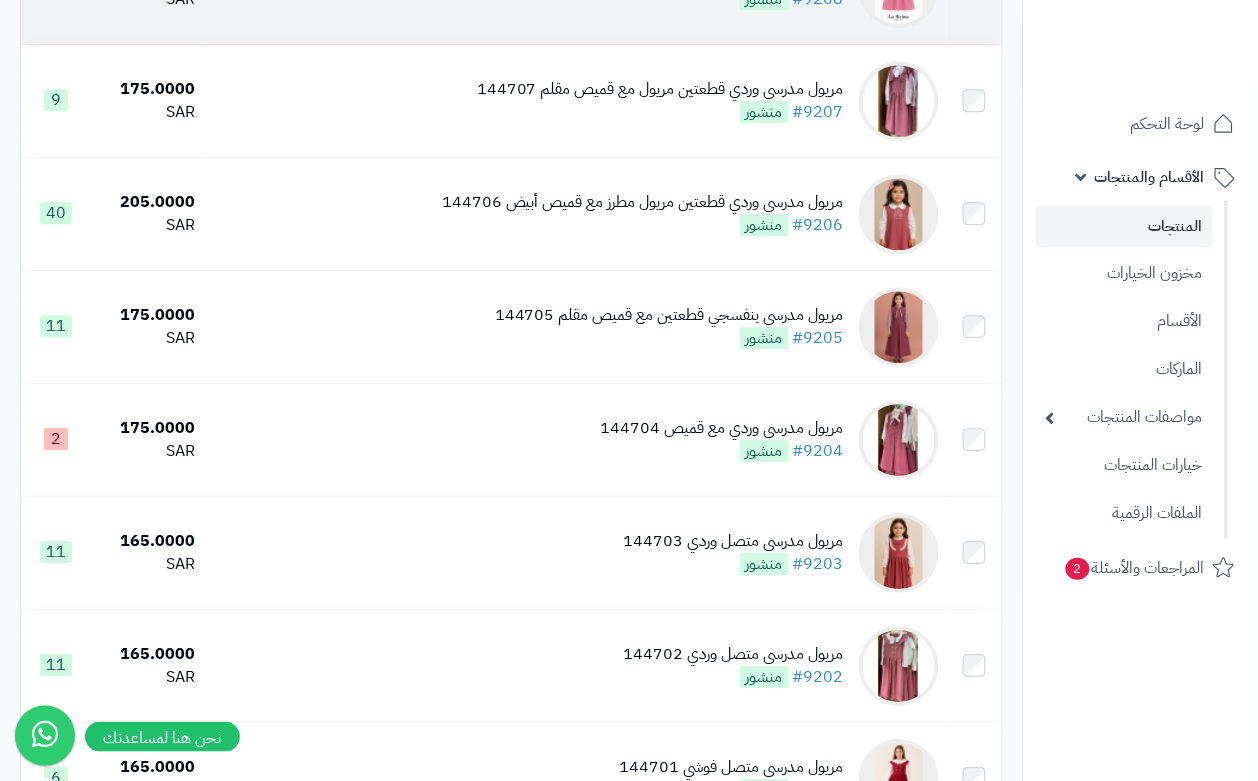 scroll, scrollTop: 1125, scrollLeft: 0, axis: vertical 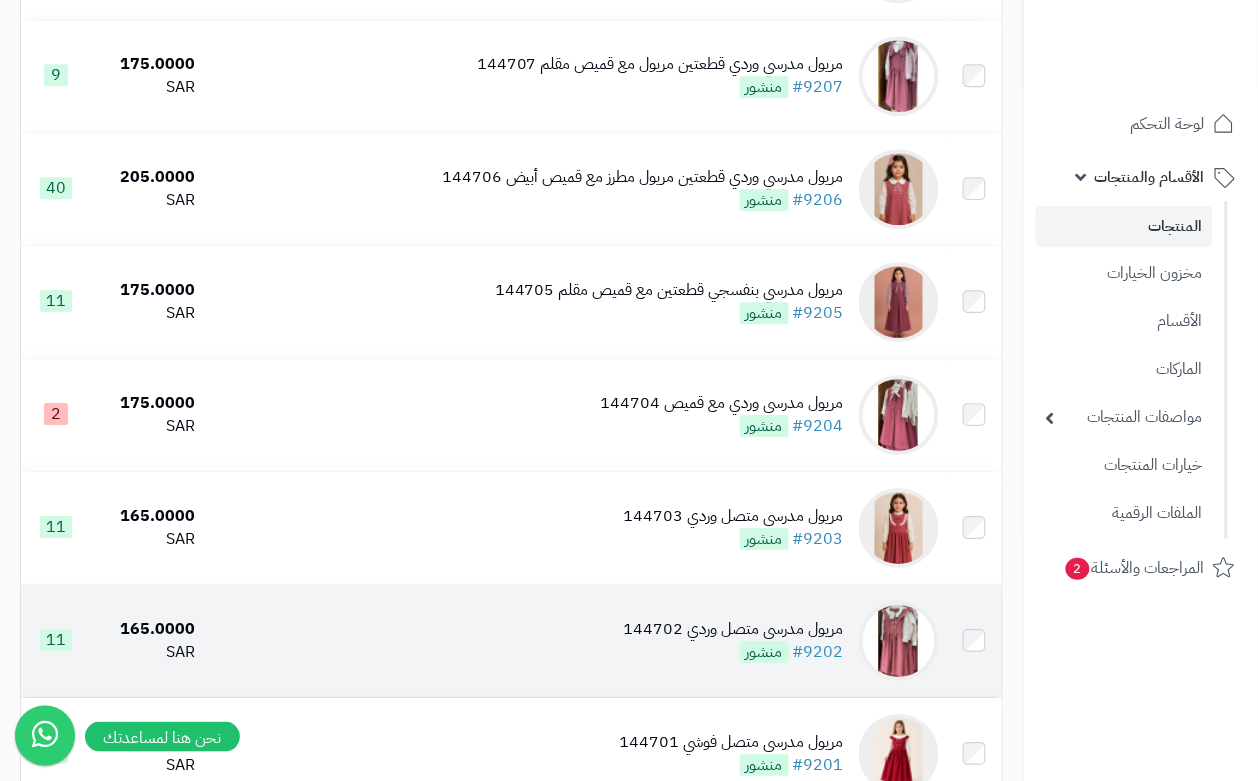 click on "مريول مدرسي متصل وردي 144702
#9202
منشور" at bounding box center [575, 641] 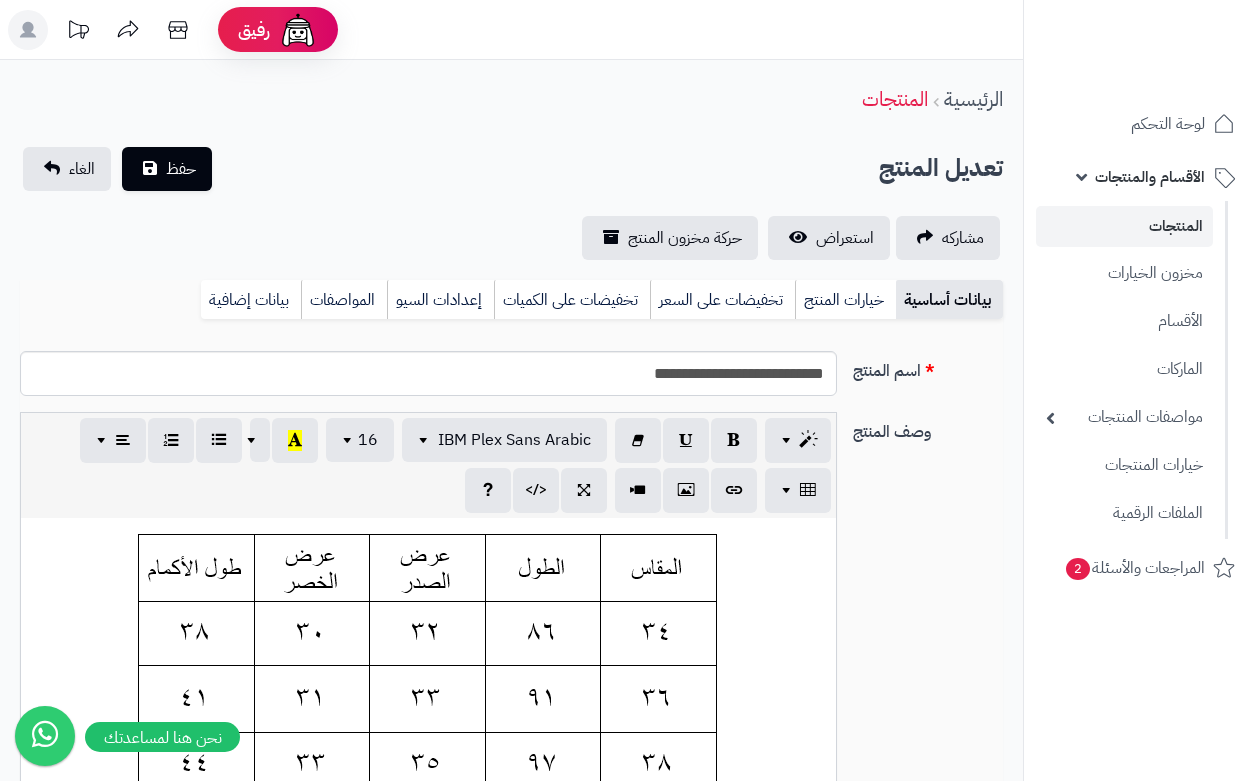 scroll, scrollTop: 0, scrollLeft: 0, axis: both 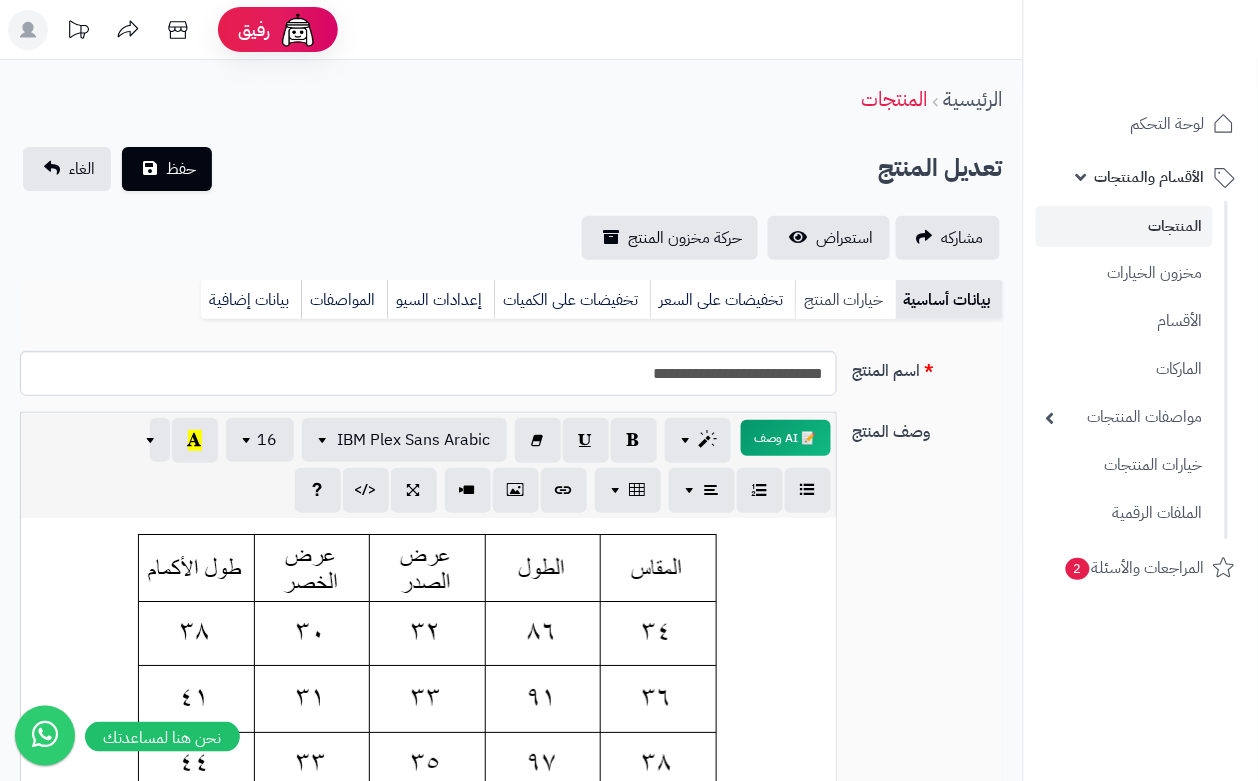 click on "خيارات المنتج" at bounding box center (845, 300) 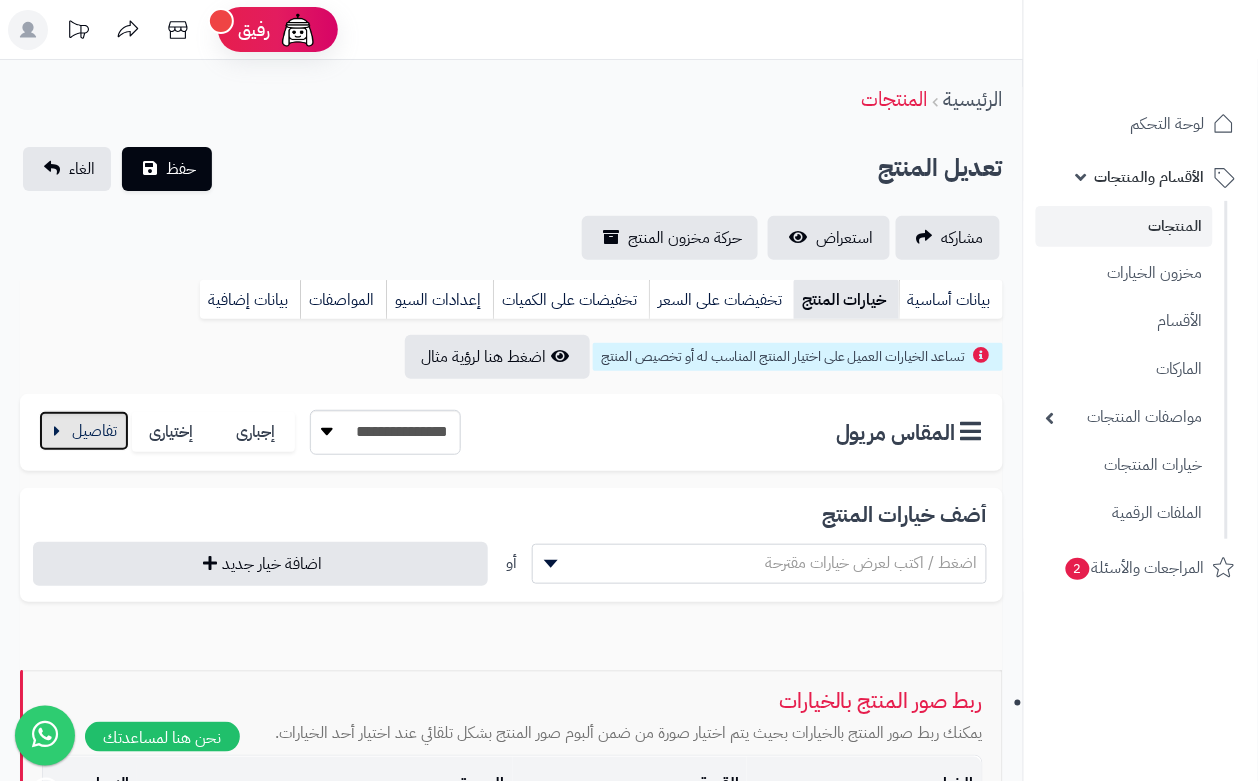 click at bounding box center (84, 431) 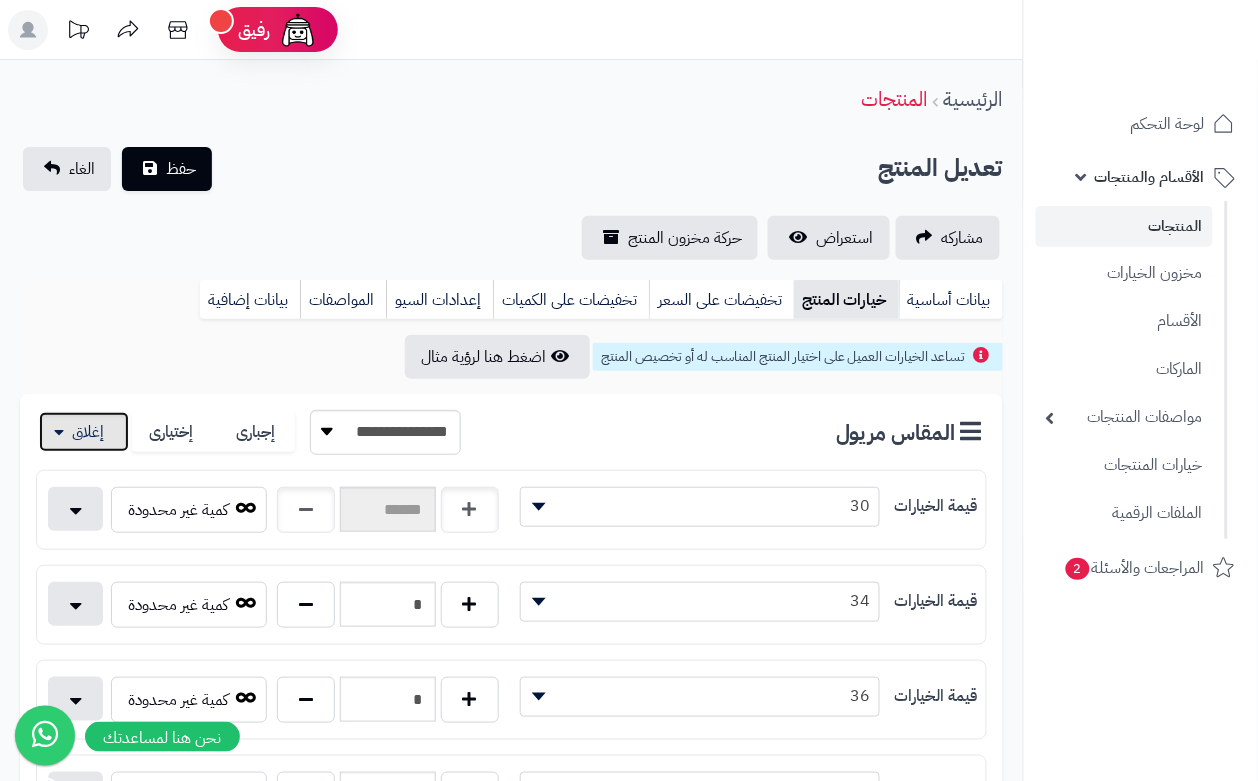 scroll, scrollTop: 125, scrollLeft: 0, axis: vertical 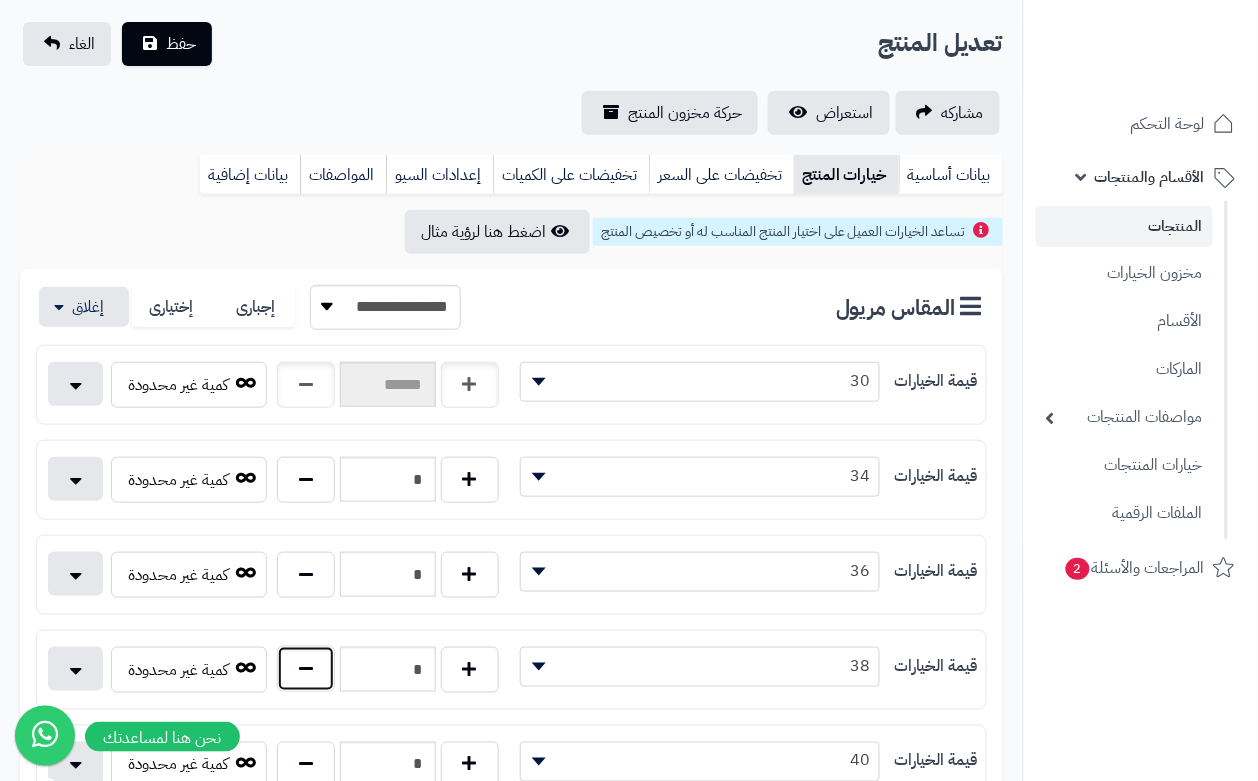 click at bounding box center [306, 669] 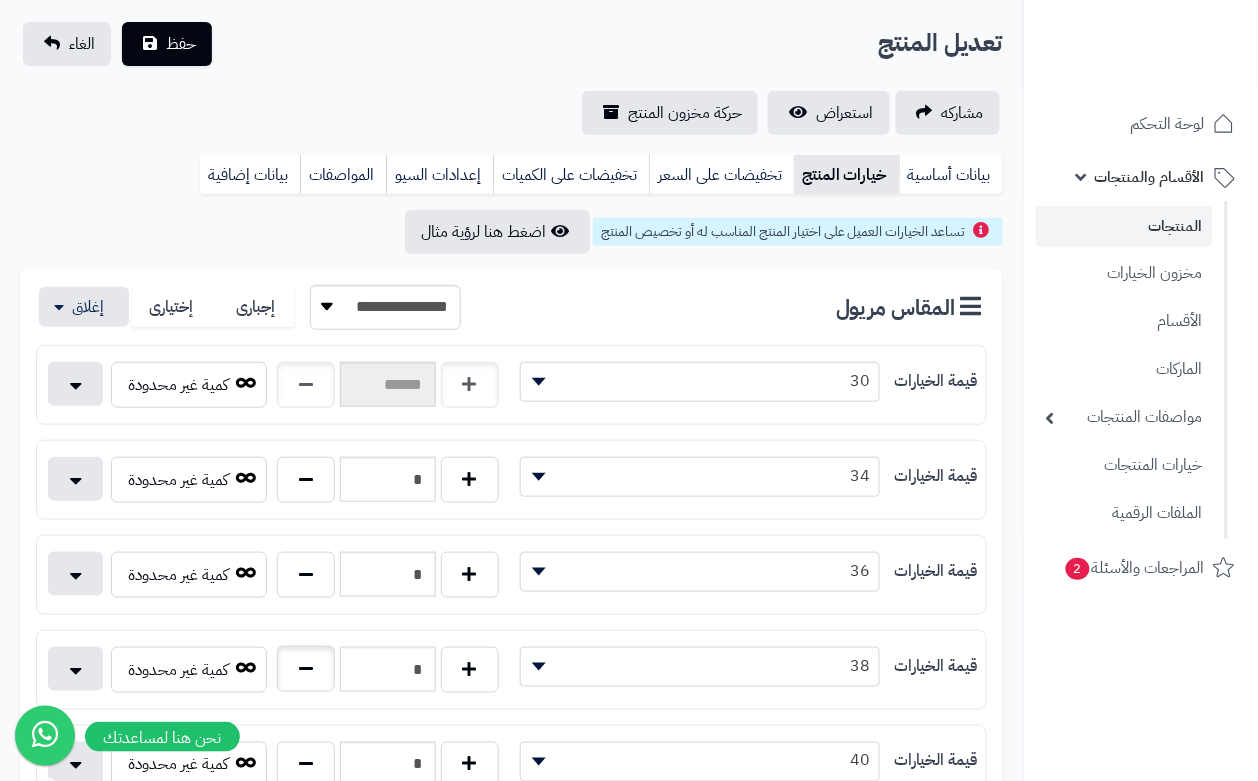 type on "*" 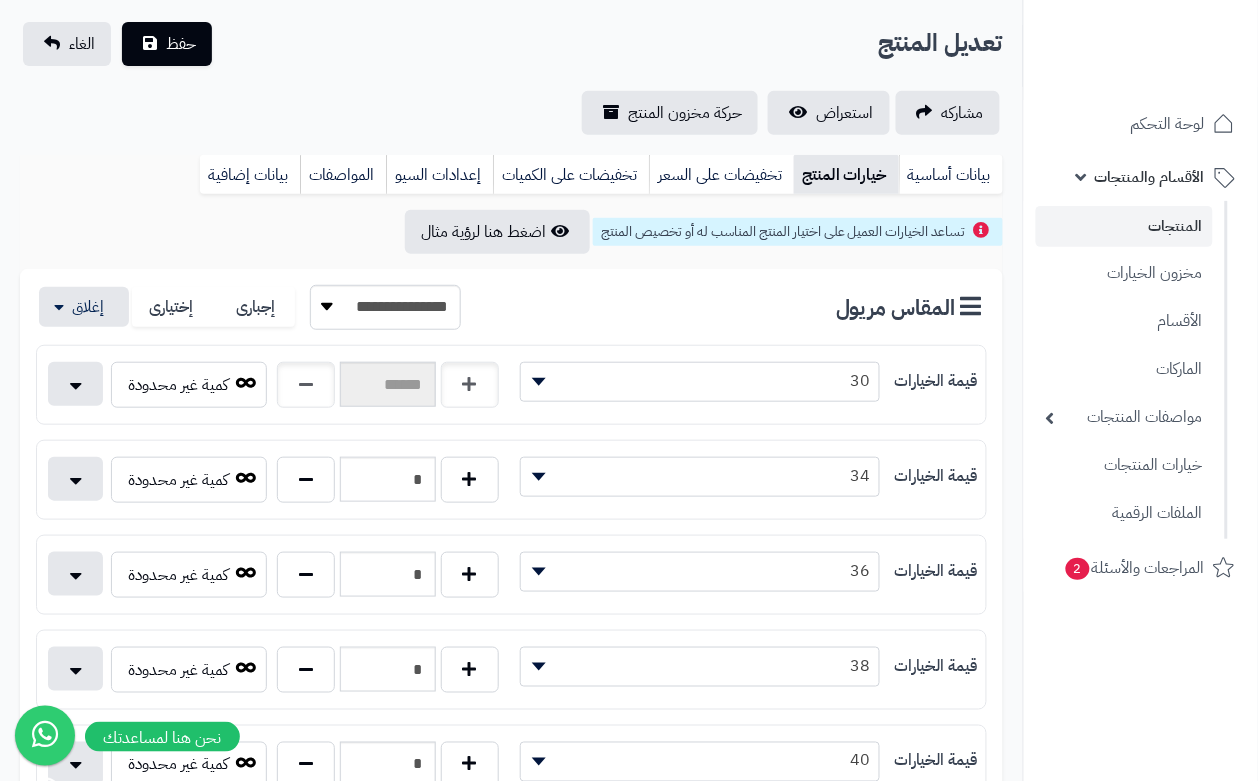 click on "تعديل المنتج
حفظ
الغاء" at bounding box center [511, 44] 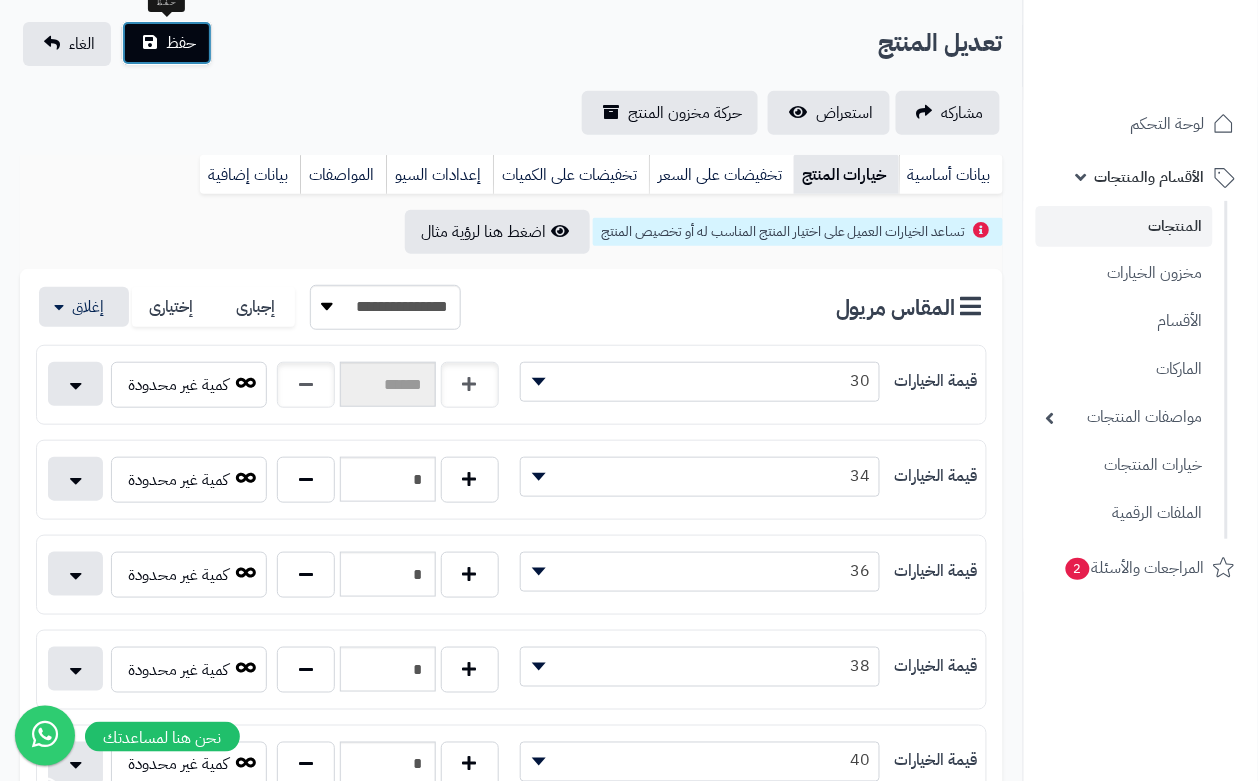 click on "حفظ" at bounding box center (181, 43) 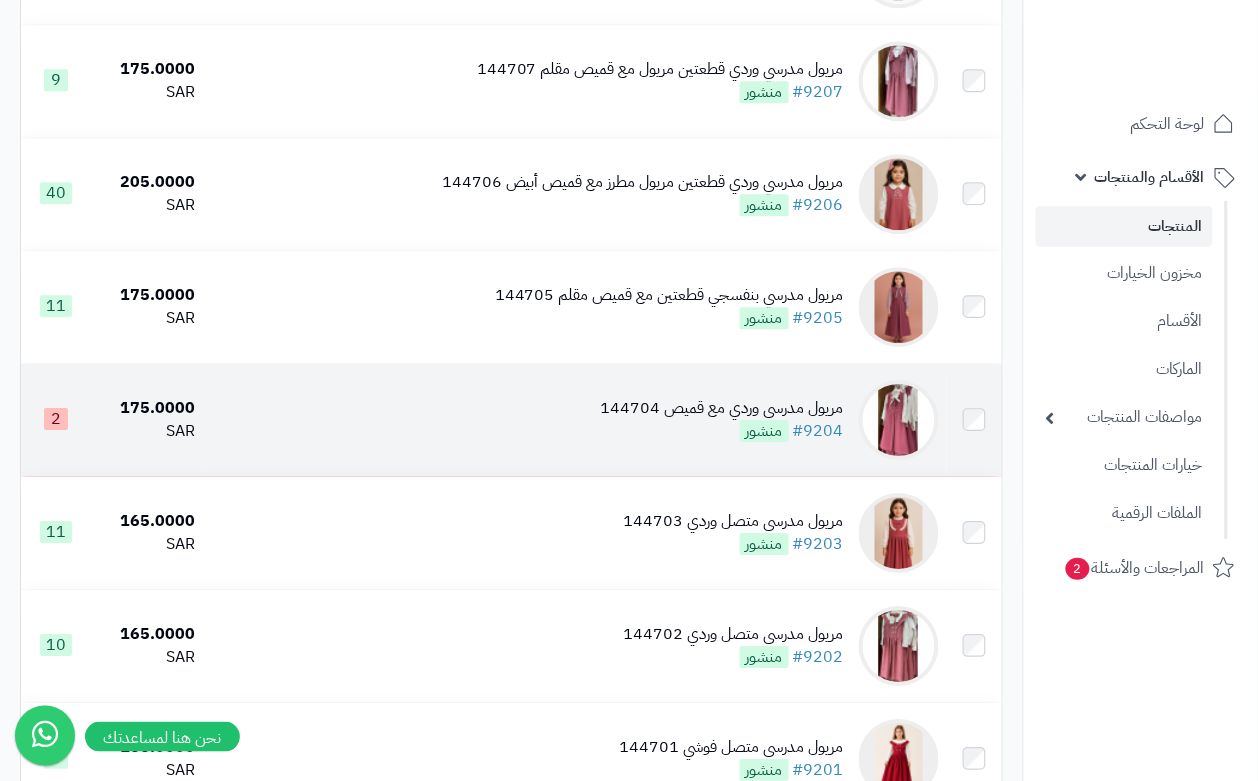 scroll, scrollTop: 1125, scrollLeft: 0, axis: vertical 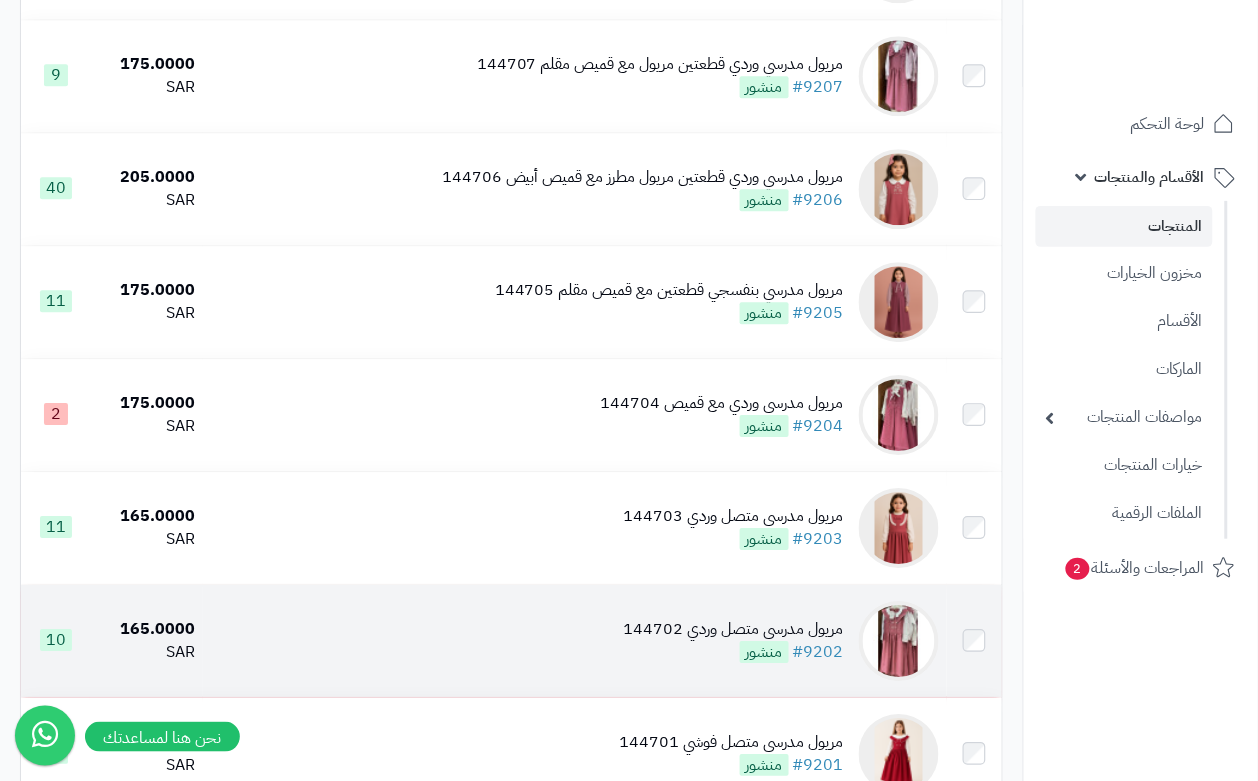 click on "مريول مدرسي متصل وردي 144702
#9202
منشور" at bounding box center [575, 641] 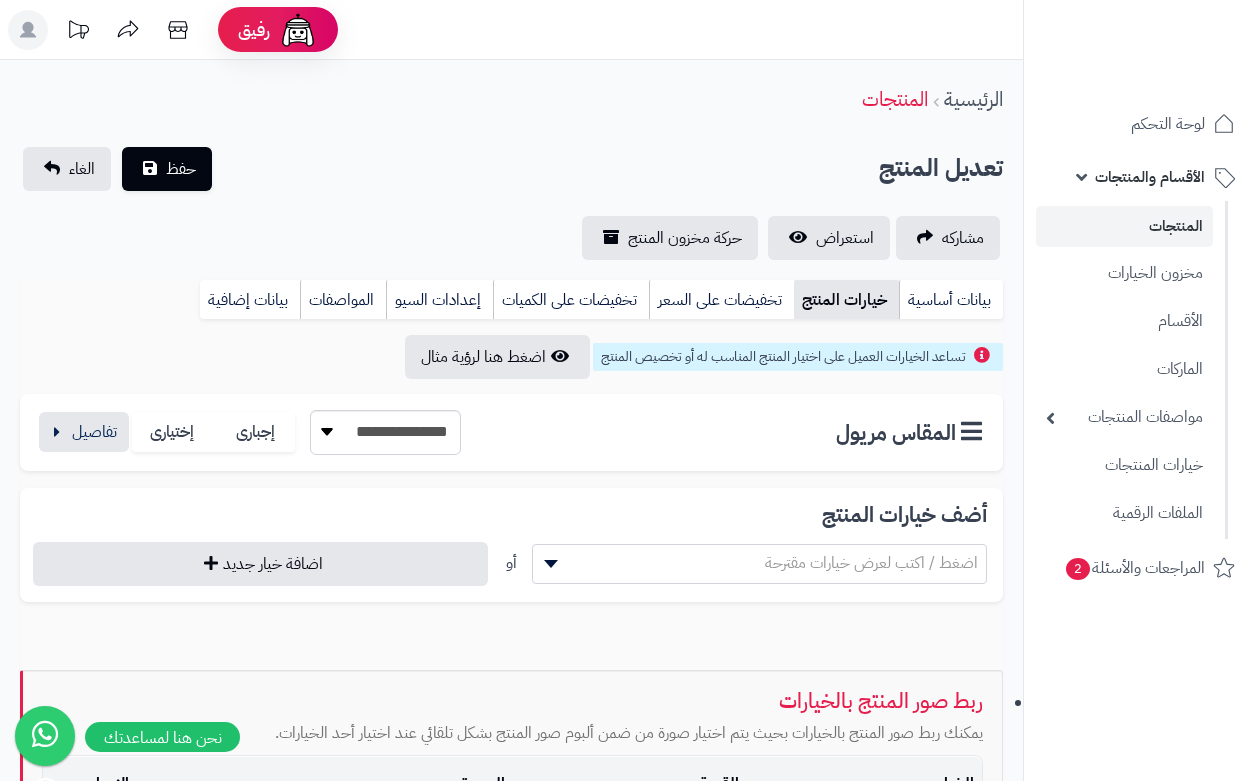 scroll, scrollTop: 0, scrollLeft: 0, axis: both 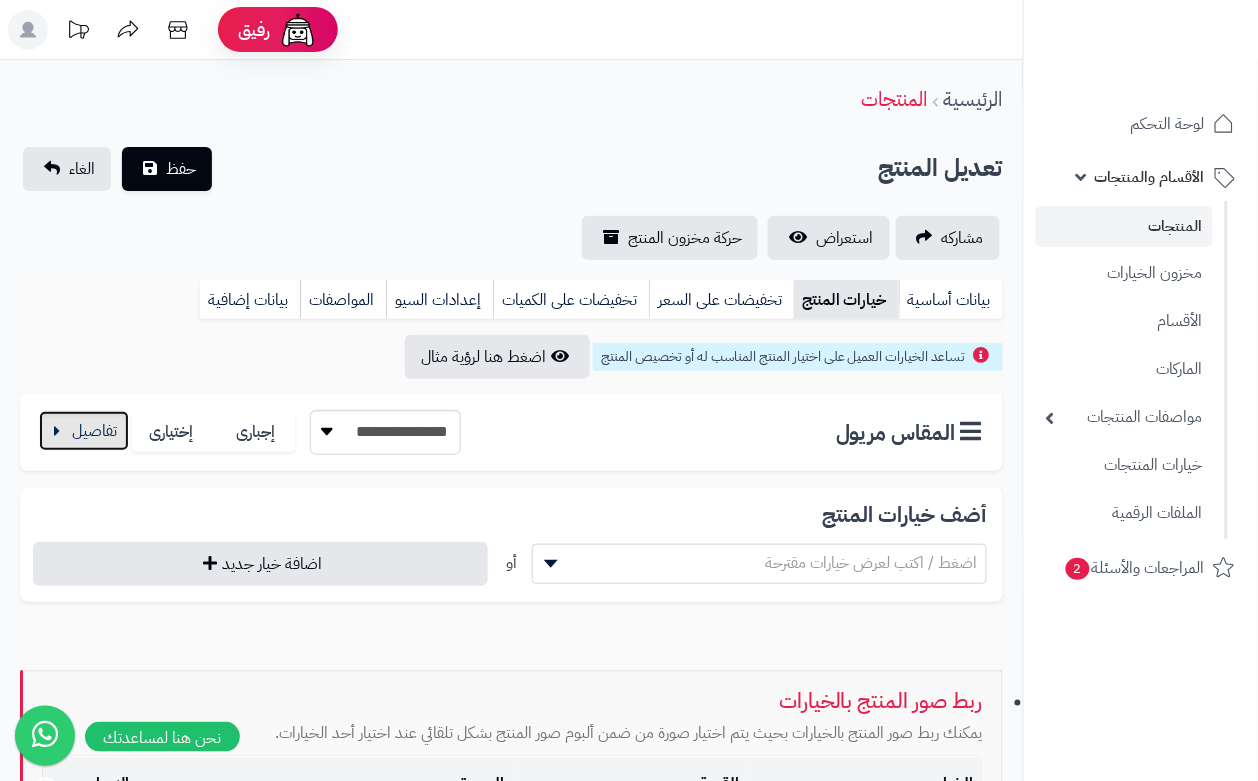 click at bounding box center [84, 431] 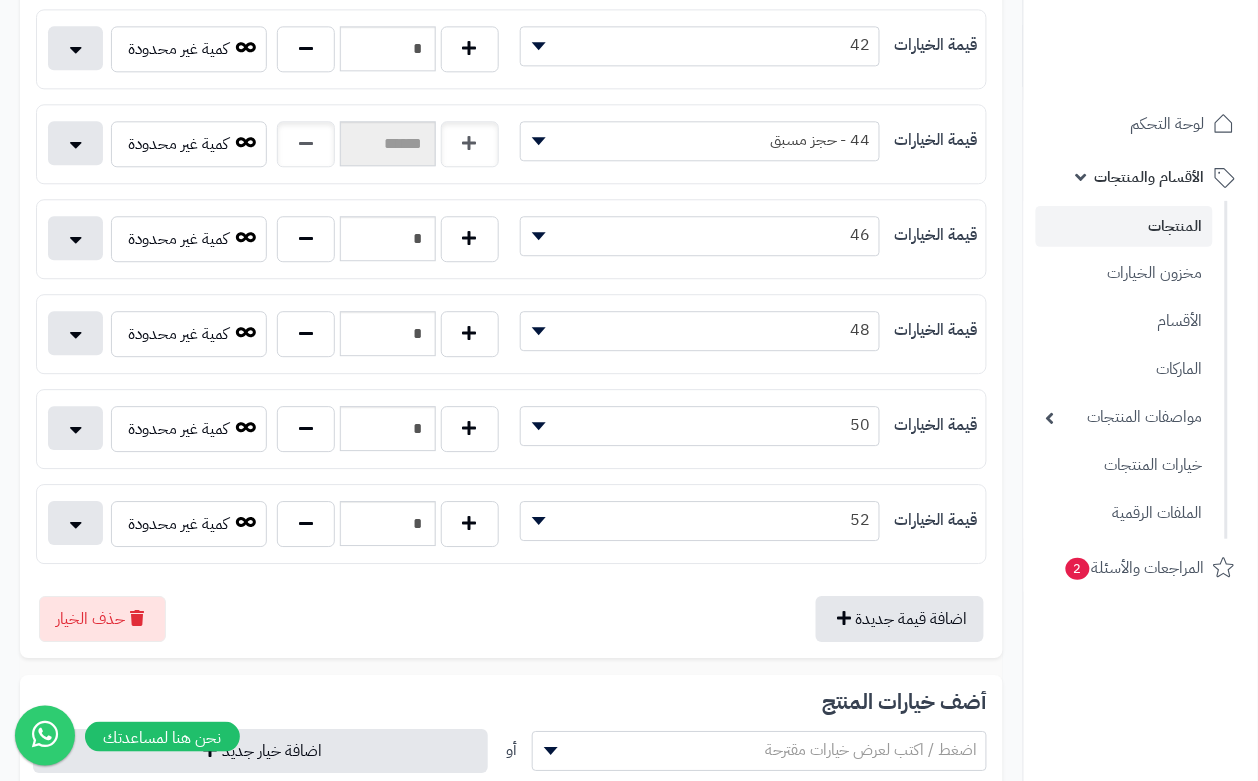 scroll, scrollTop: 1030, scrollLeft: 0, axis: vertical 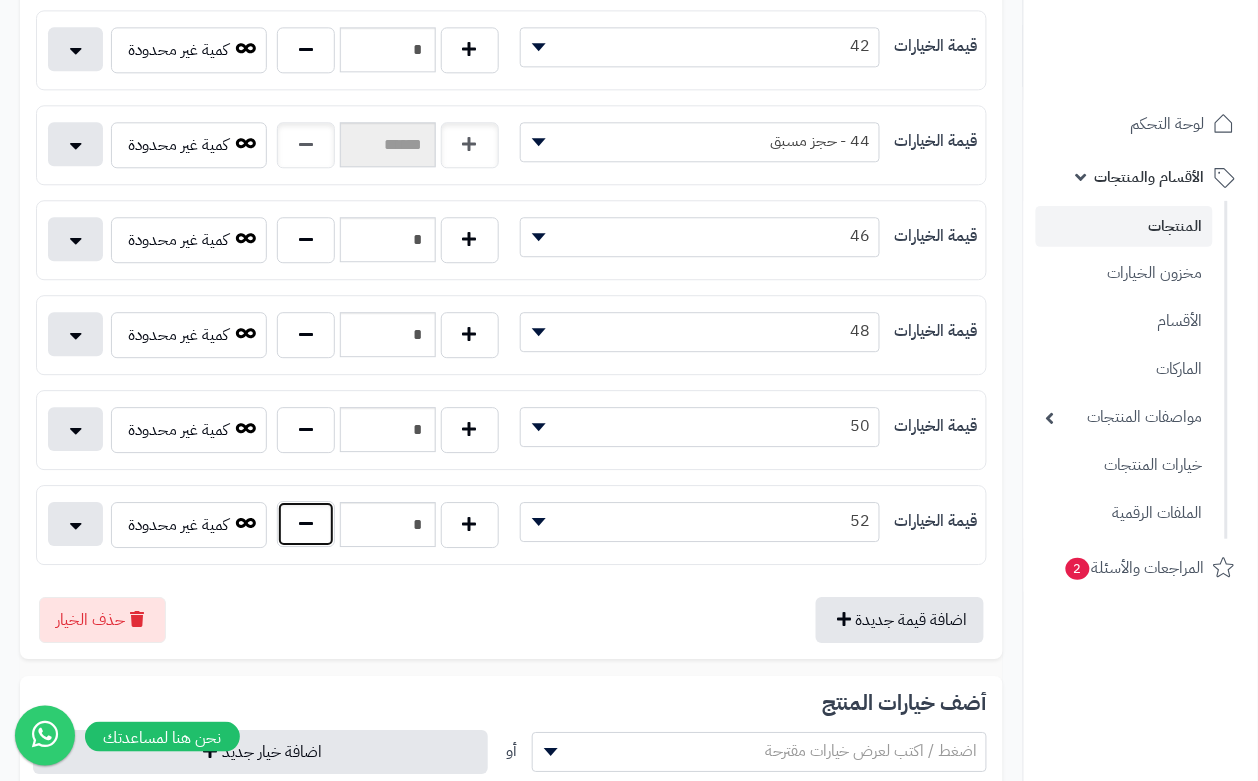 click at bounding box center (306, 524) 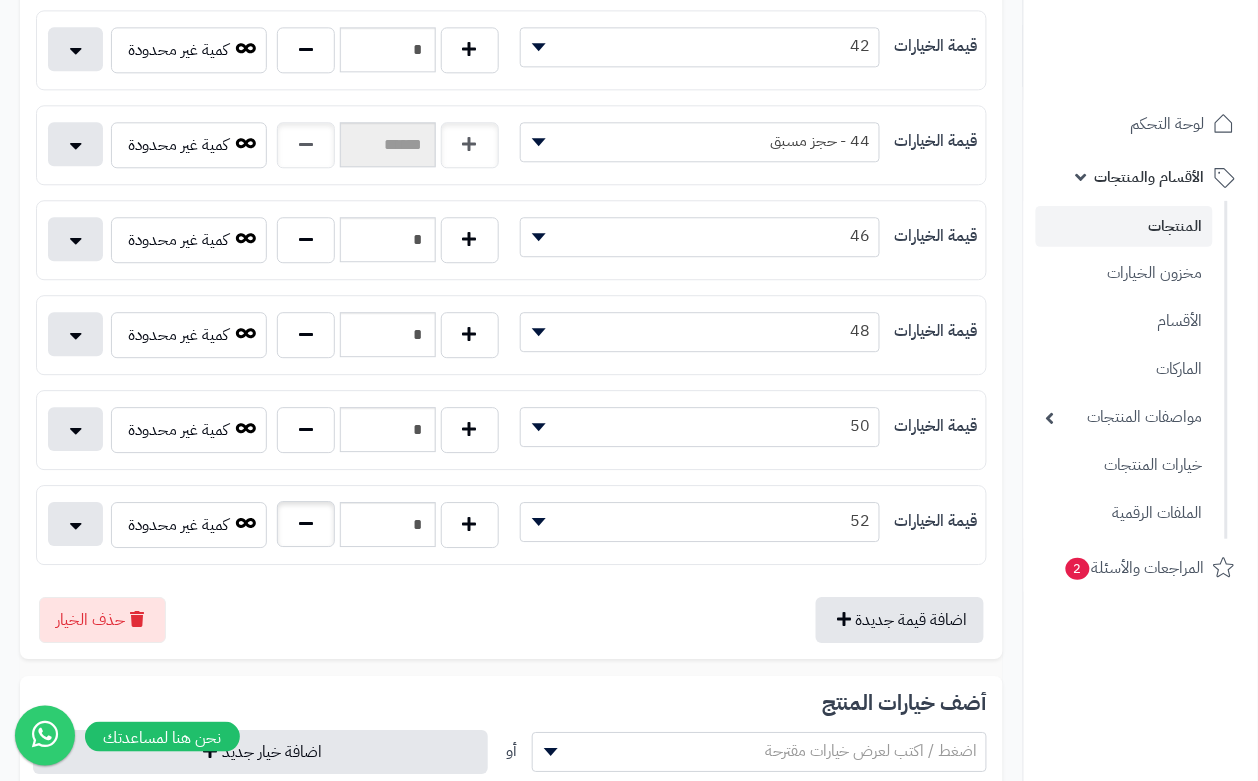 type on "*" 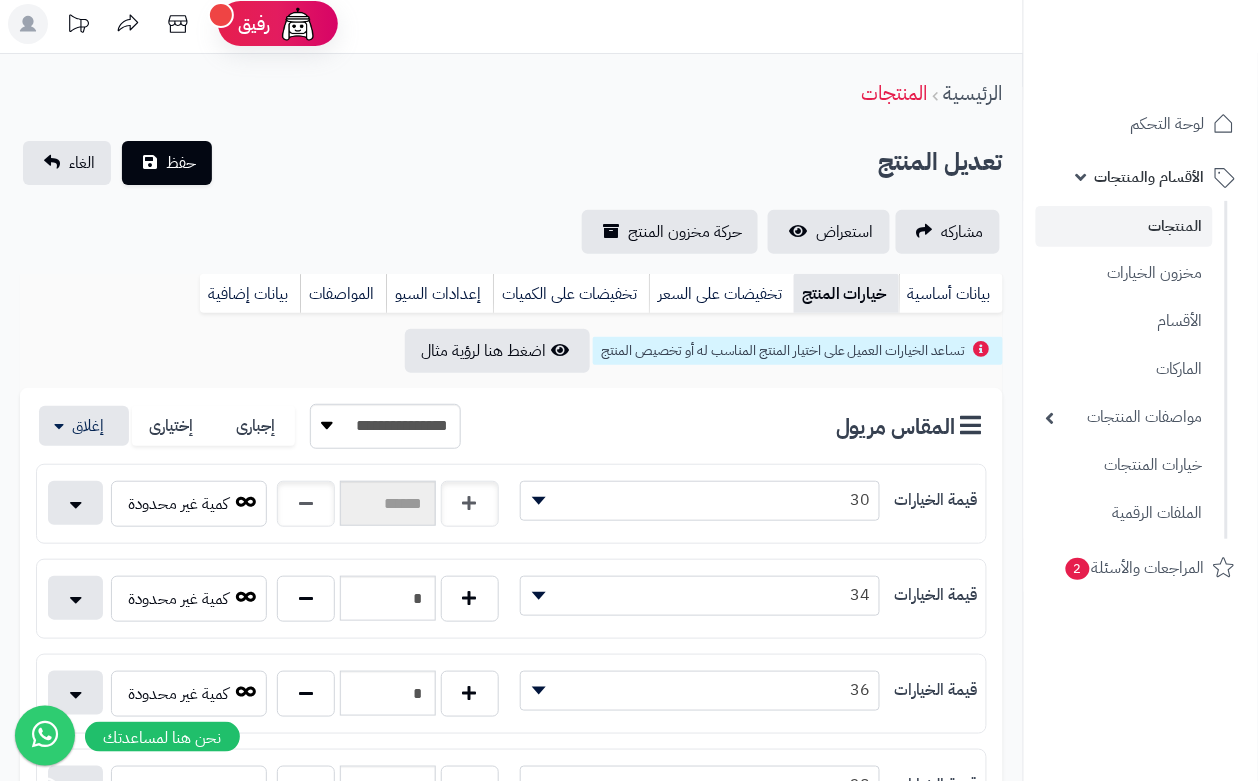 scroll, scrollTop: 0, scrollLeft: 0, axis: both 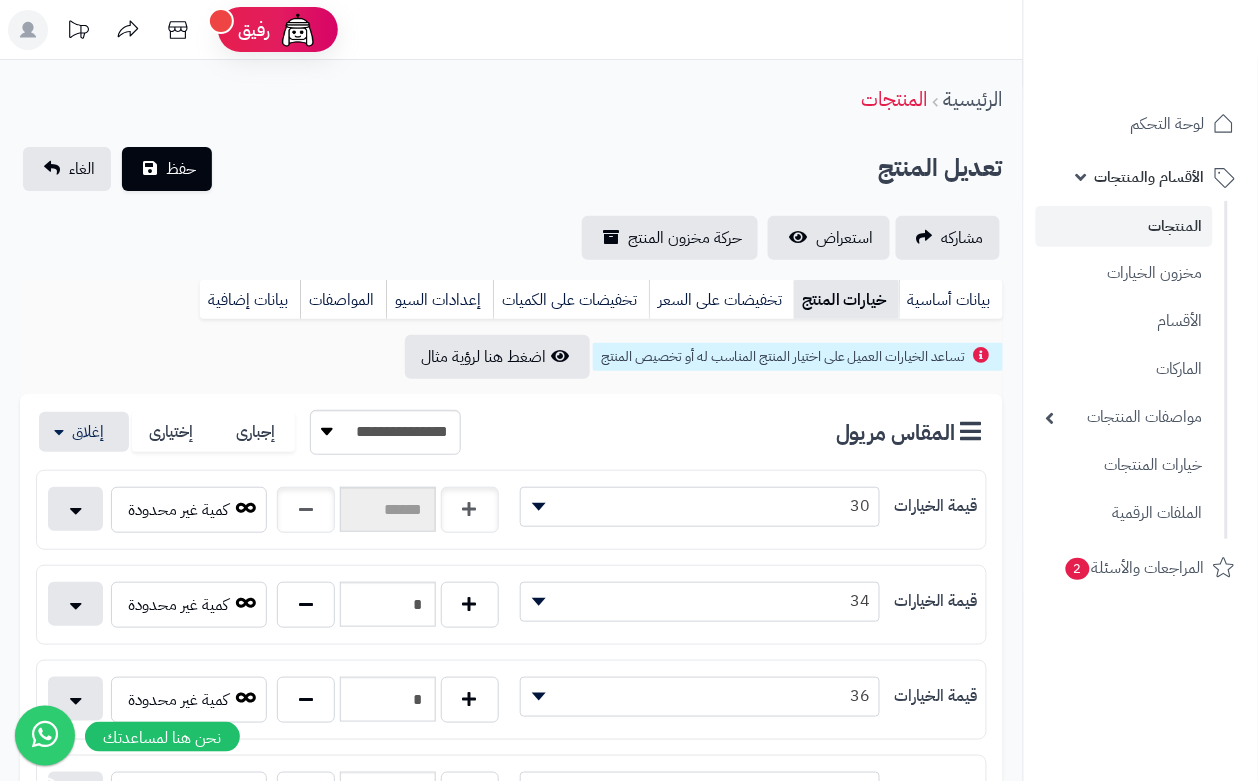 click on "تعديل المنتج
حفظ
الغاء" at bounding box center (511, 169) 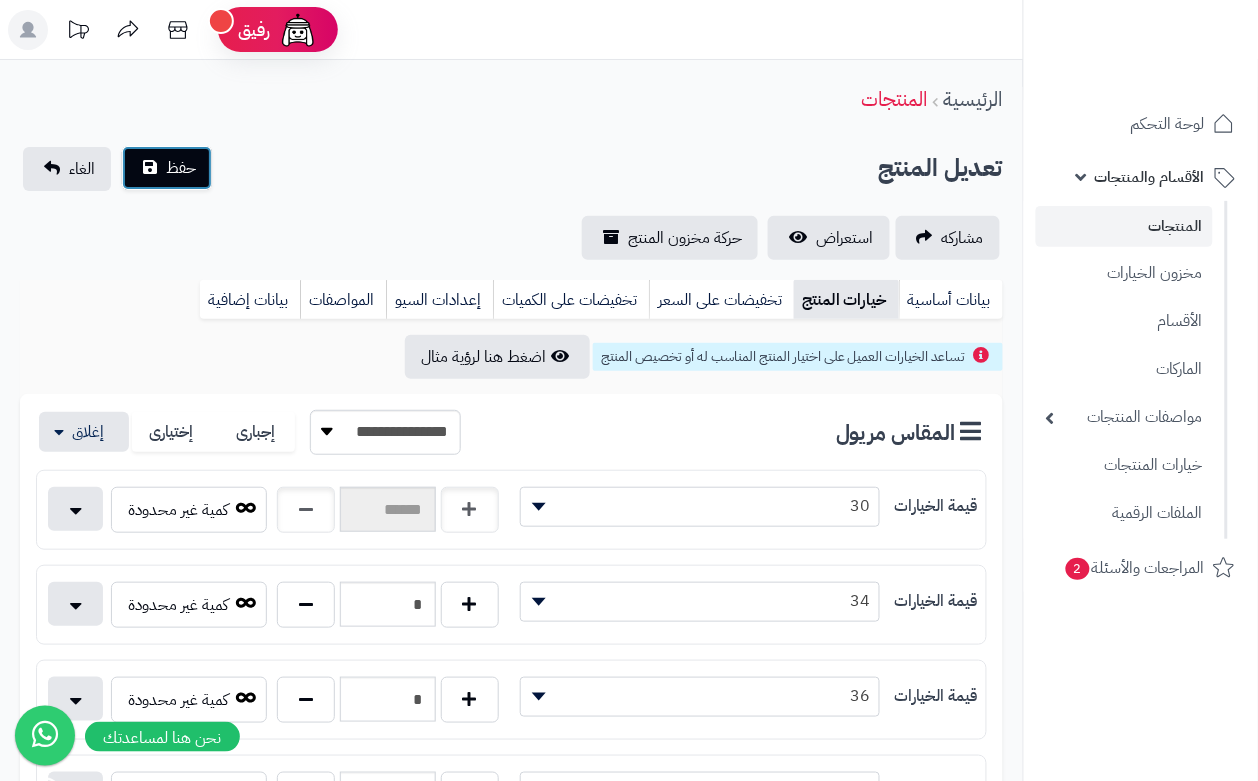 click on "حفظ" at bounding box center (181, 168) 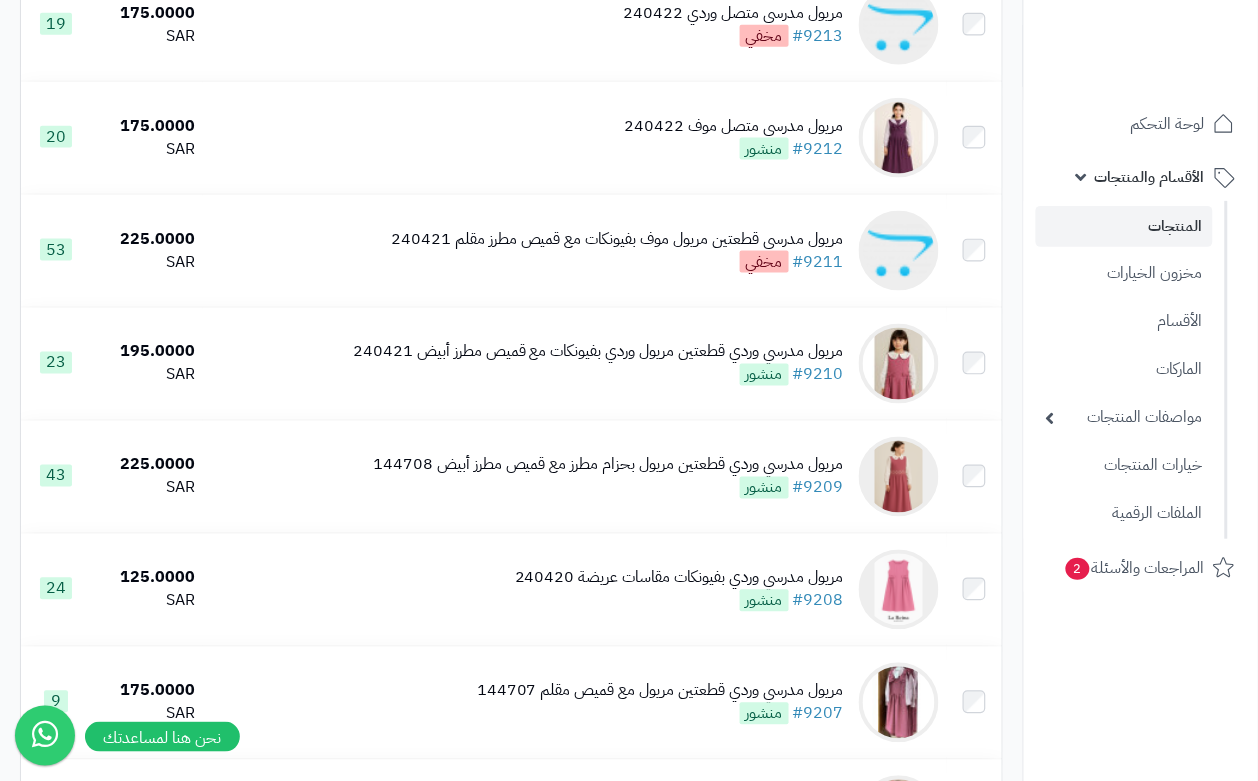 scroll, scrollTop: 500, scrollLeft: 0, axis: vertical 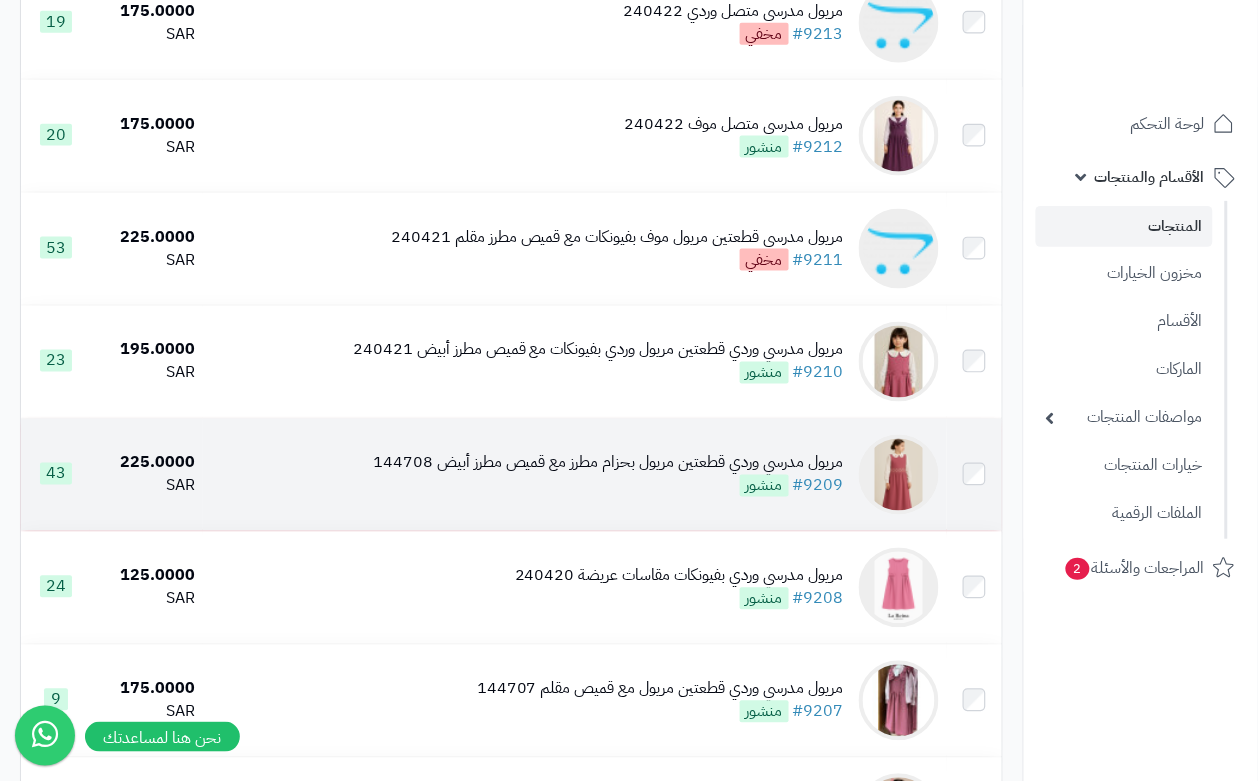 click on "مريول مدرسي وردي قطعتين مريول بحزام  مطرز مع قميص مطرز  أبيض  144708" at bounding box center [608, 463] 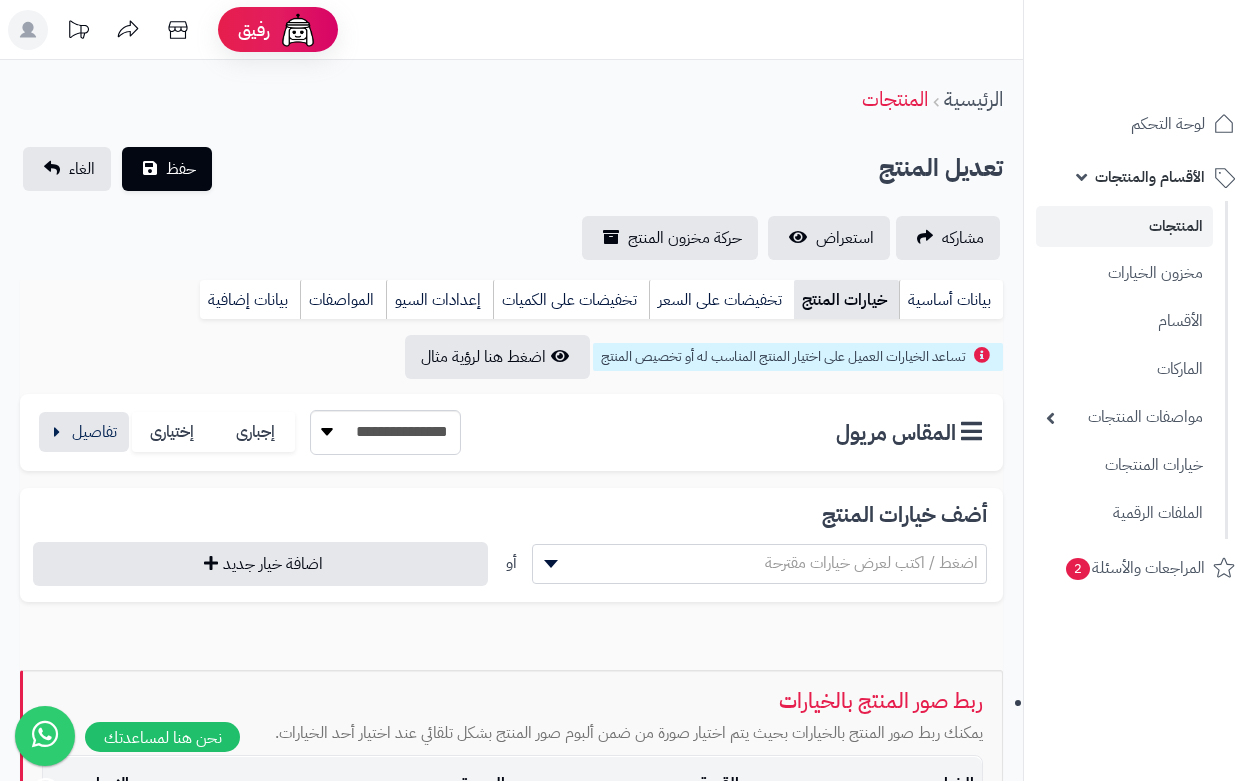 scroll, scrollTop: 0, scrollLeft: 0, axis: both 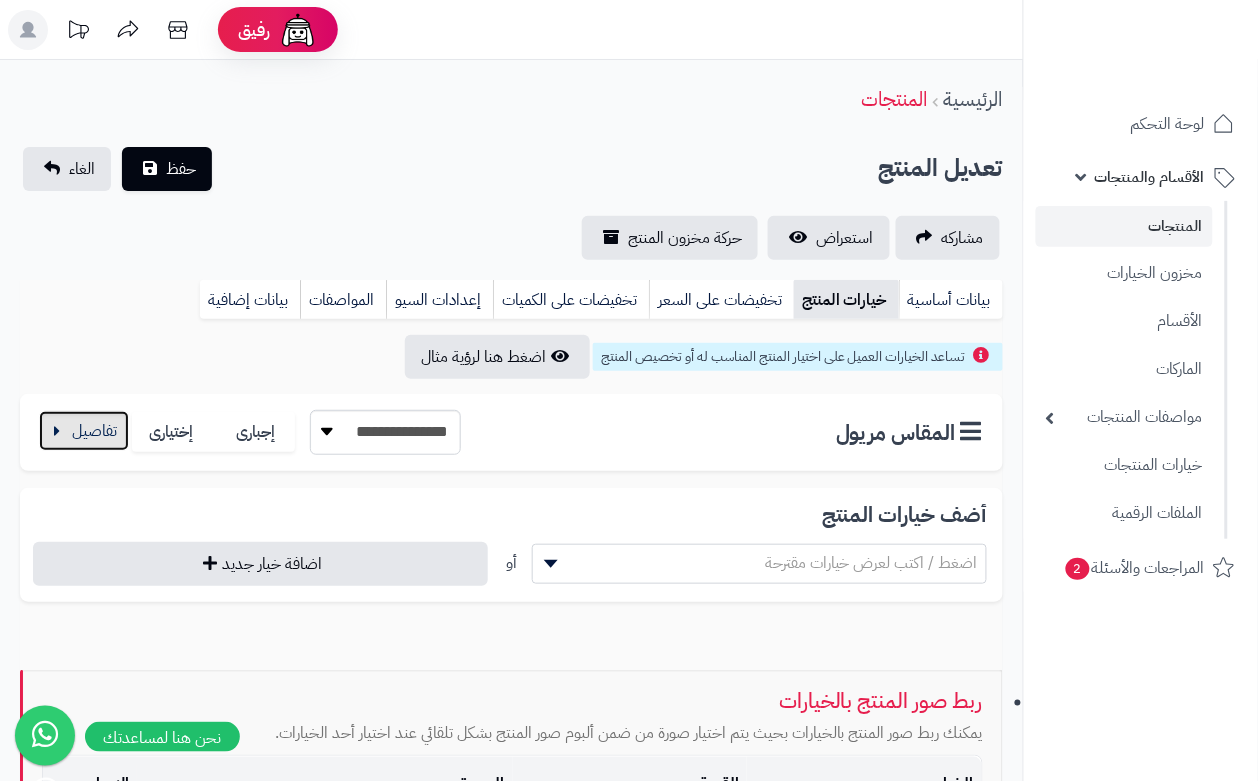 click at bounding box center (84, 431) 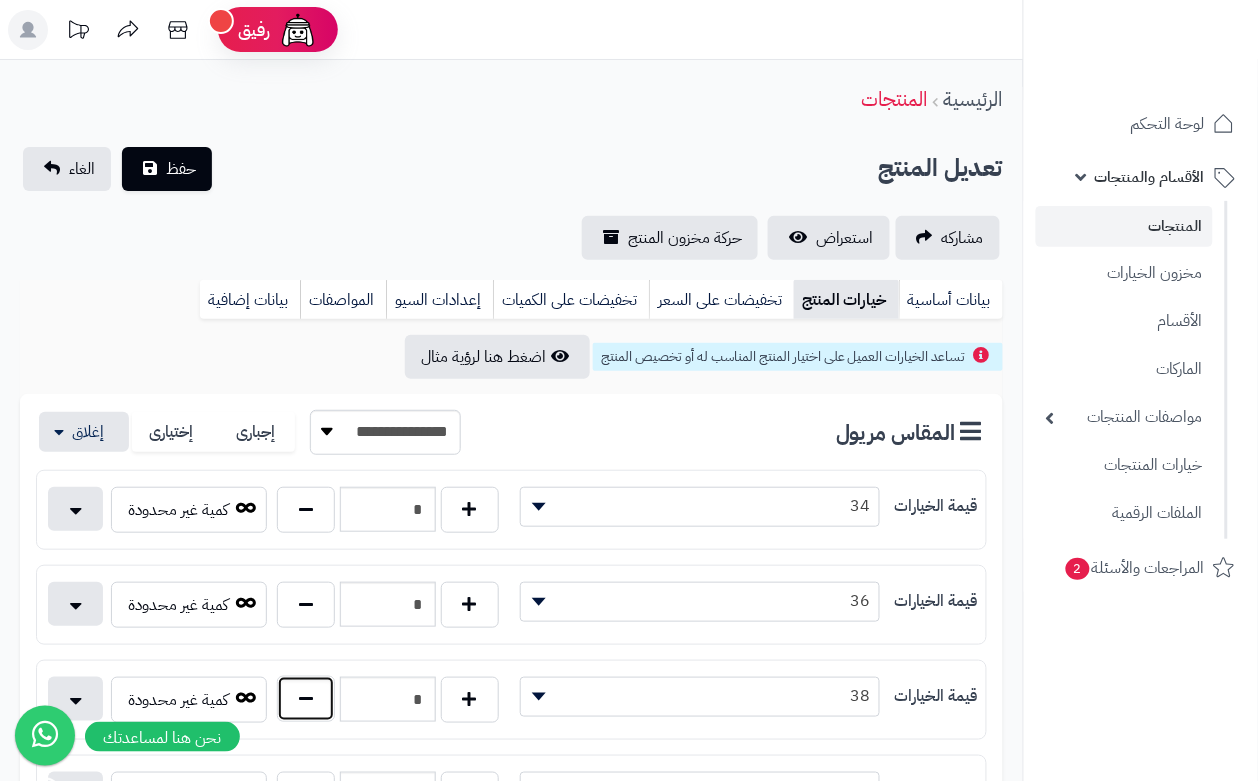click at bounding box center (306, 699) 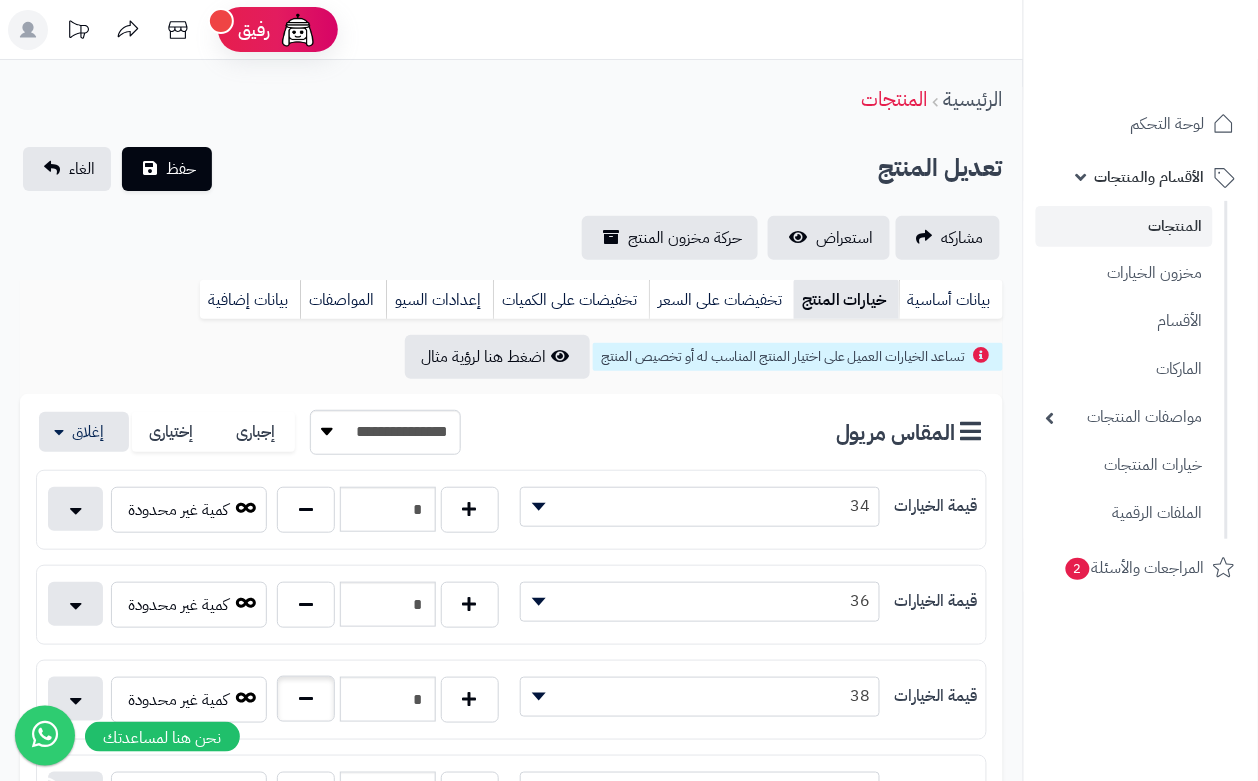type on "*" 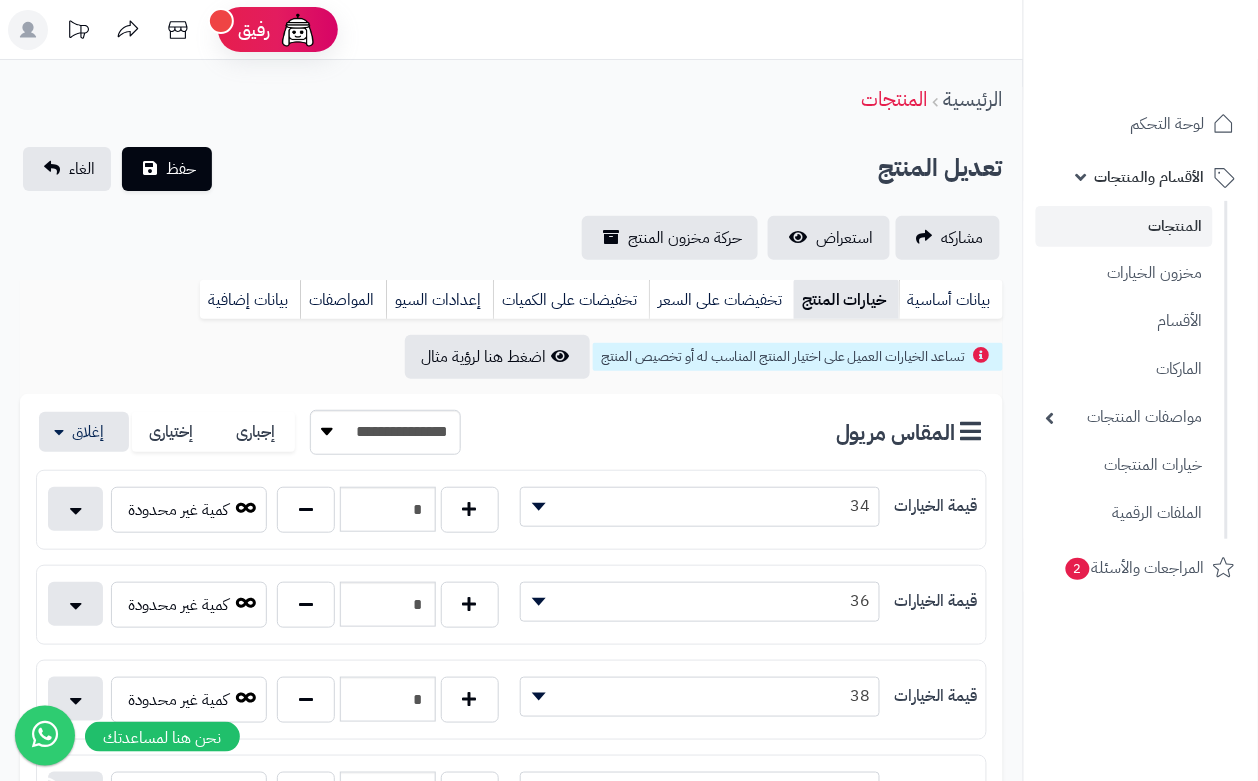 drag, startPoint x: 380, startPoint y: 161, endPoint x: 211, endPoint y: 140, distance: 170.29973 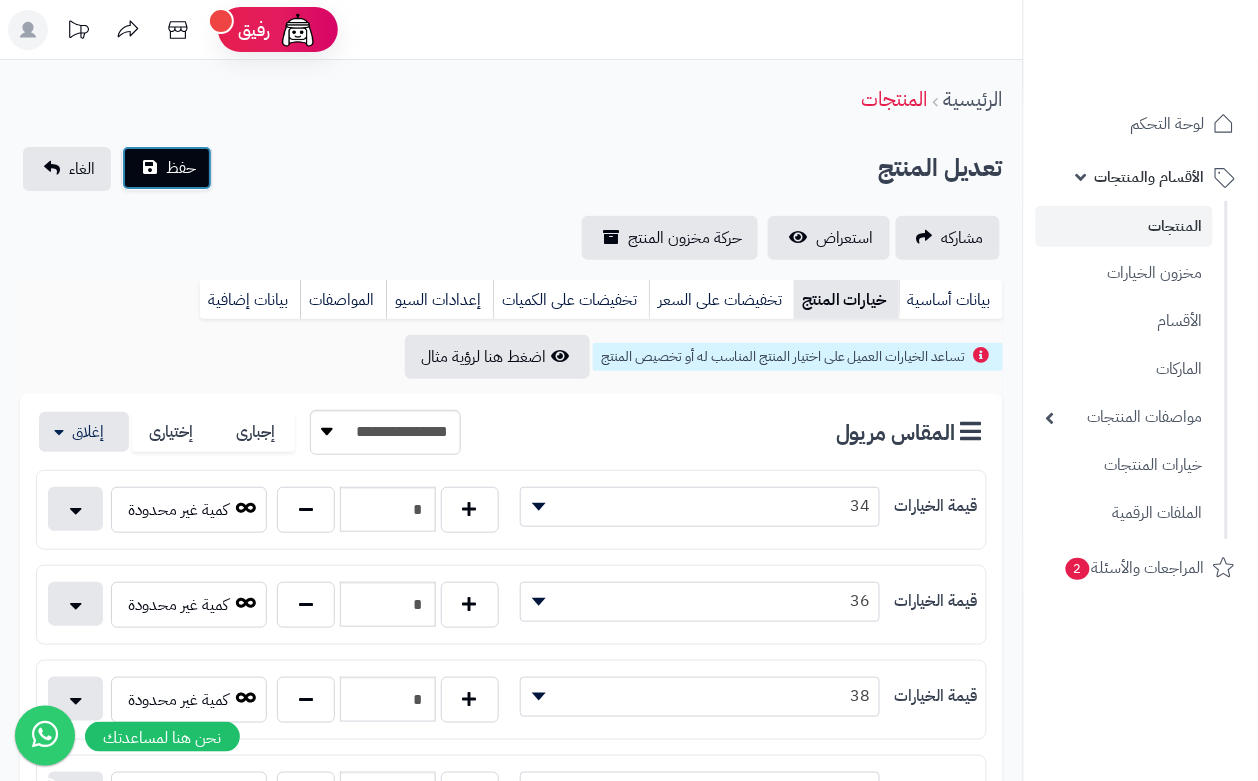 click on "حفظ" at bounding box center (167, 168) 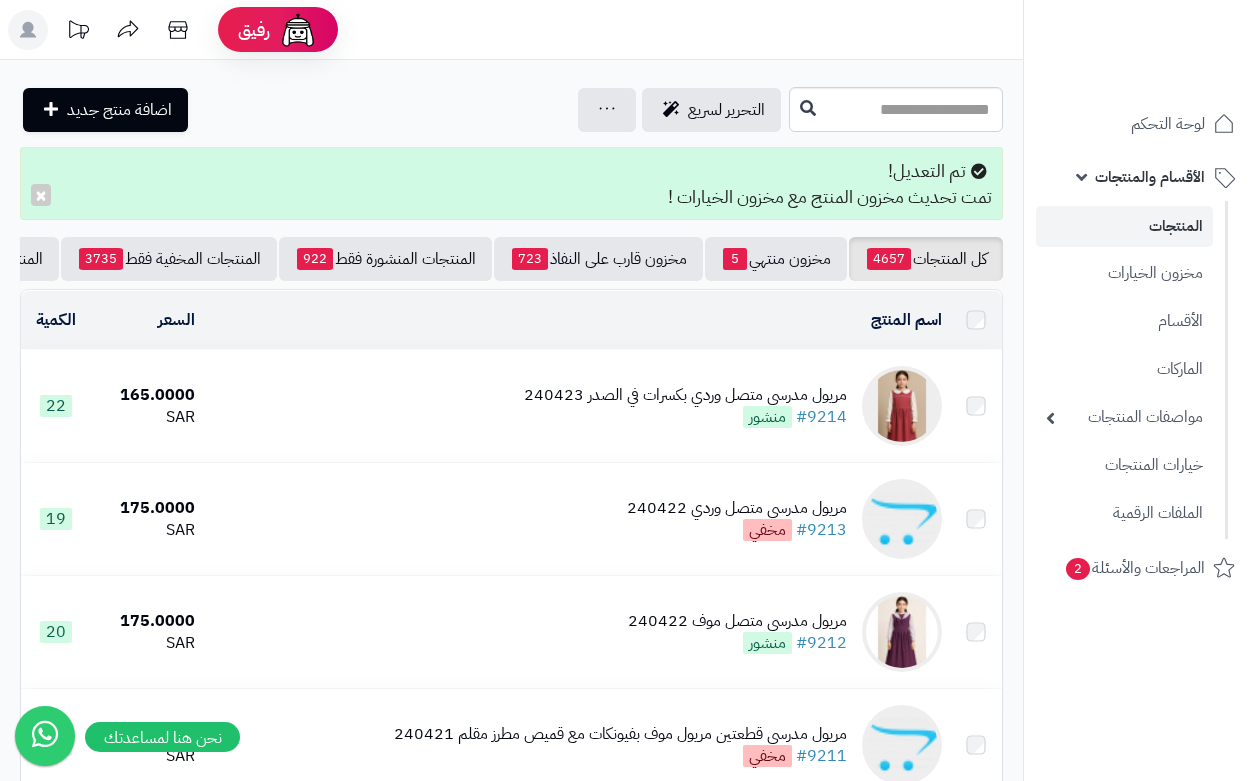 scroll, scrollTop: 0, scrollLeft: 0, axis: both 